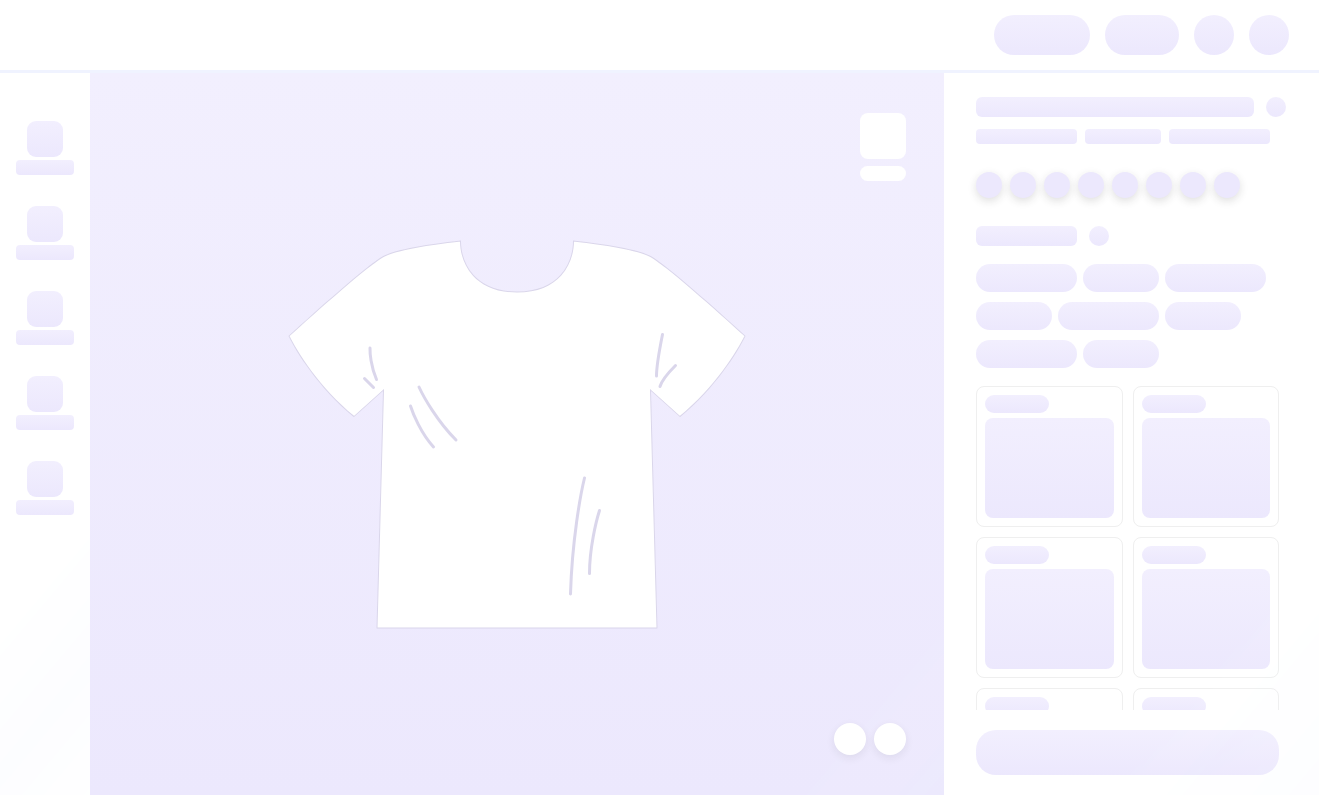 scroll, scrollTop: 0, scrollLeft: 0, axis: both 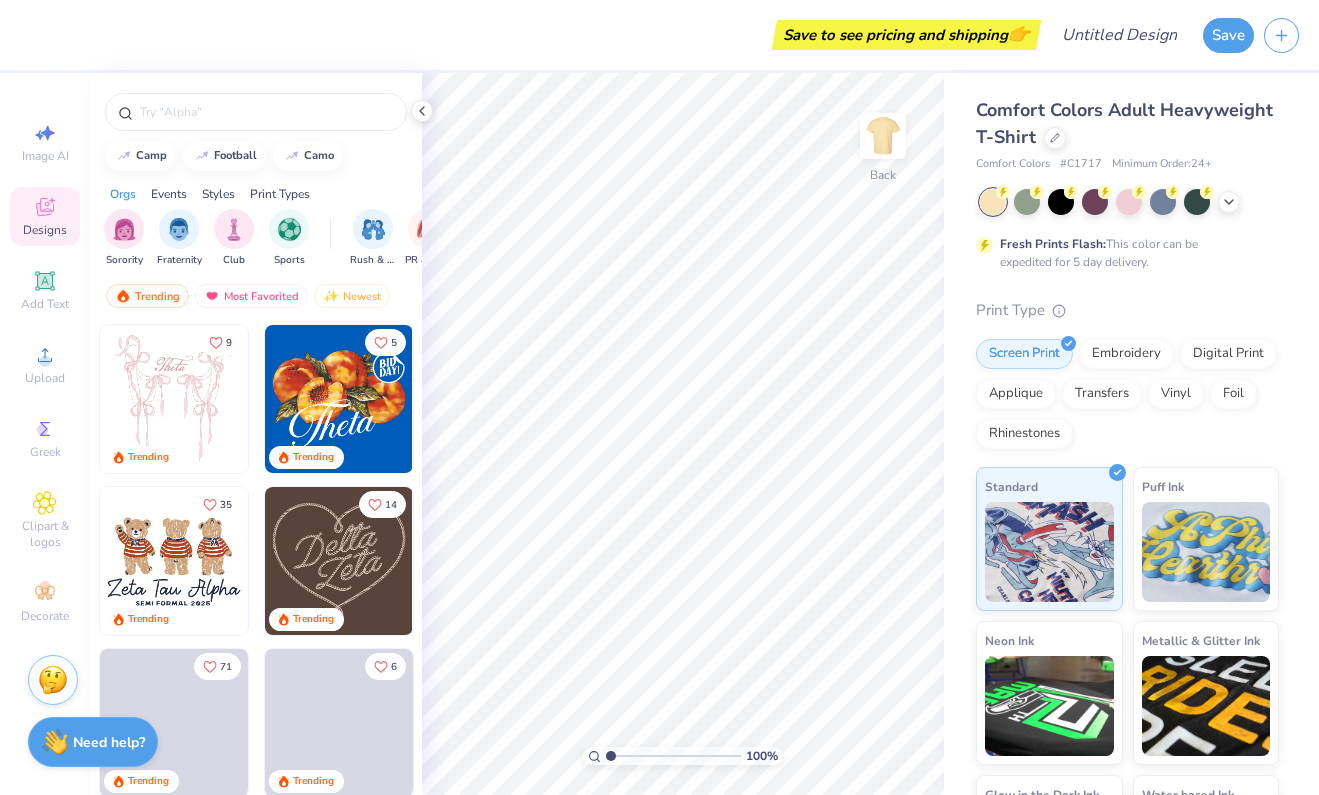 click on "Events" at bounding box center (169, 194) 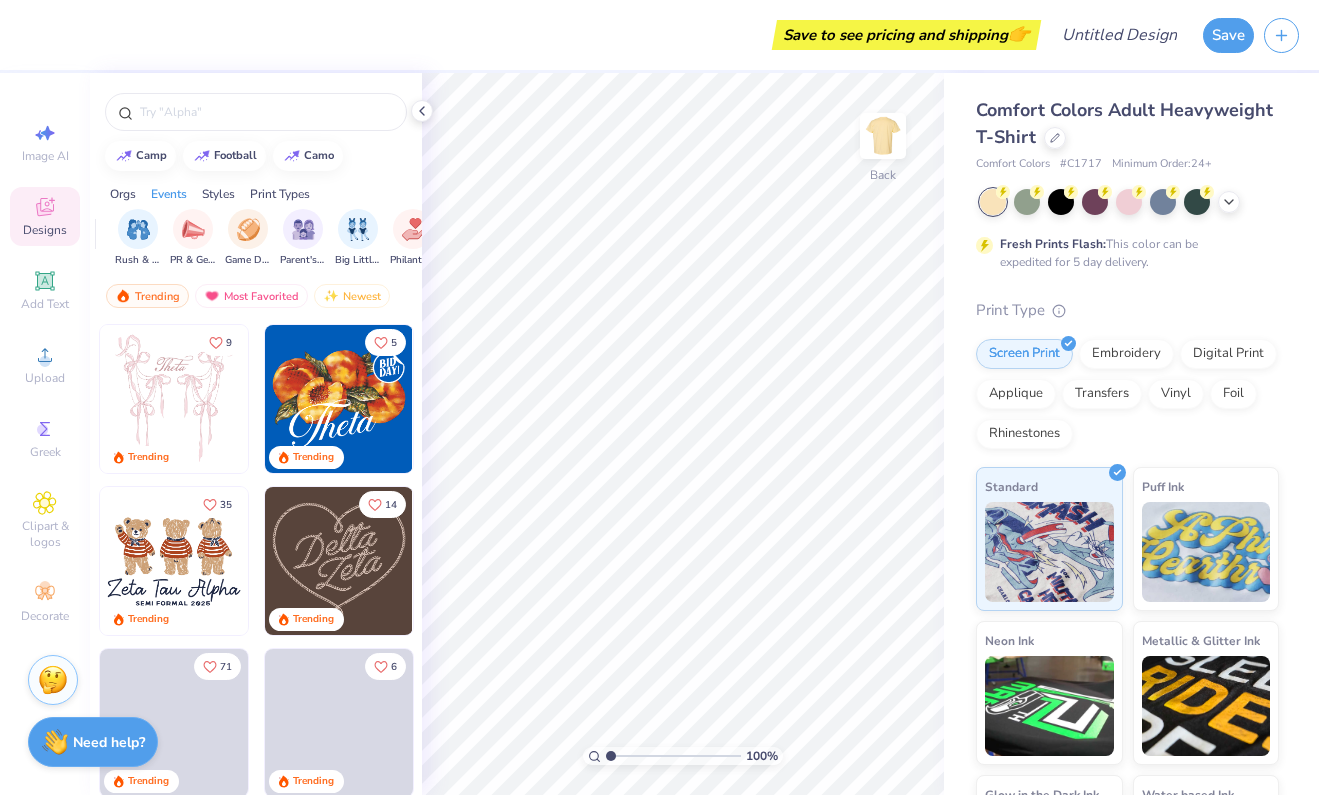 scroll, scrollTop: 0, scrollLeft: 249, axis: horizontal 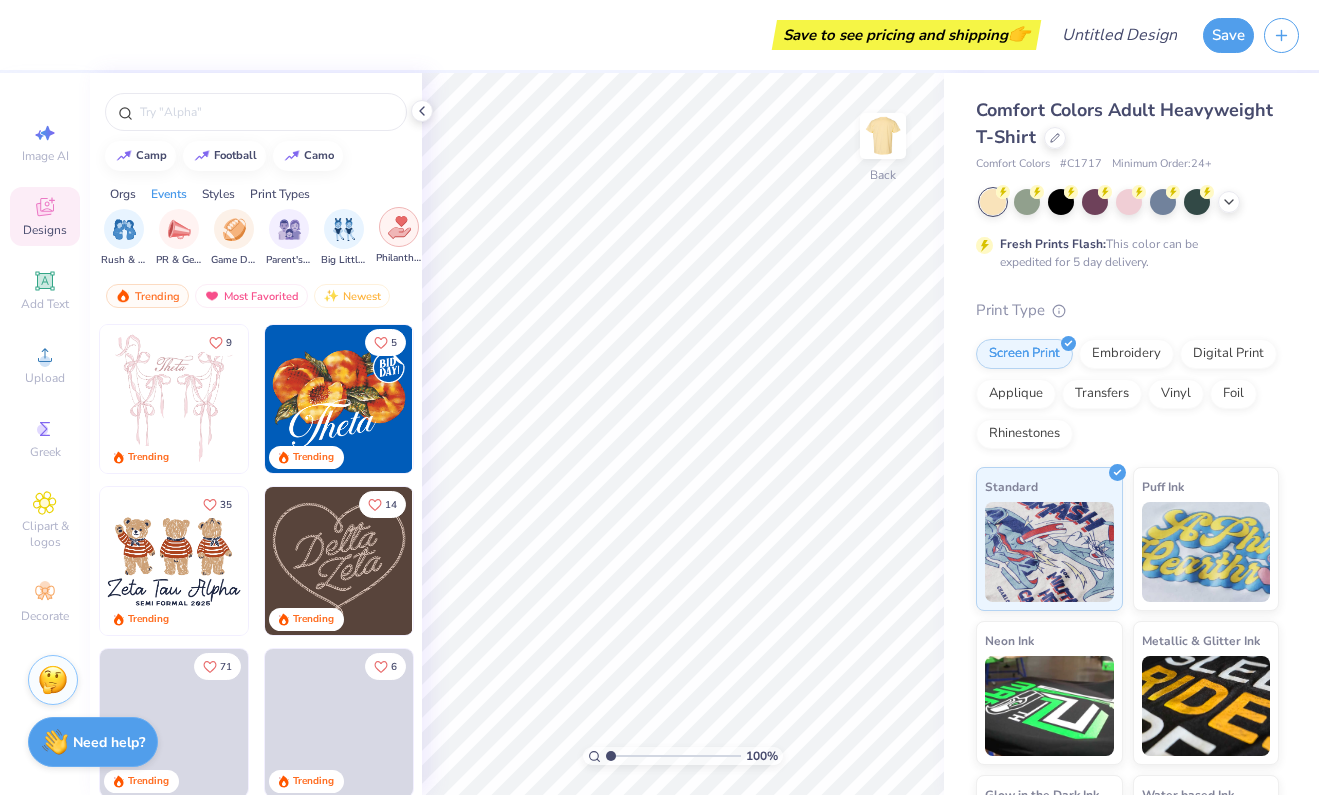 click at bounding box center [399, 227] 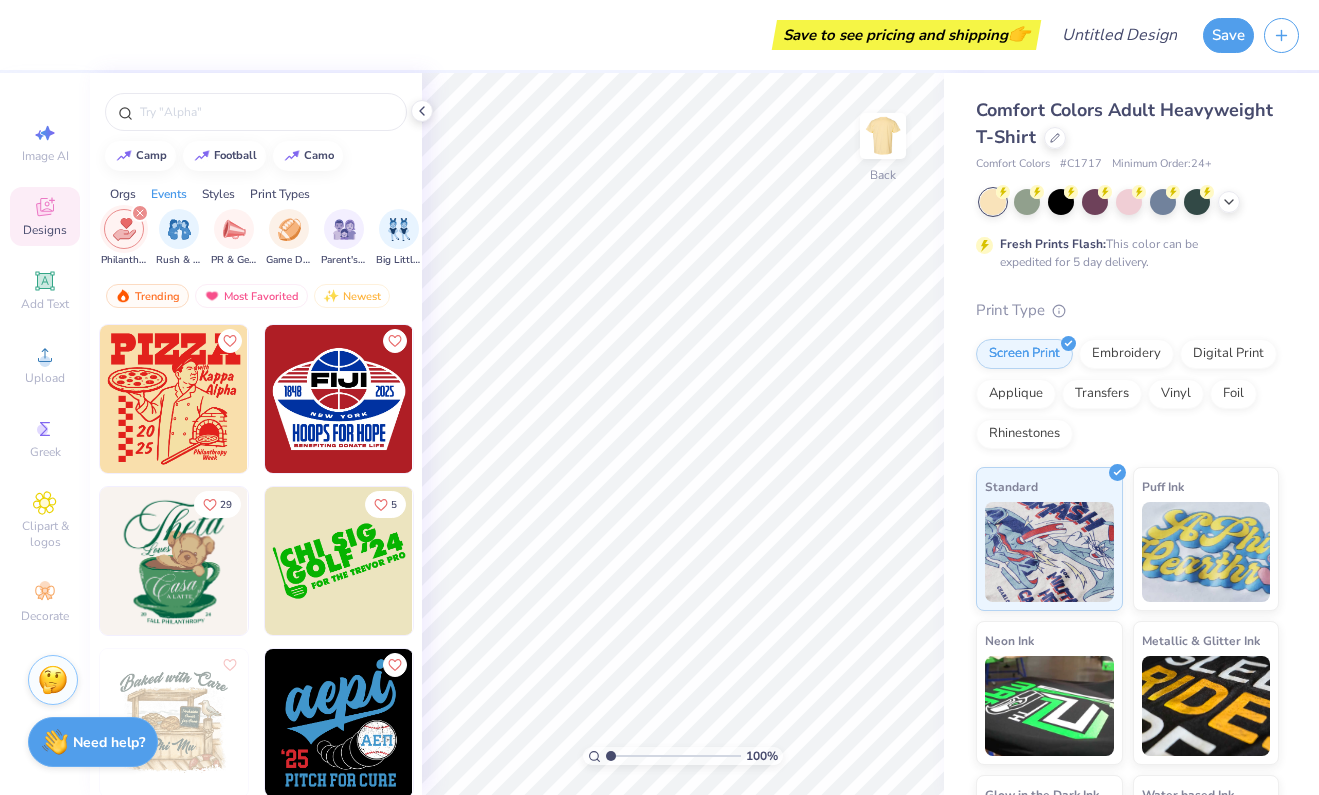 click on "Orgs" at bounding box center [123, 194] 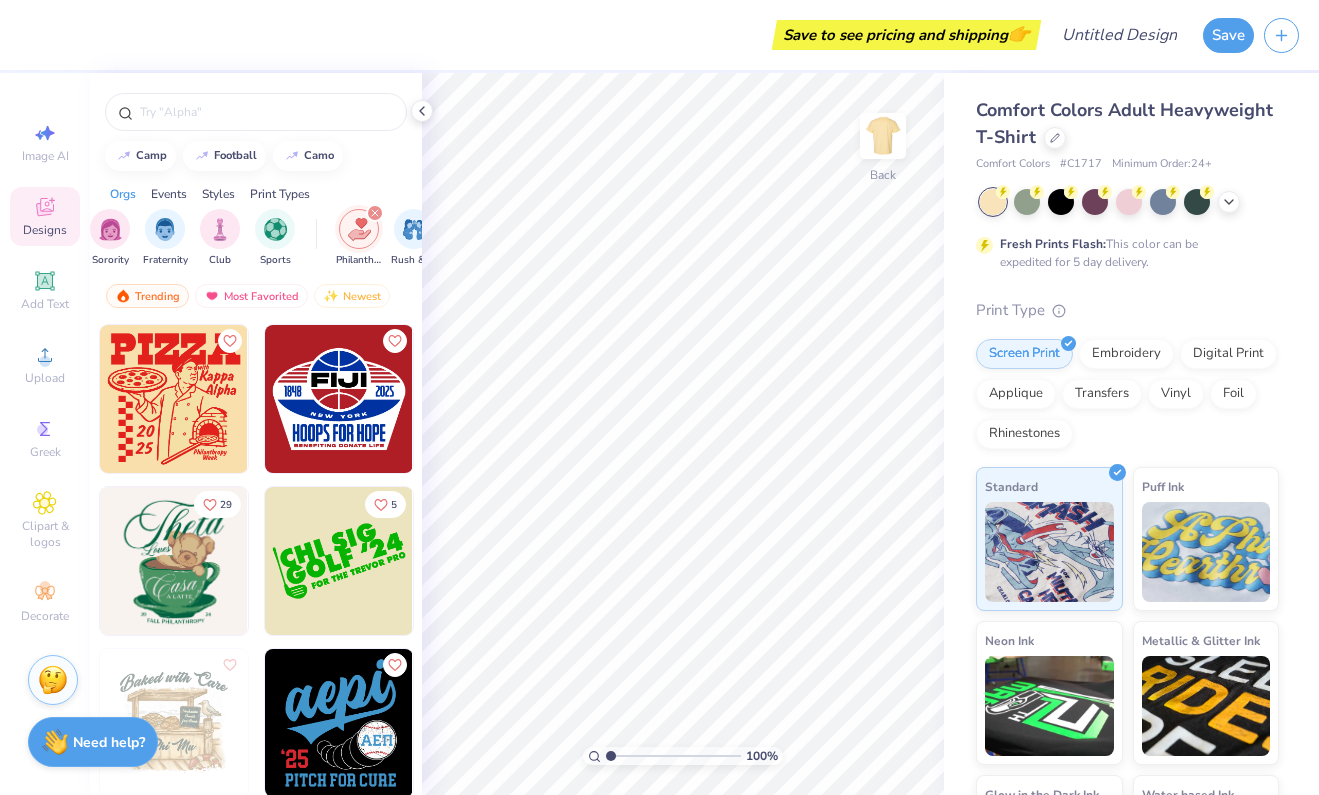 scroll, scrollTop: 0, scrollLeft: 0, axis: both 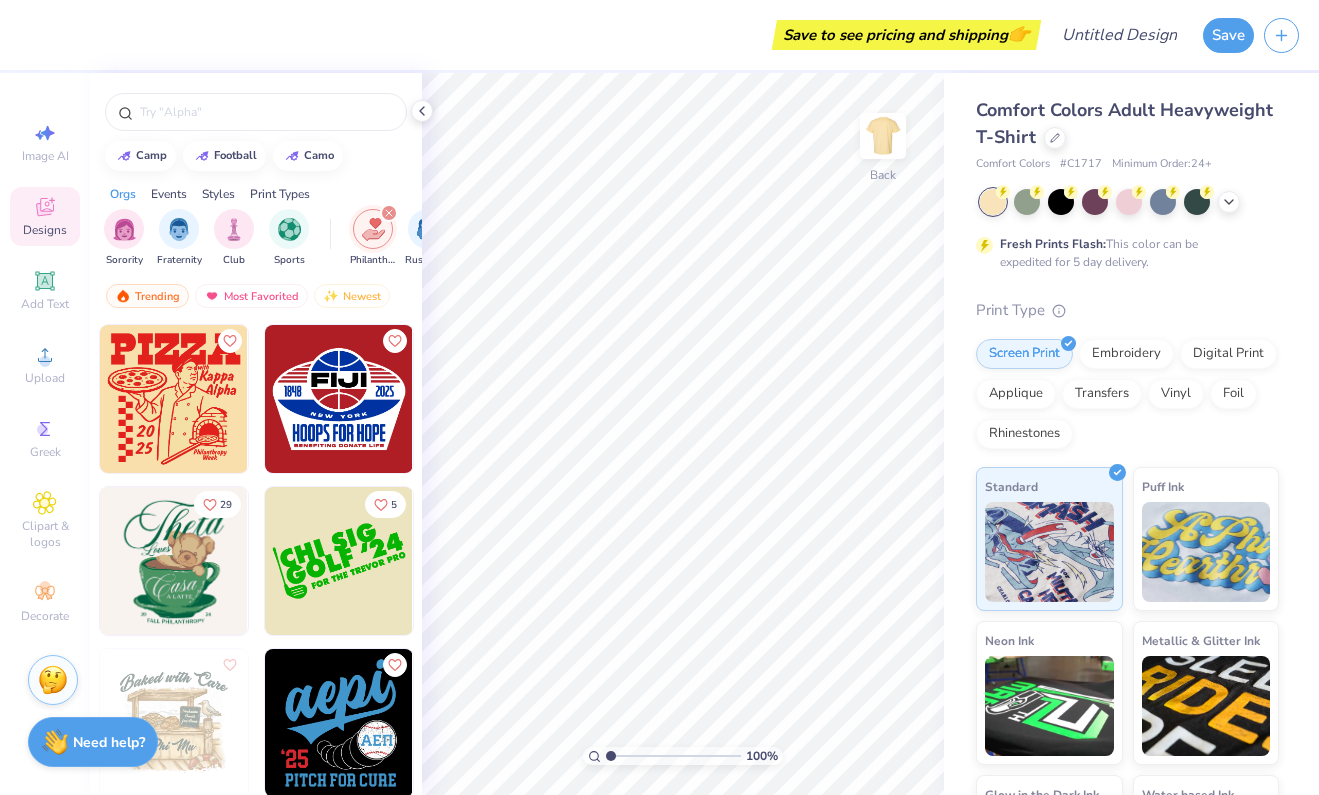 click on "Events" at bounding box center [169, 194] 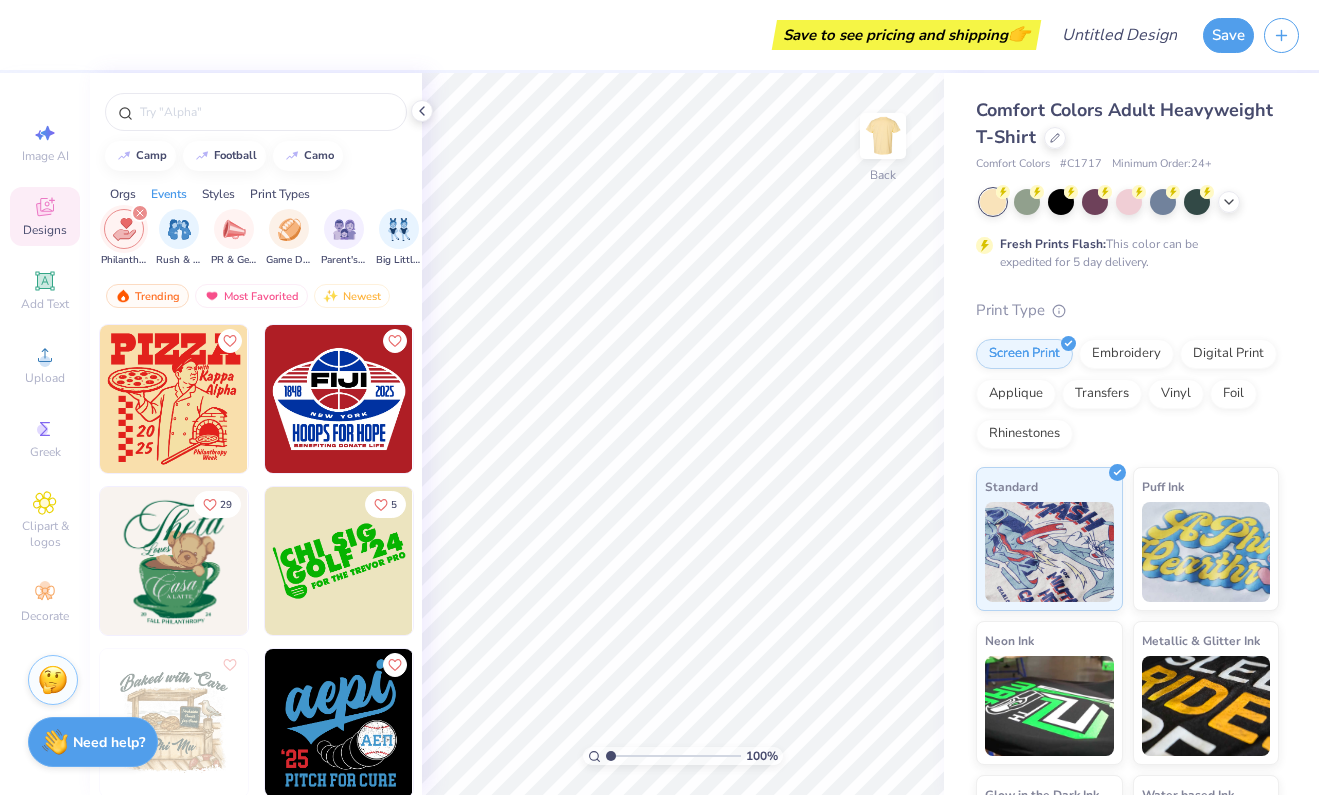 click on "Styles" at bounding box center (218, 194) 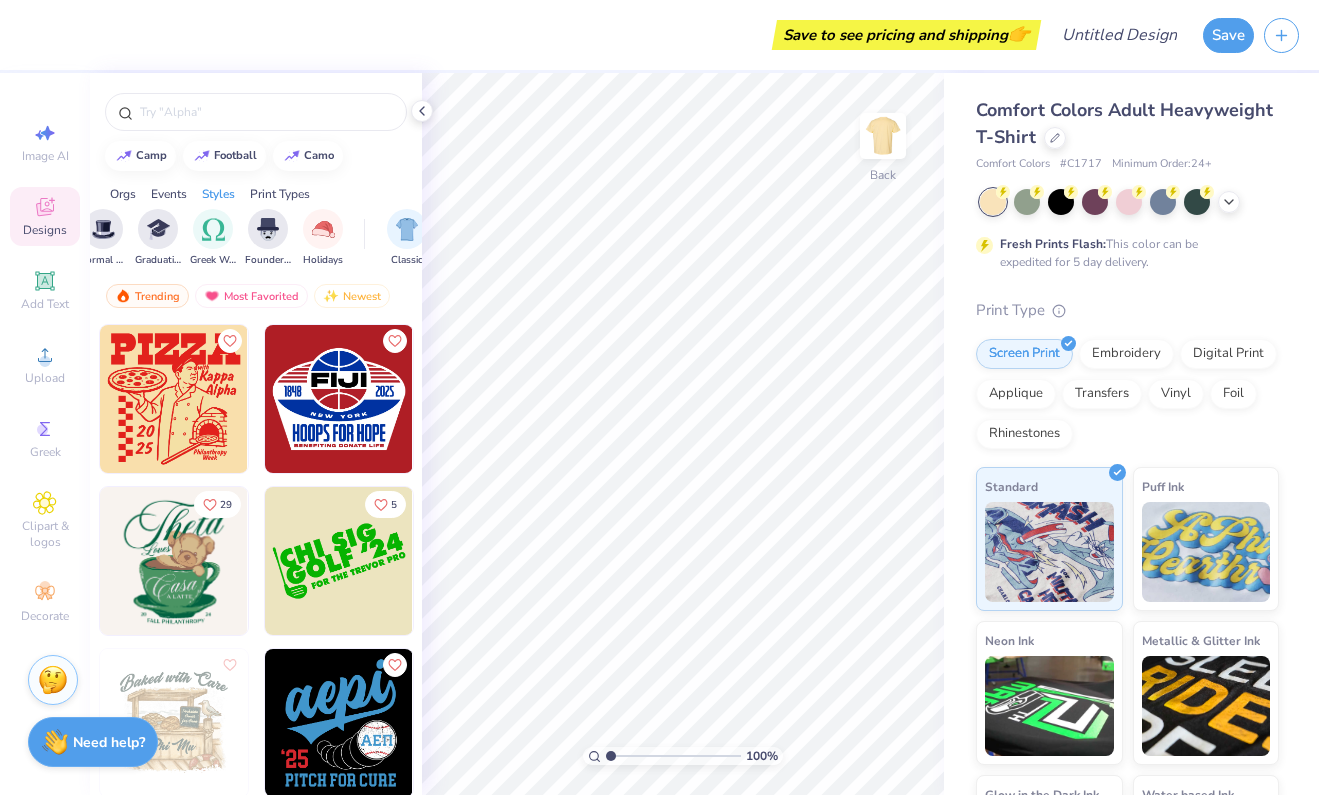 scroll, scrollTop: 0, scrollLeft: 1048, axis: horizontal 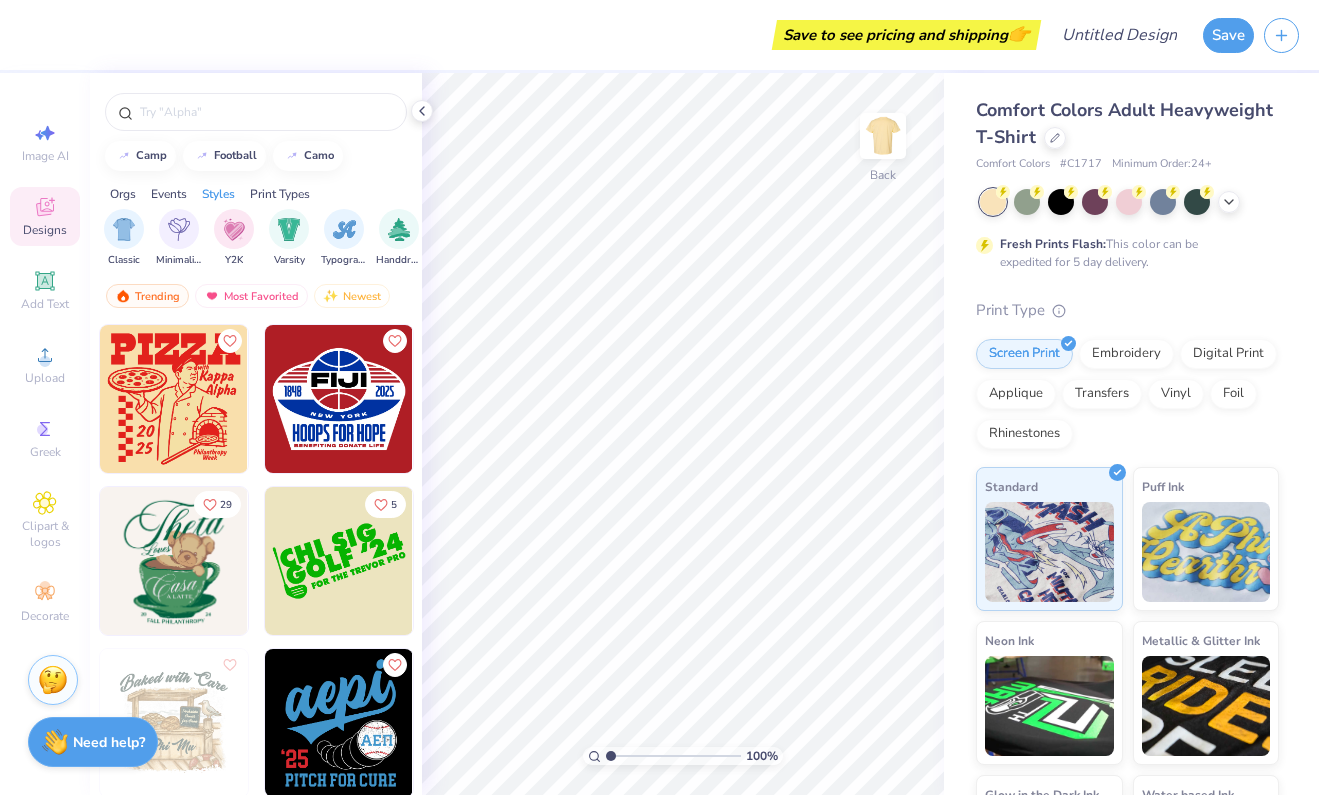 click on "Print Types" at bounding box center [280, 194] 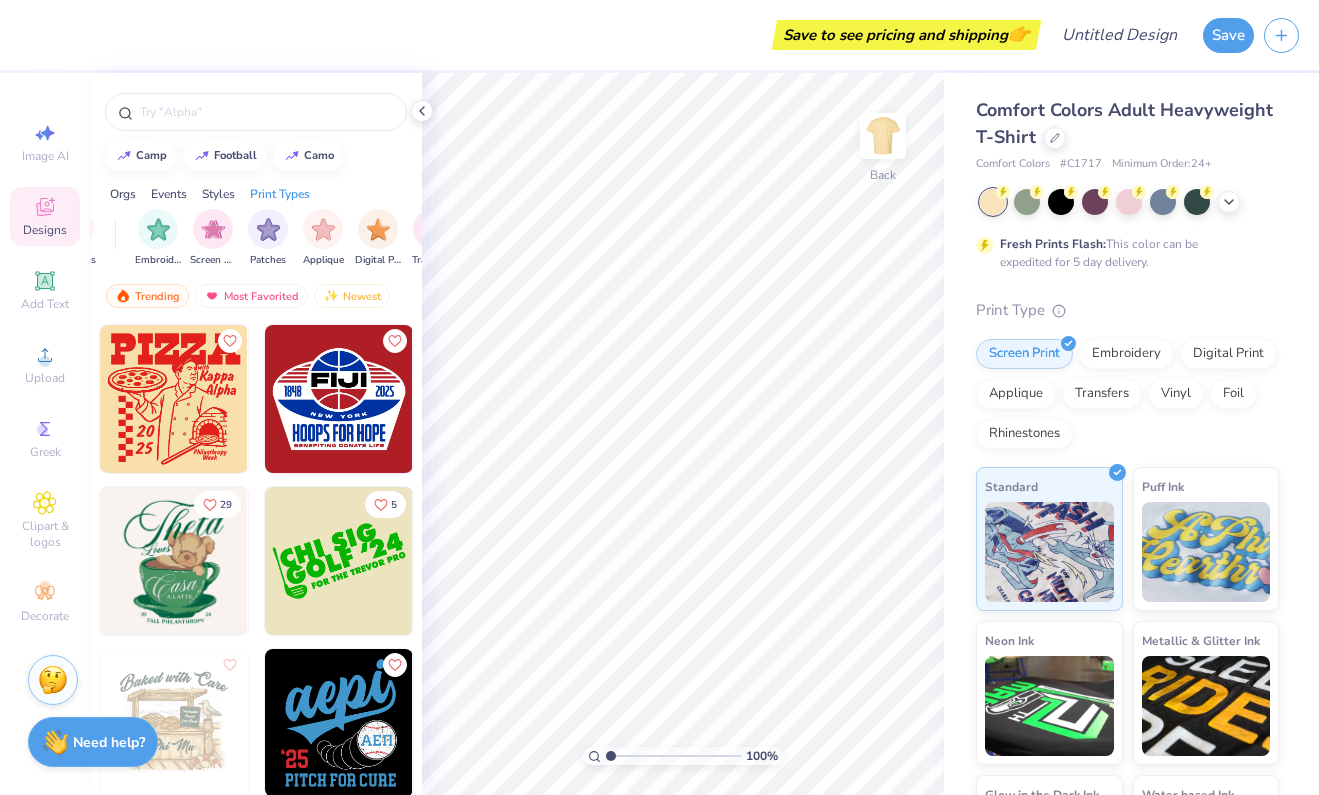 scroll, scrollTop: 0, scrollLeft: 1627, axis: horizontal 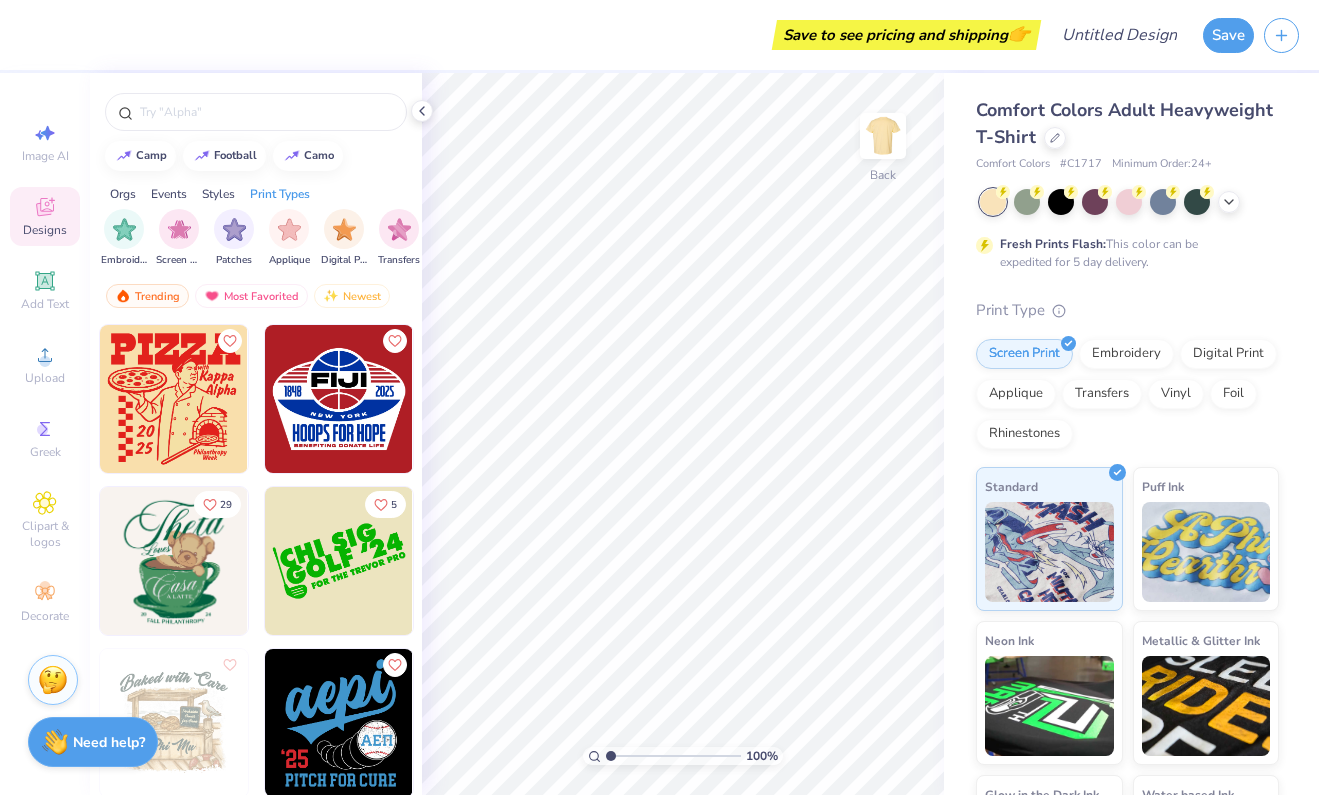 click on "Orgs" at bounding box center (123, 194) 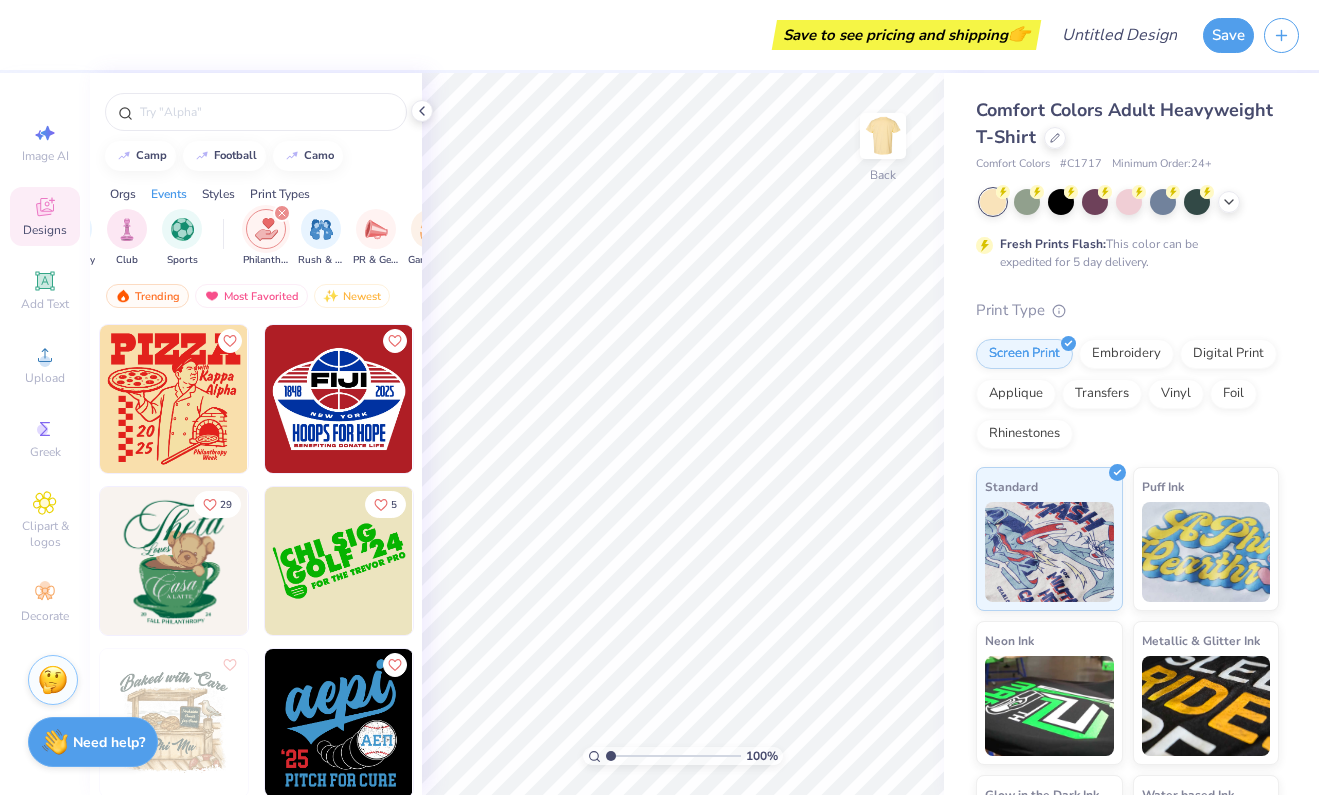 scroll, scrollTop: 0, scrollLeft: 0, axis: both 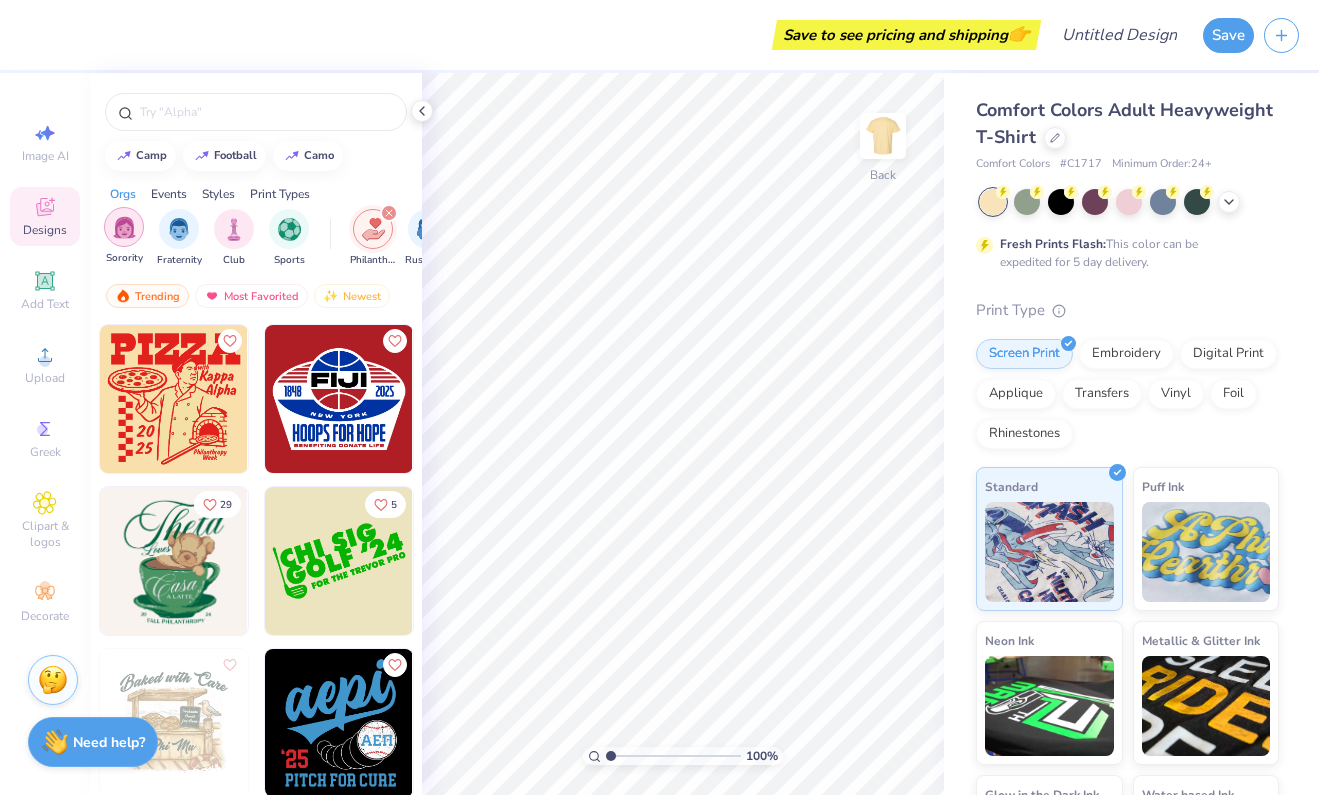 click at bounding box center [124, 227] 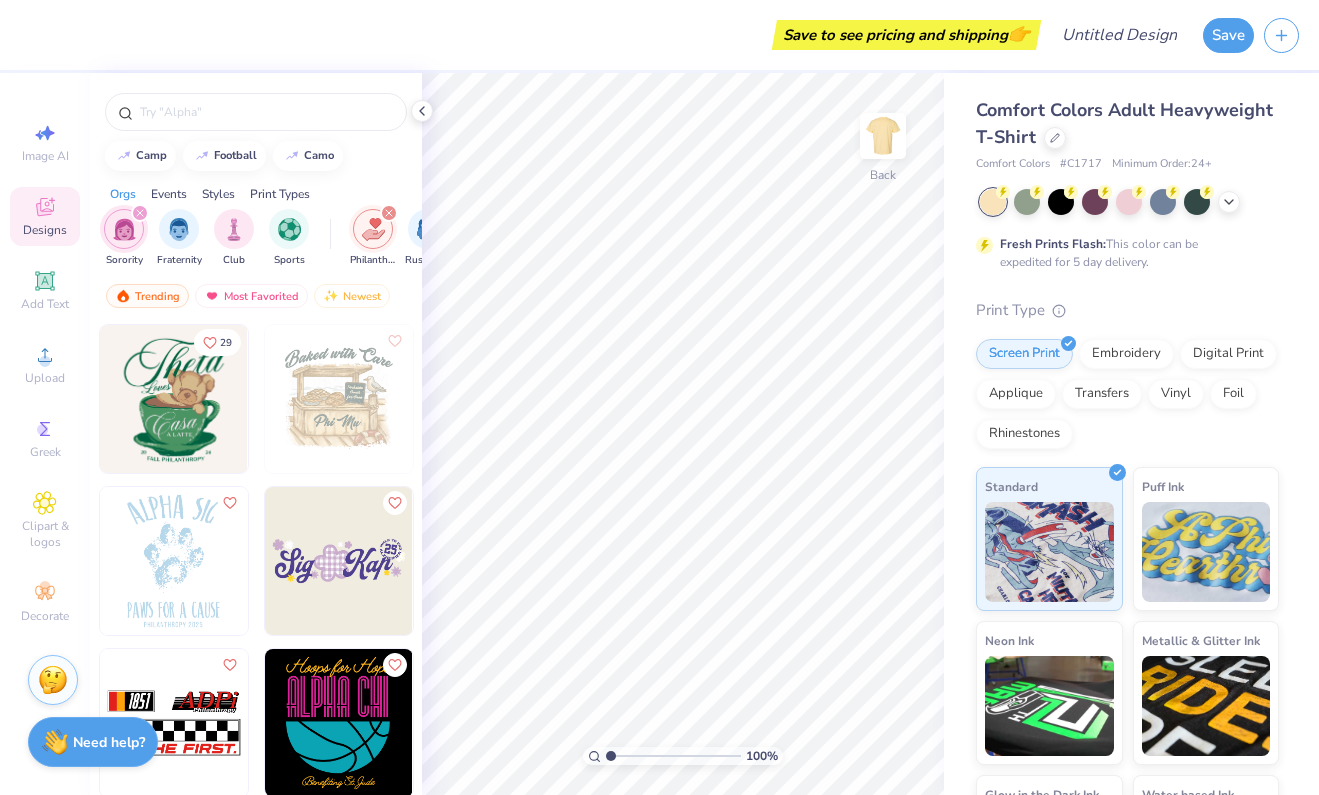 click on "Events" at bounding box center (169, 194) 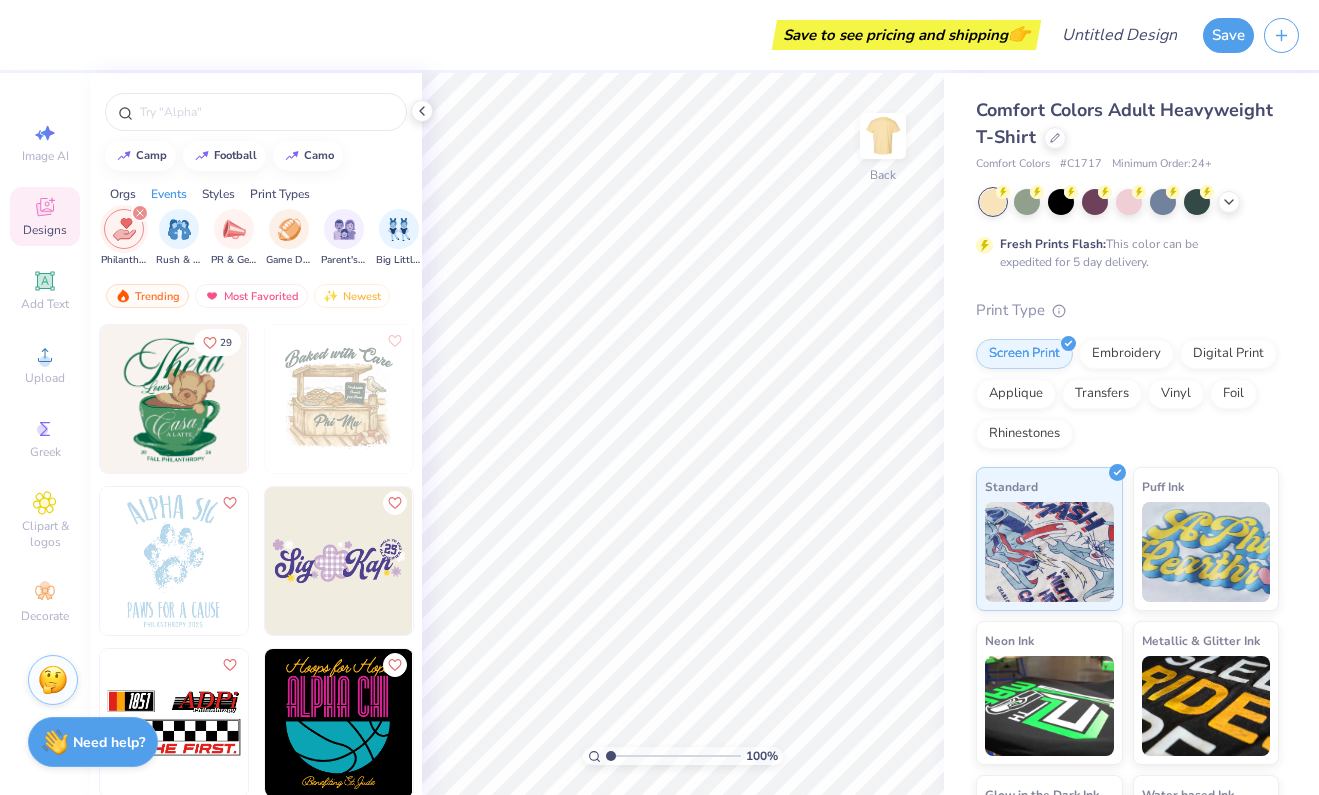 click on "Styles" at bounding box center [218, 194] 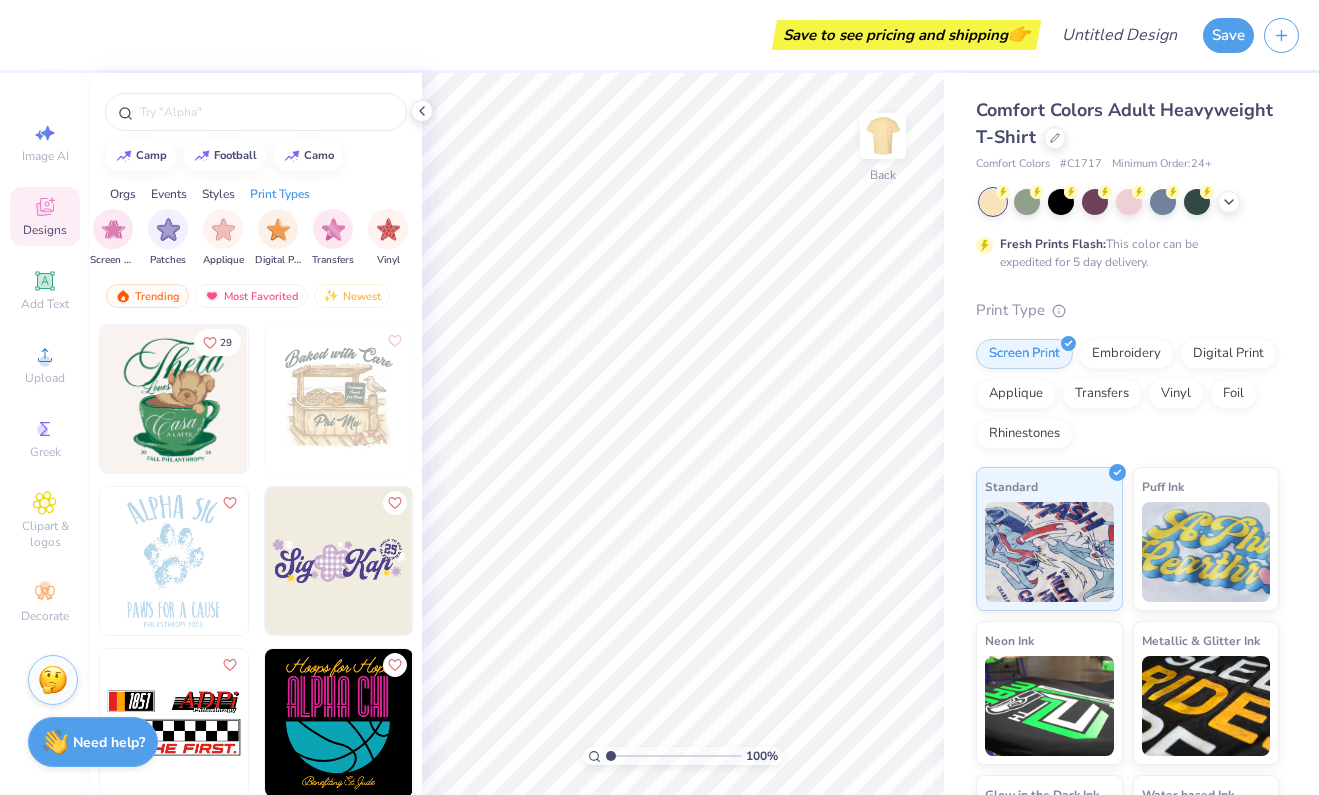scroll, scrollTop: 0, scrollLeft: 1693, axis: horizontal 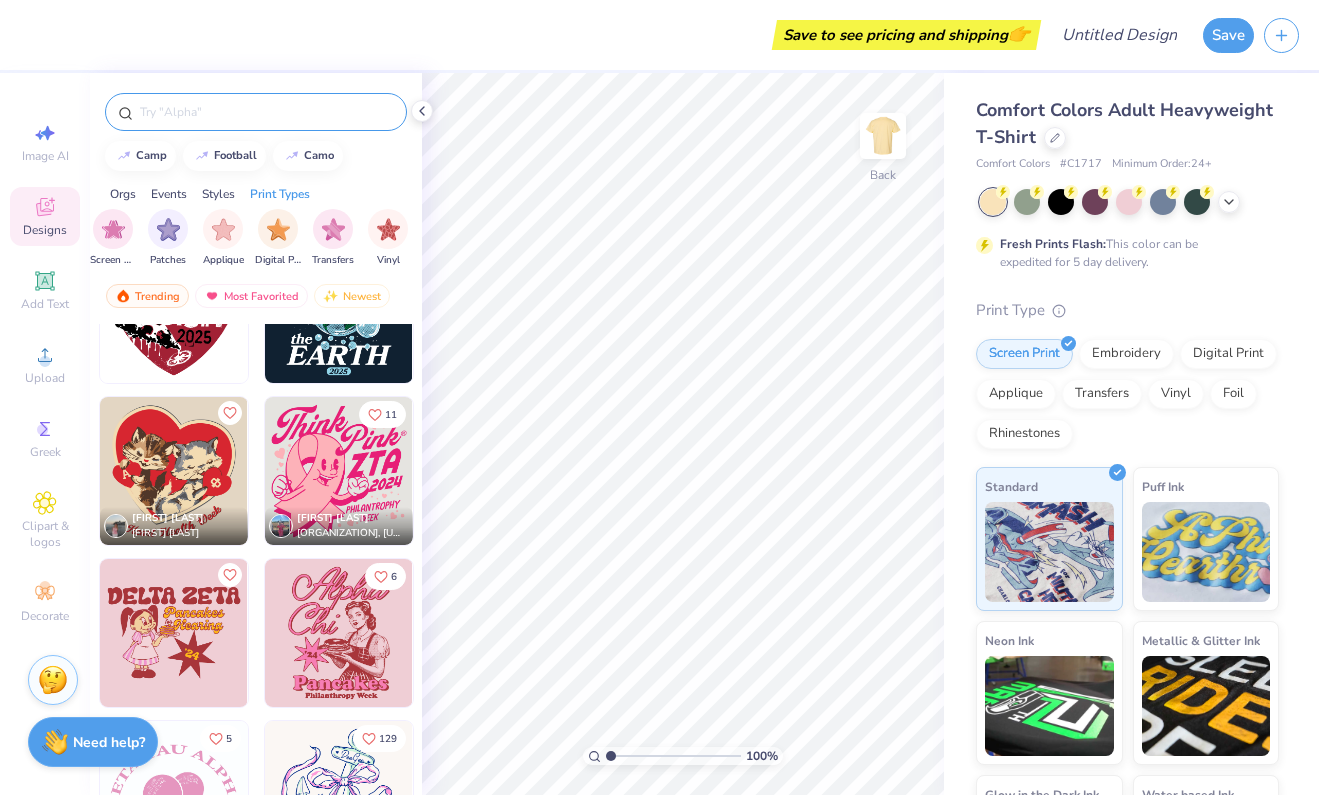 click at bounding box center (266, 112) 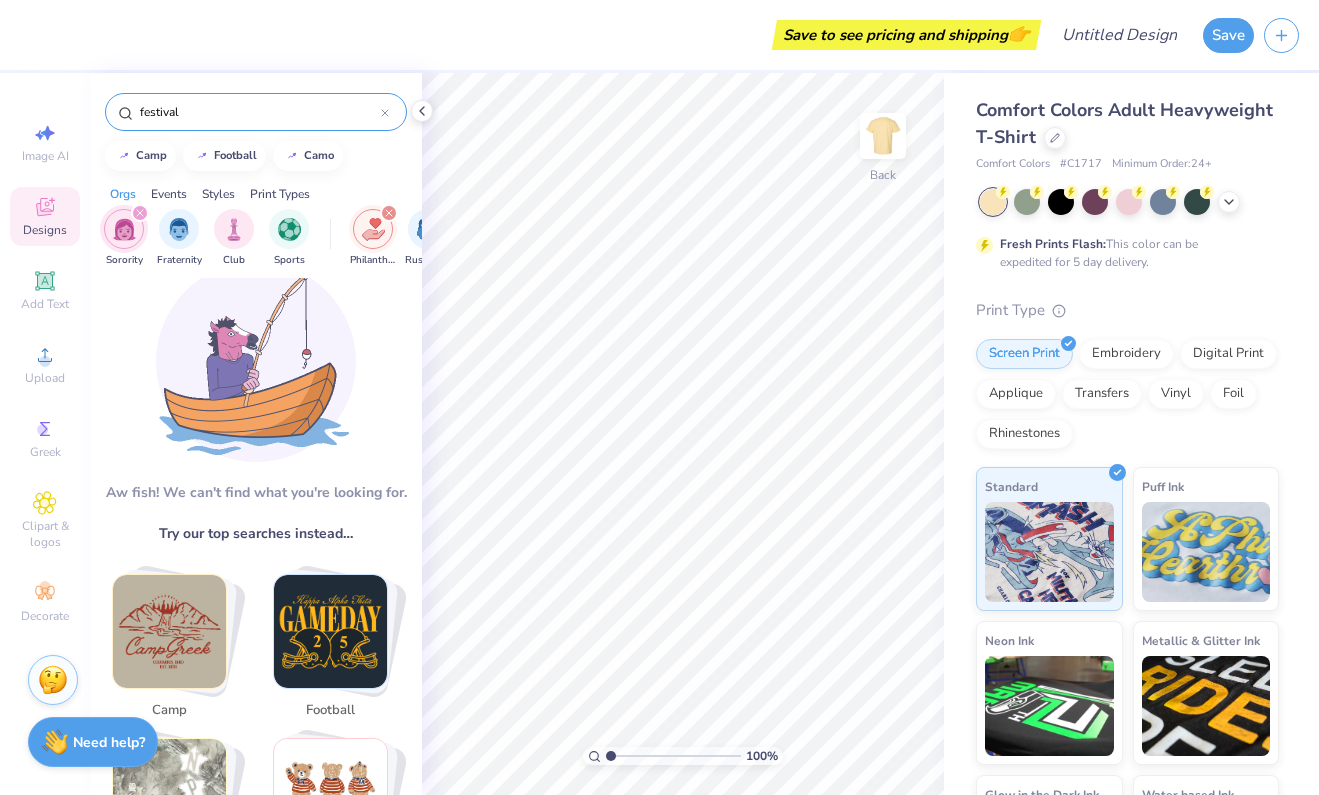 scroll, scrollTop: 34, scrollLeft: 0, axis: vertical 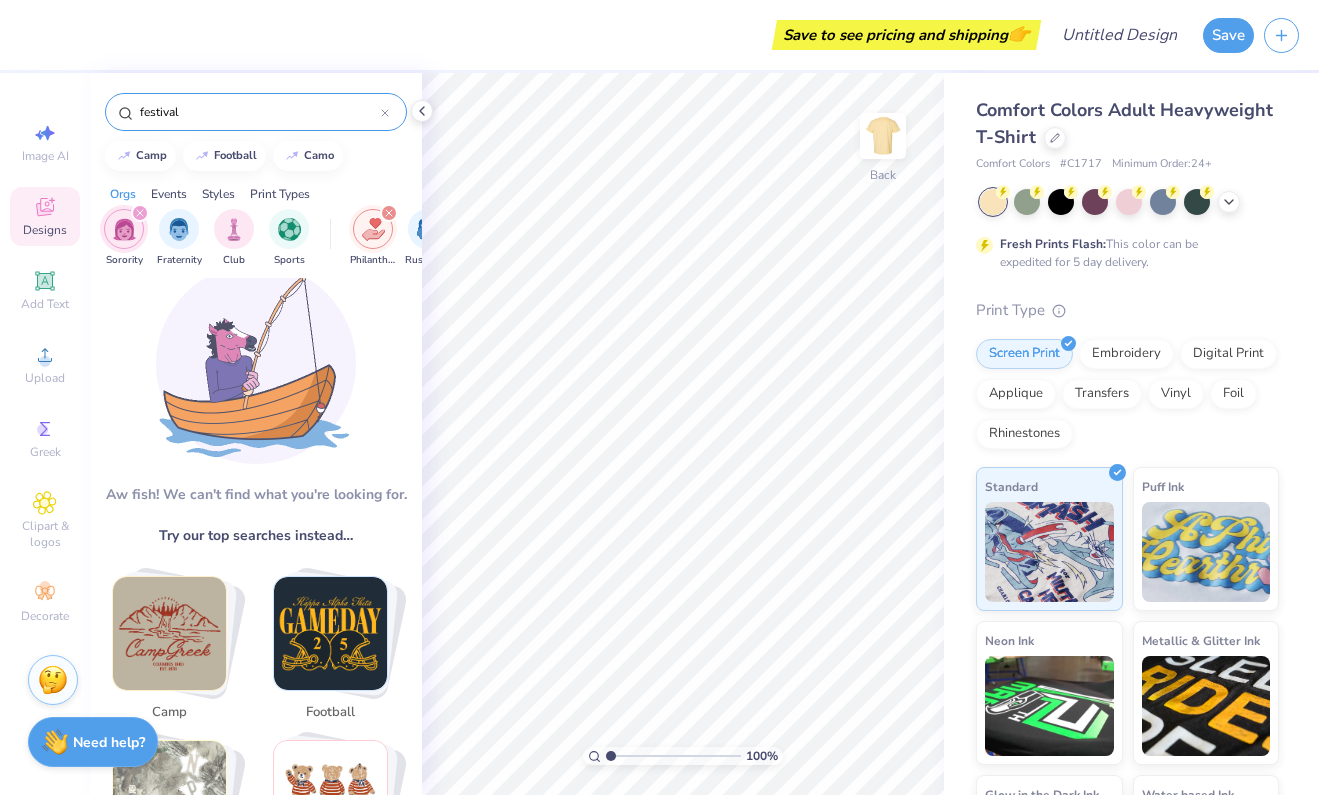 click on "festival" at bounding box center [259, 112] 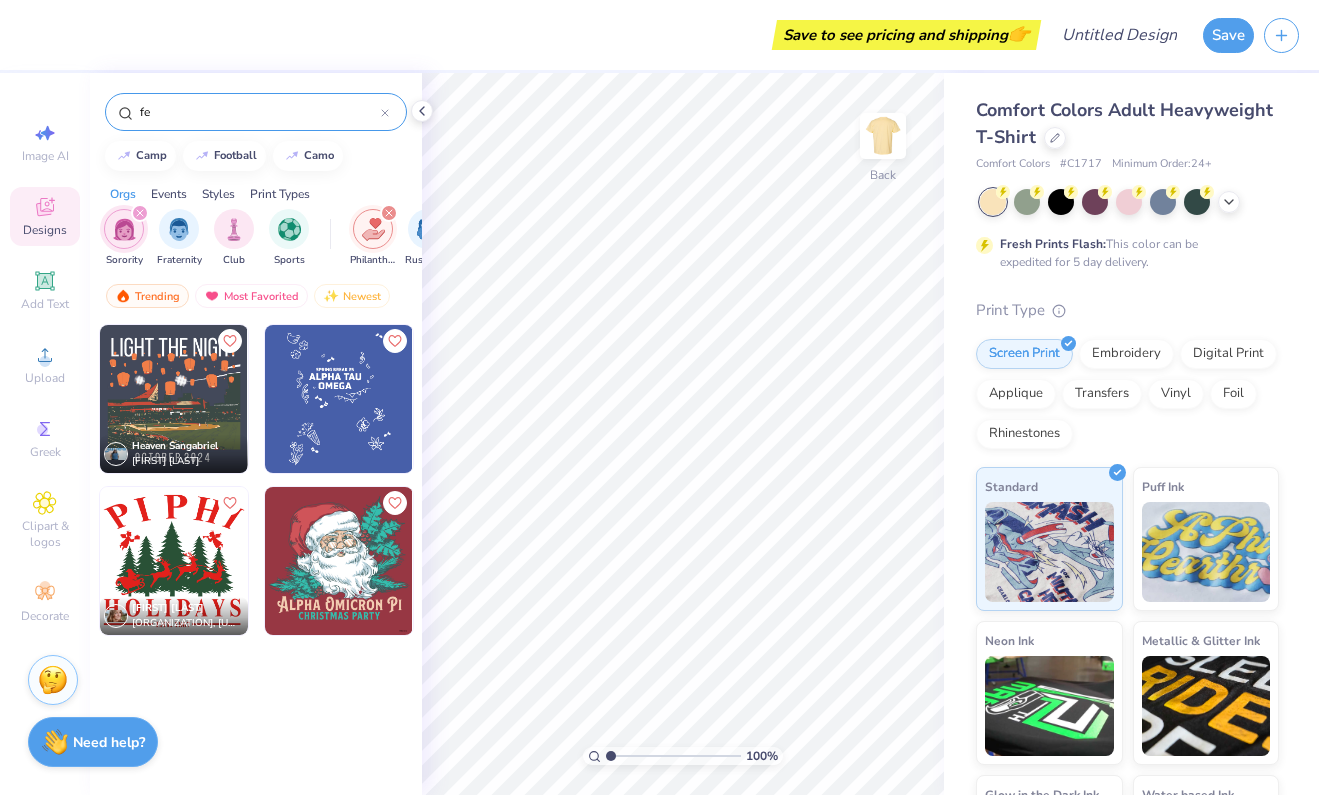type on "f" 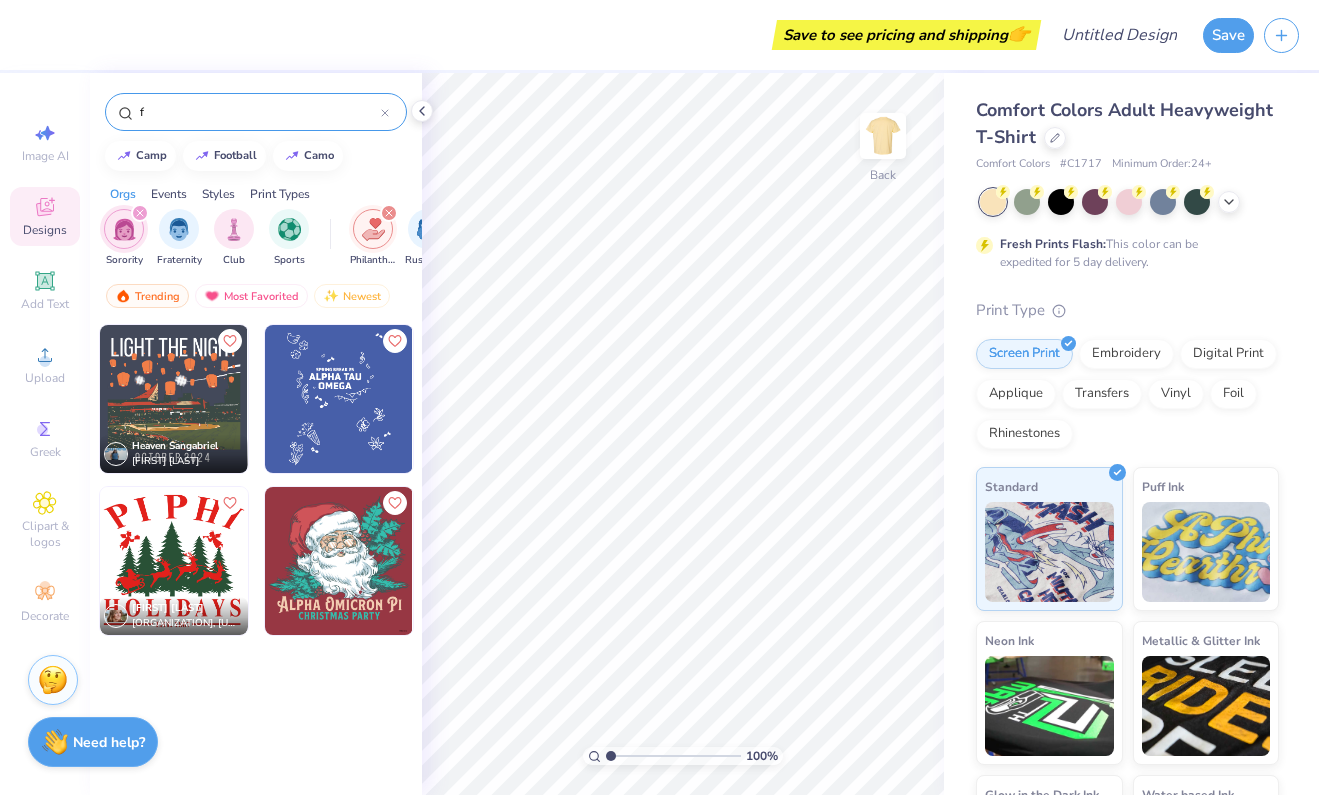 type 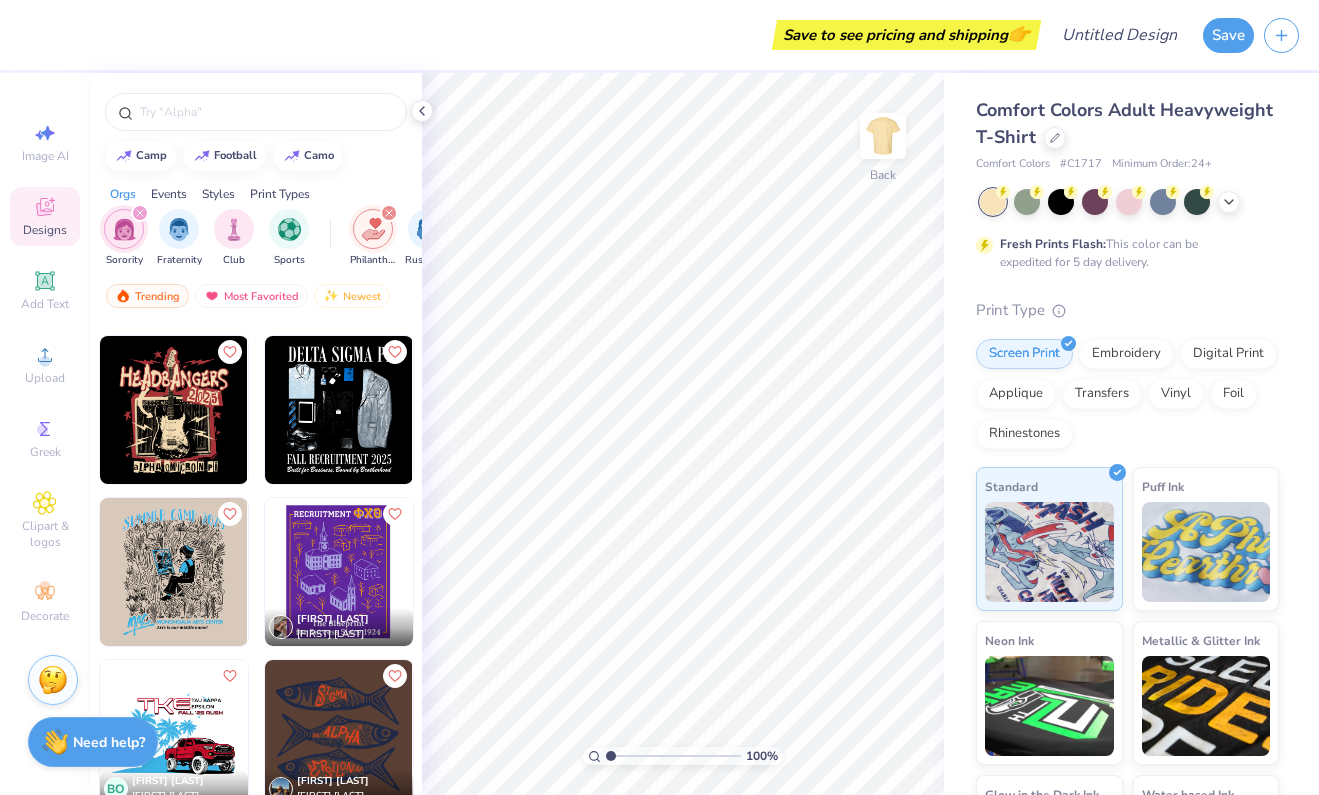scroll, scrollTop: 14407, scrollLeft: 0, axis: vertical 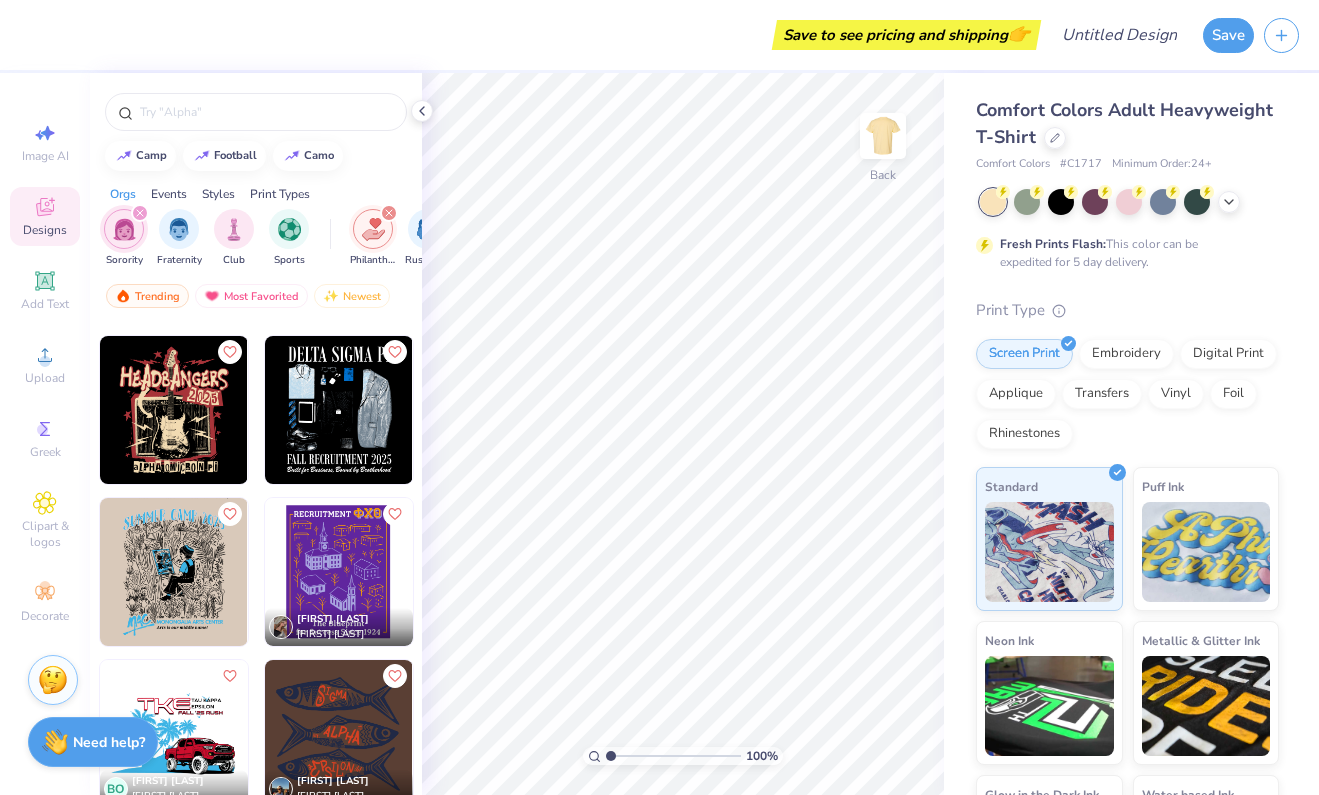 click at bounding box center (174, 410) 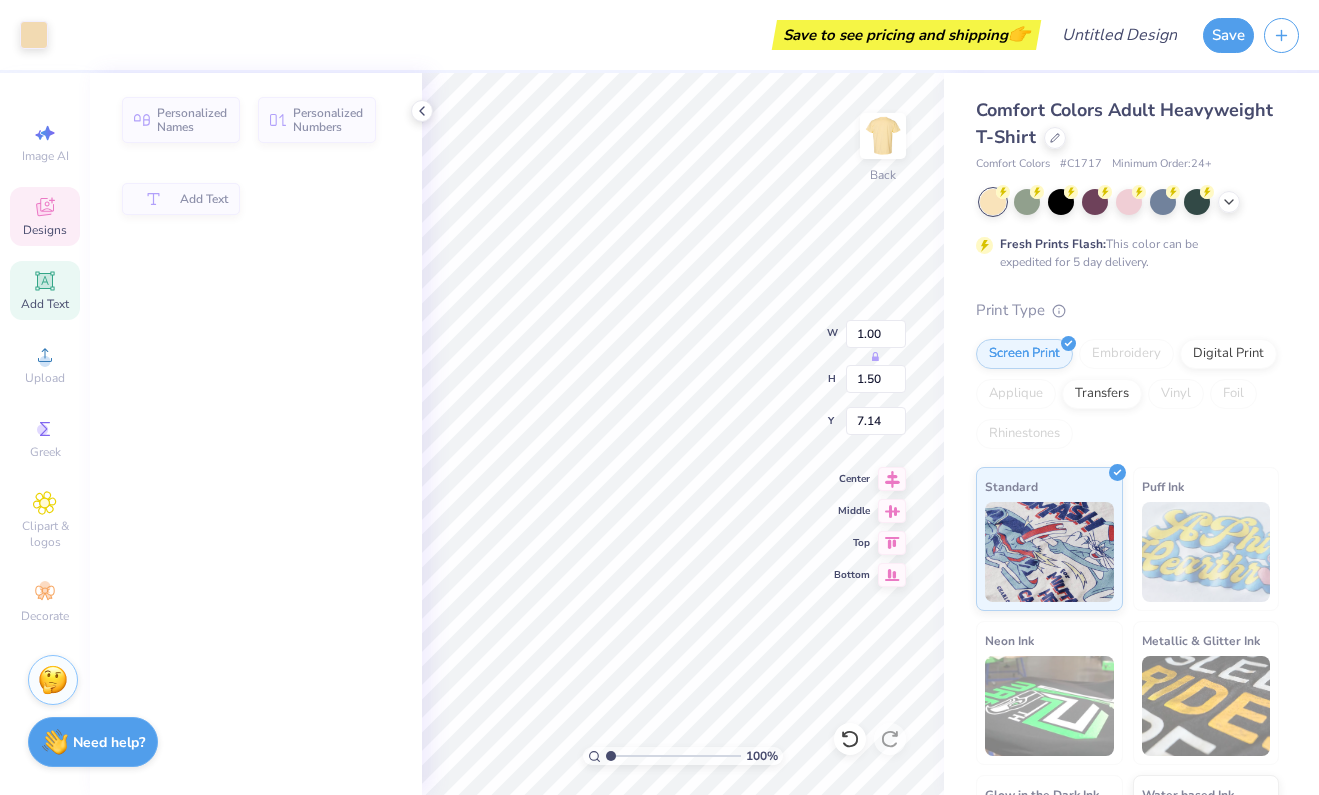 type on "1.00" 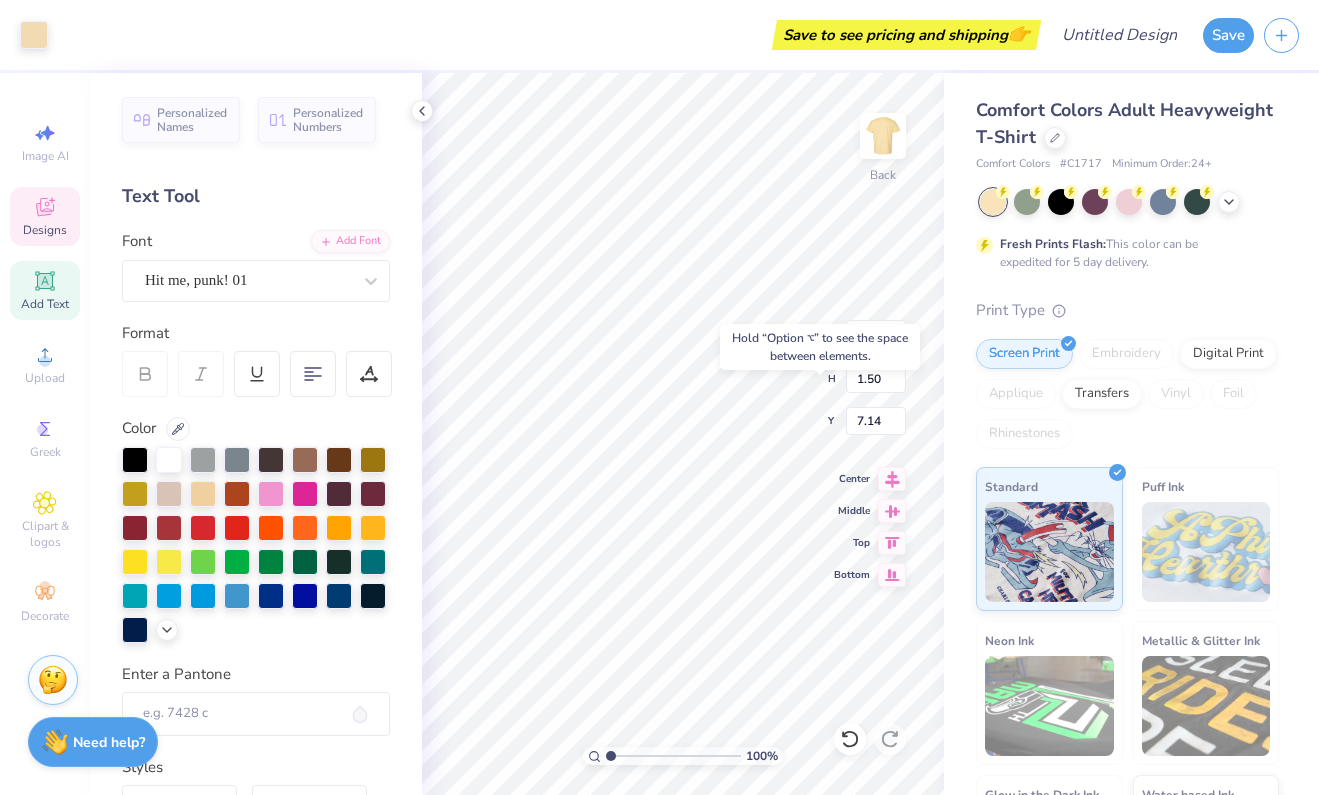 type on "9.66" 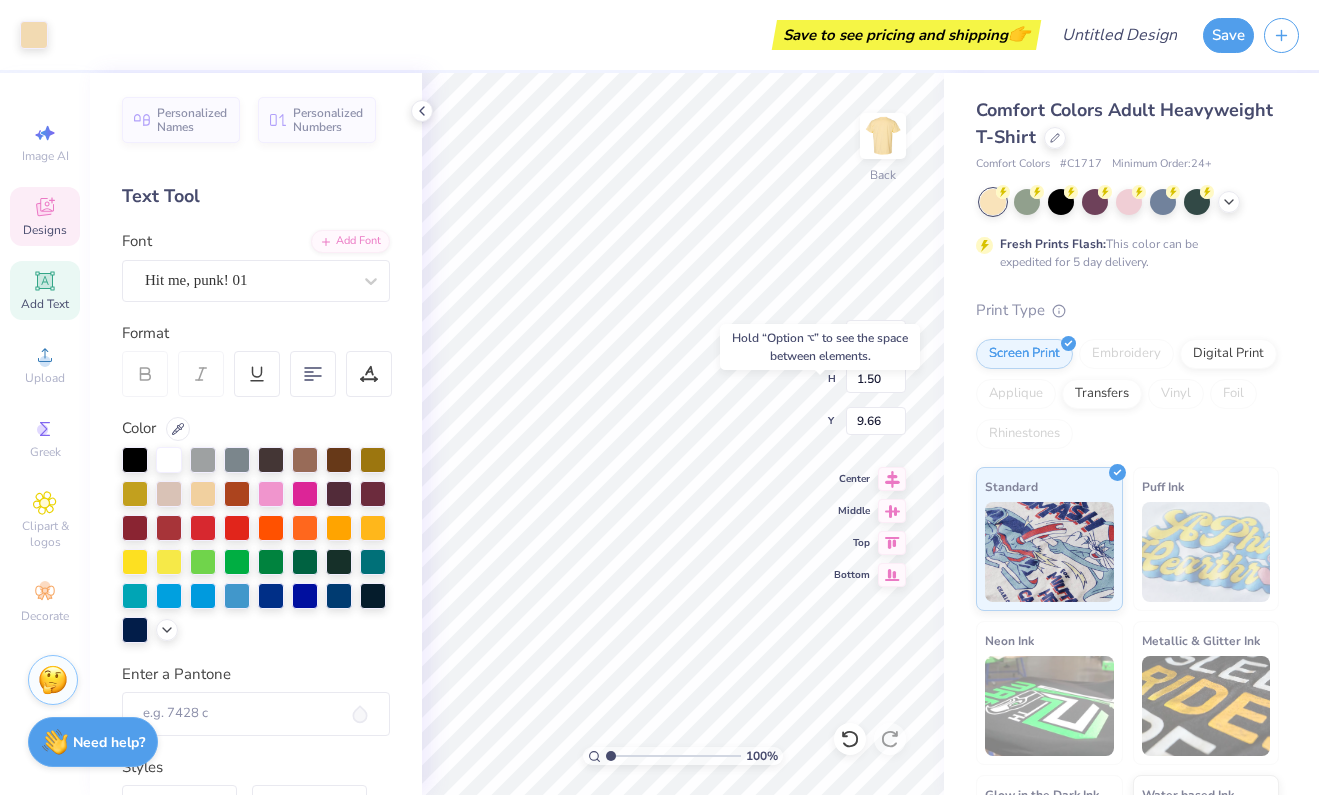 type on "11.14" 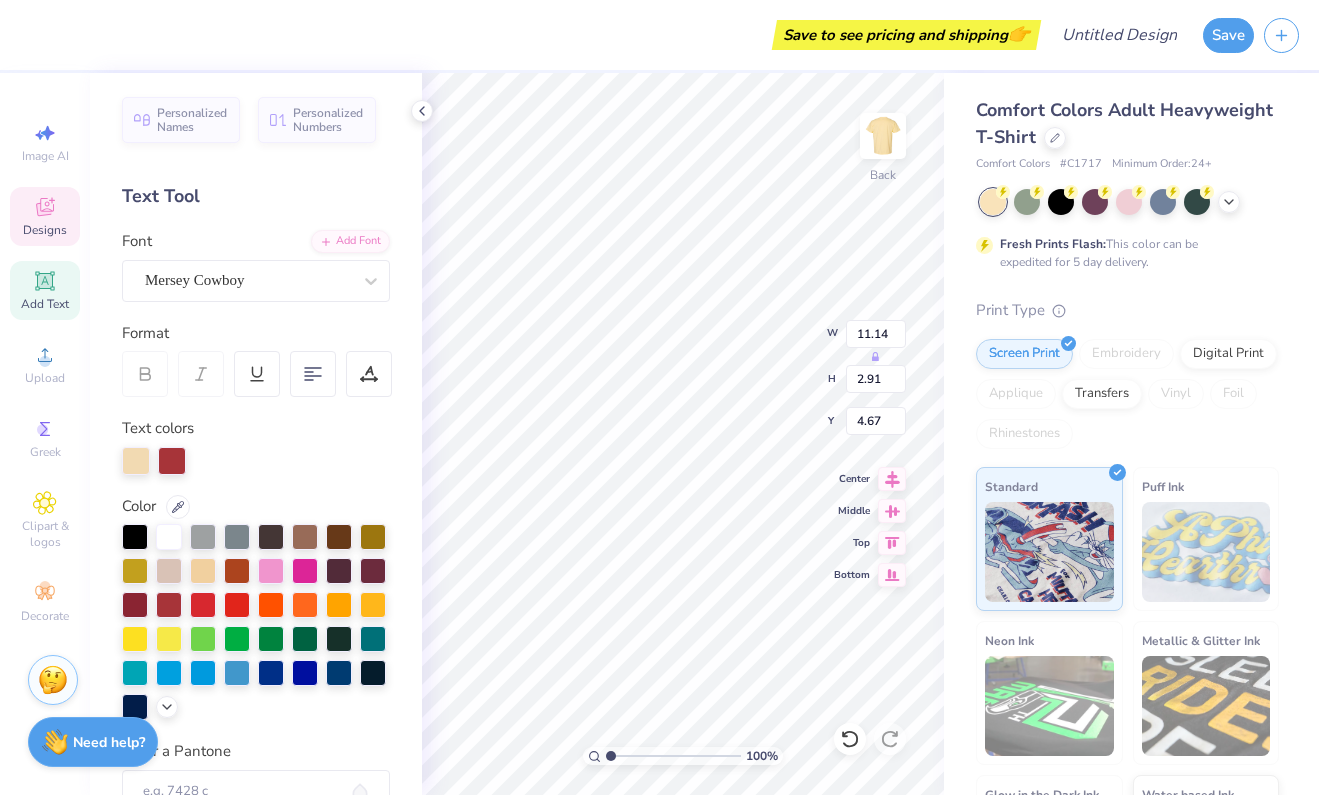 scroll, scrollTop: 0, scrollLeft: 4, axis: horizontal 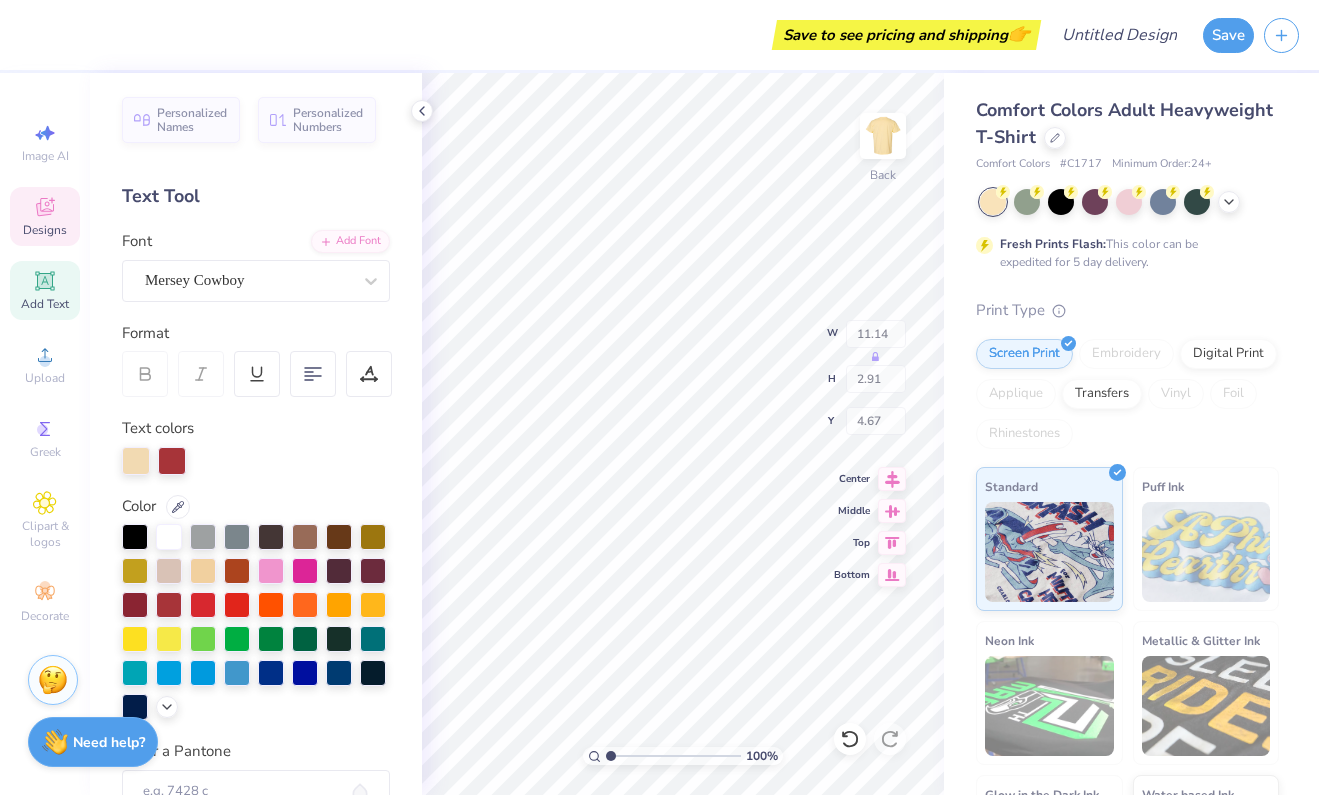 click on "Designs" at bounding box center [45, 230] 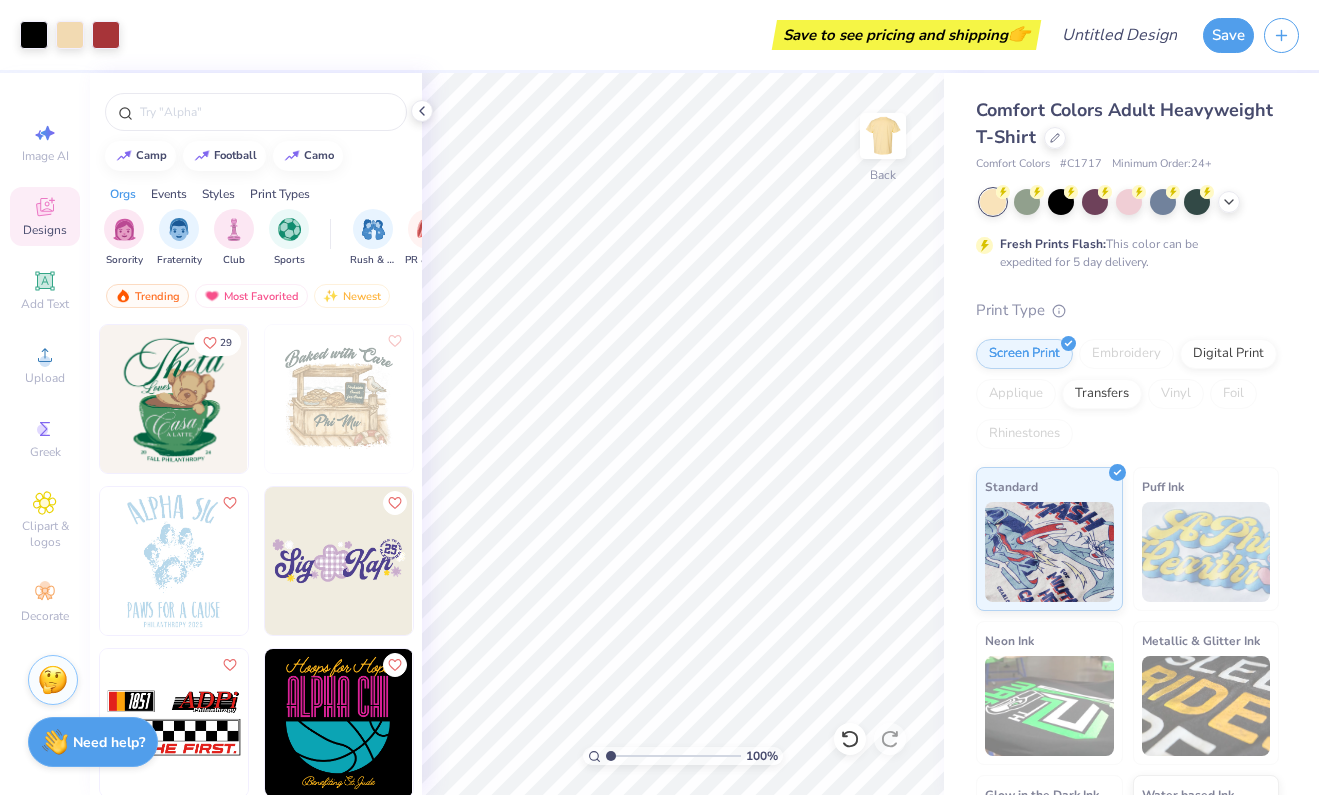click on "Designs" at bounding box center (45, 216) 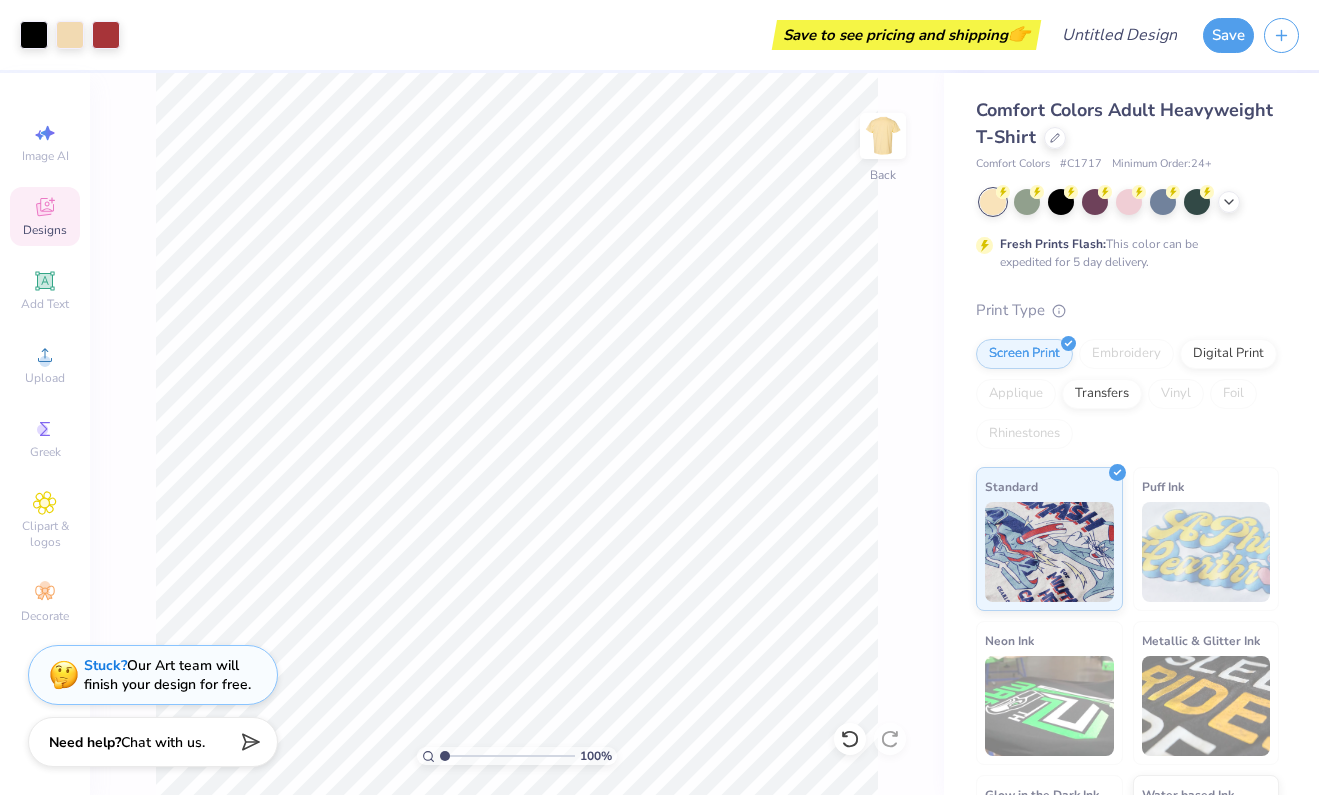 click 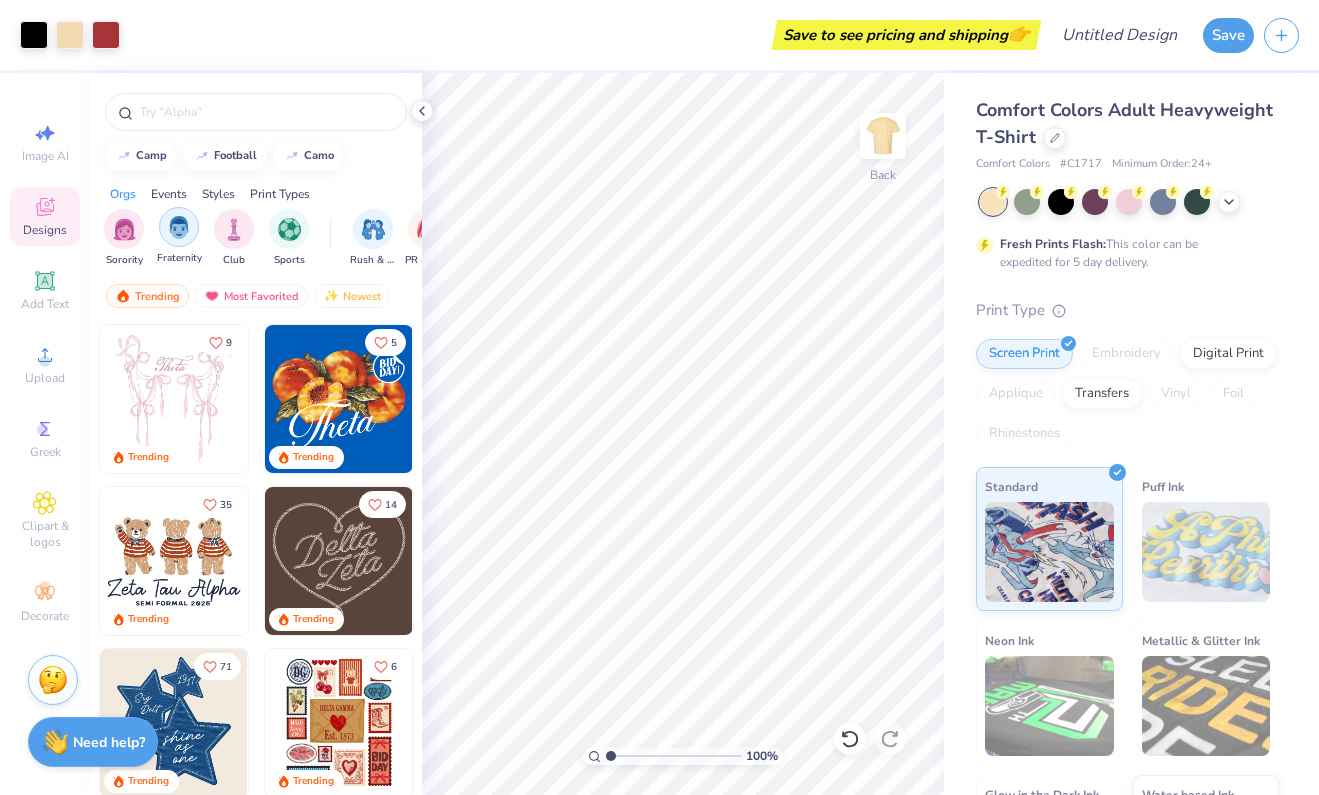 click at bounding box center [179, 227] 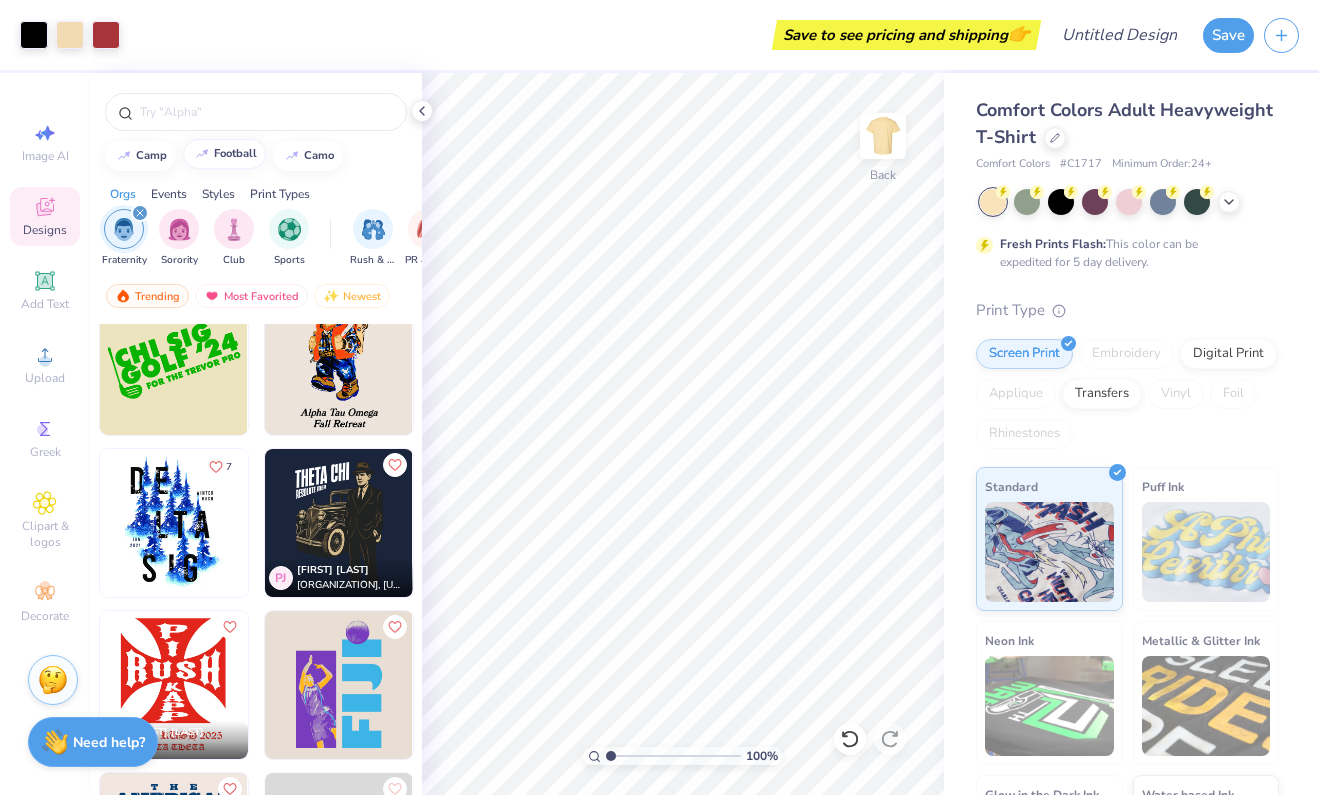 scroll, scrollTop: 2702, scrollLeft: 0, axis: vertical 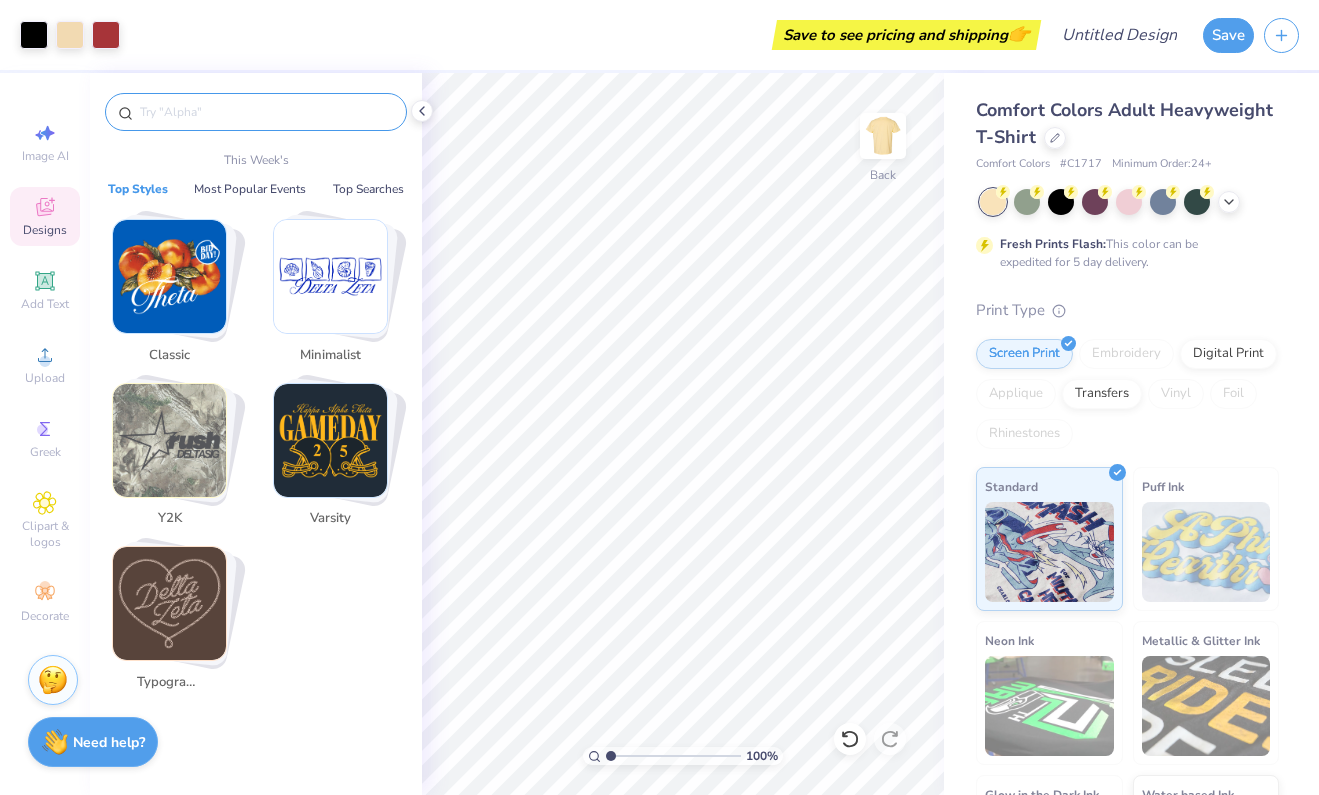 click at bounding box center [266, 112] 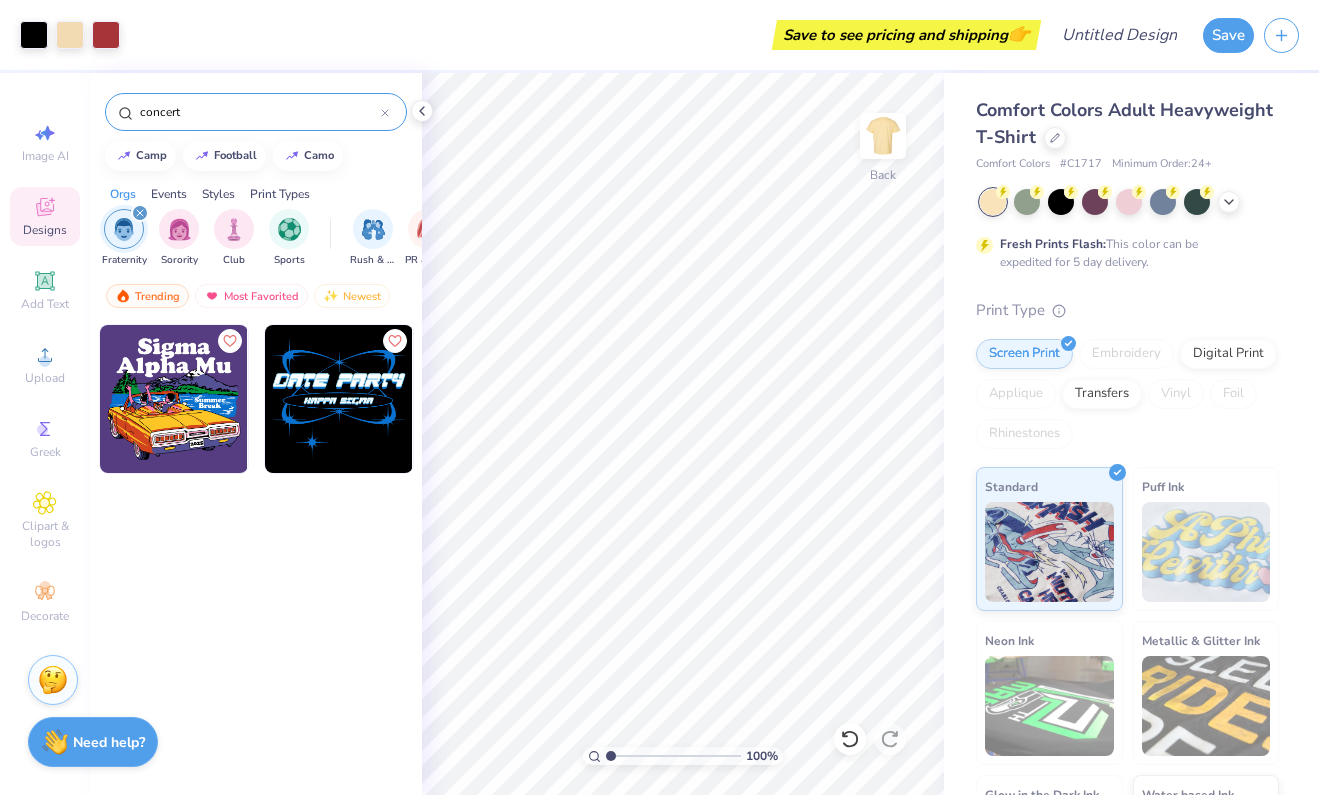 type on "concert" 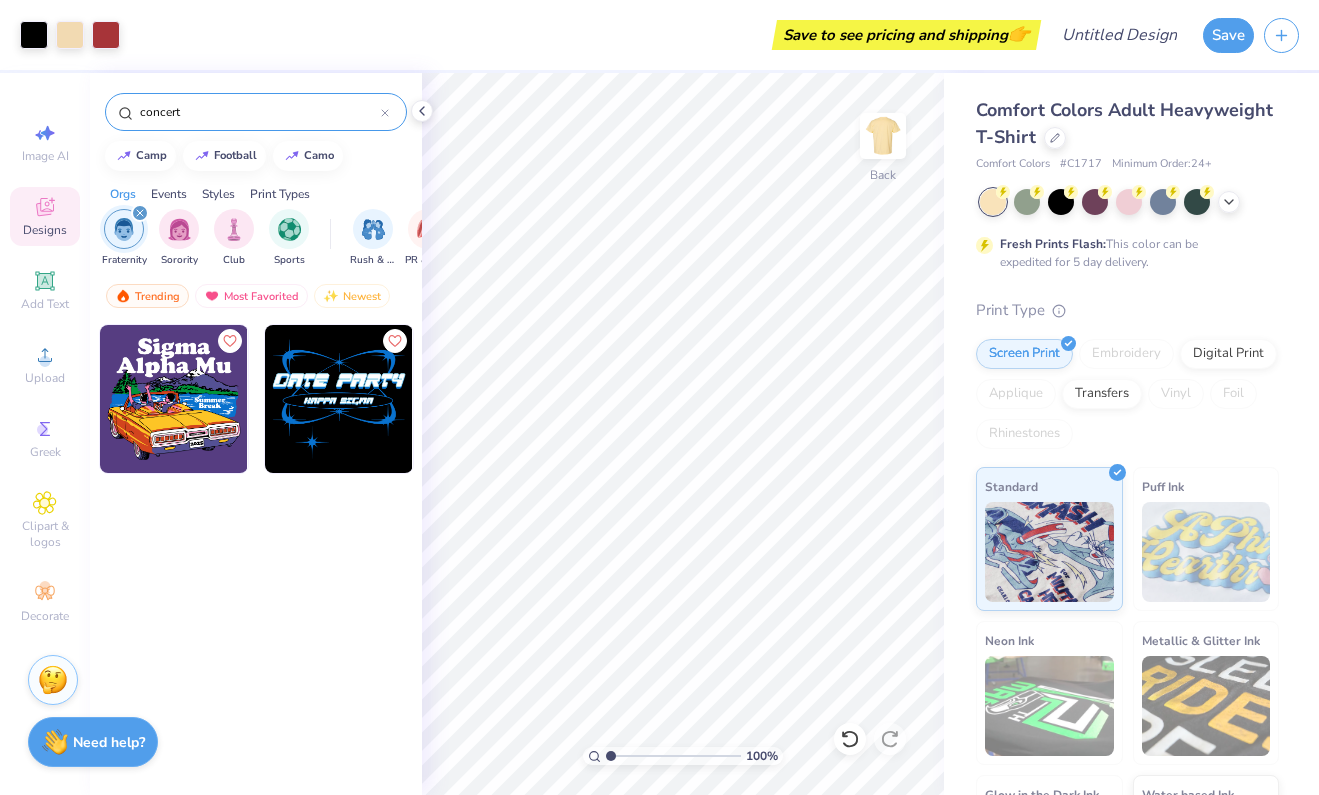 click at bounding box center [339, 399] 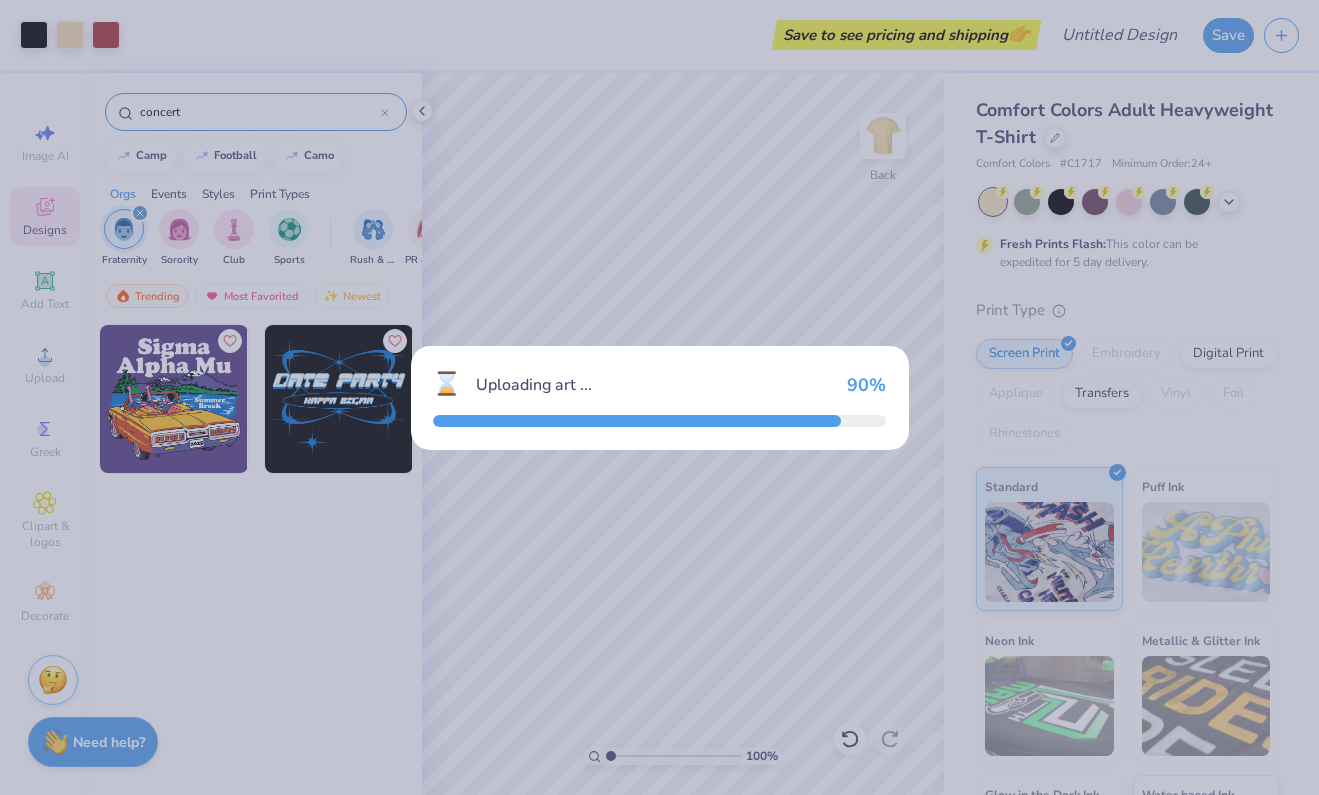 click on "⌛ Uploading art ... 90 %" at bounding box center (659, 397) 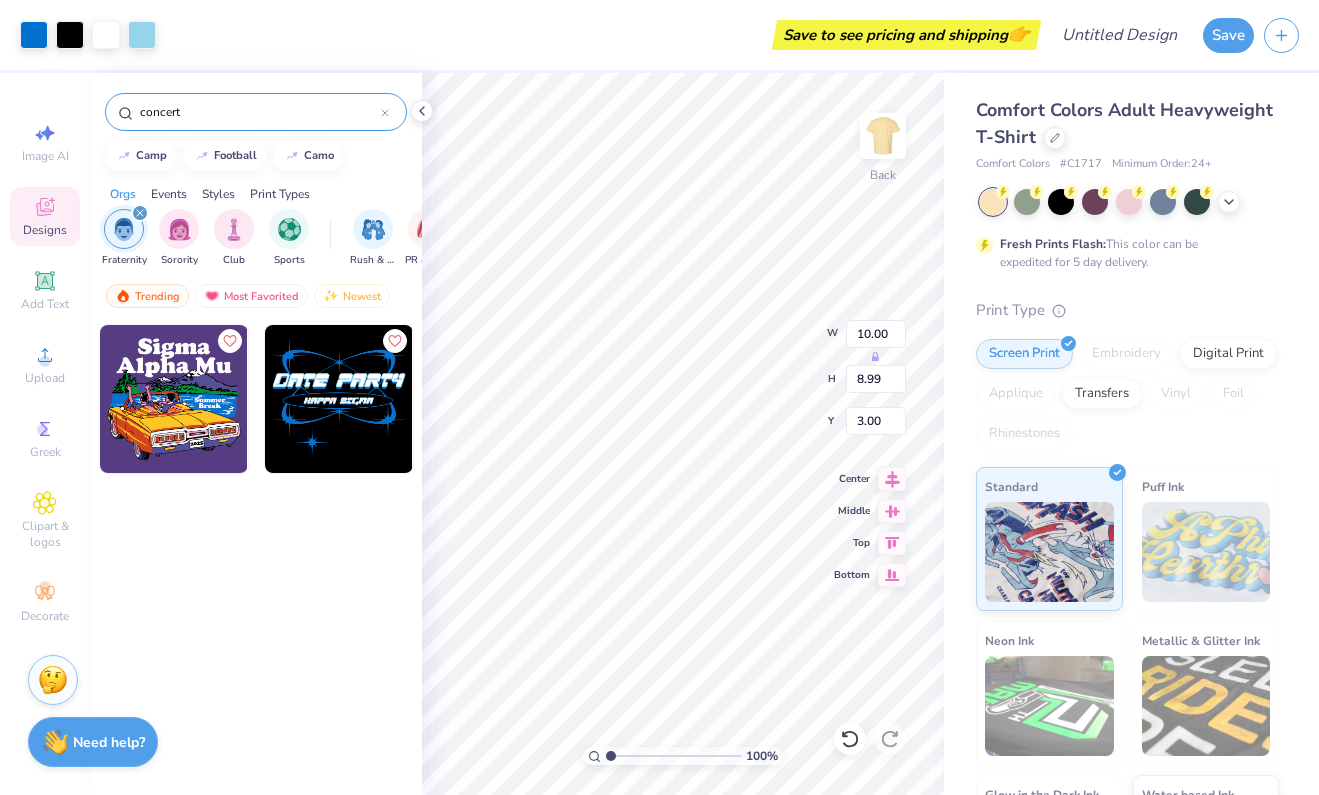 click at bounding box center (659, 397) 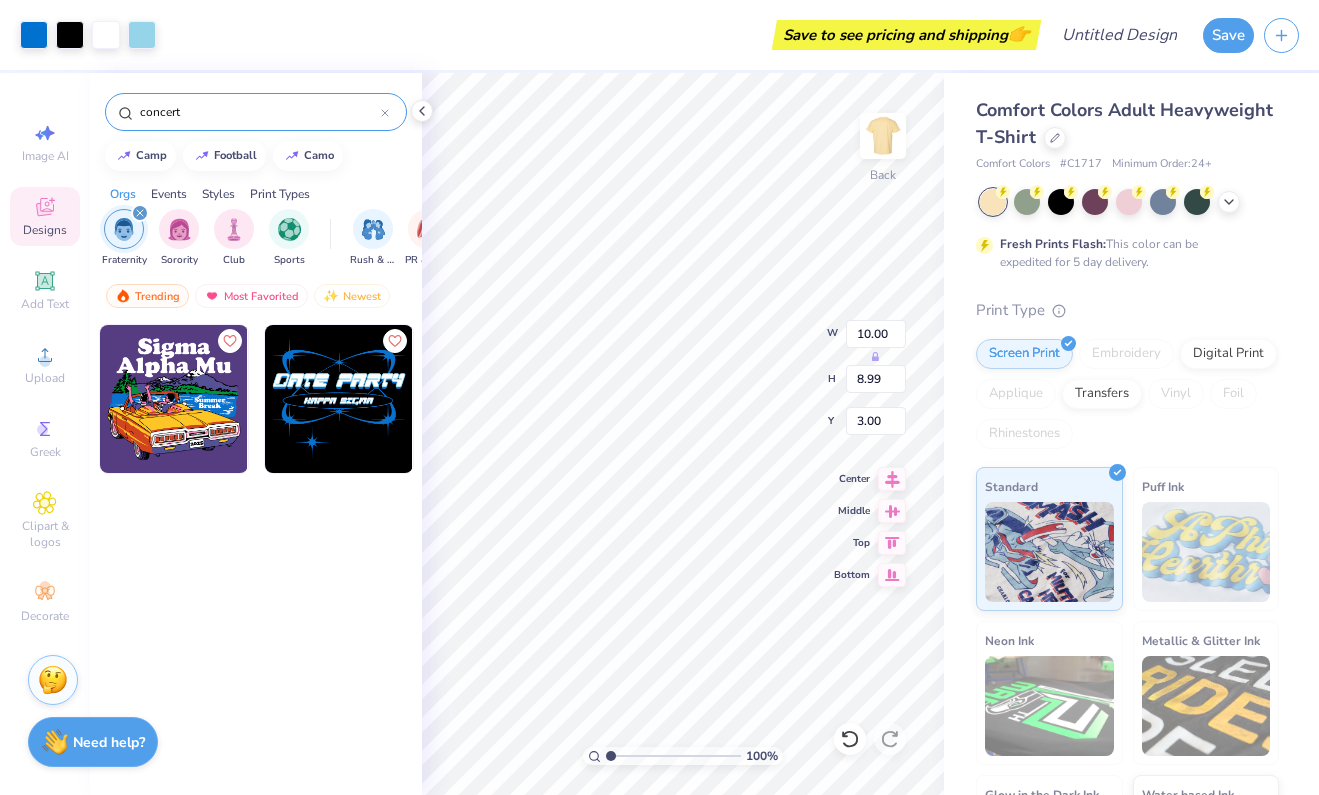 click at bounding box center [659, 397] 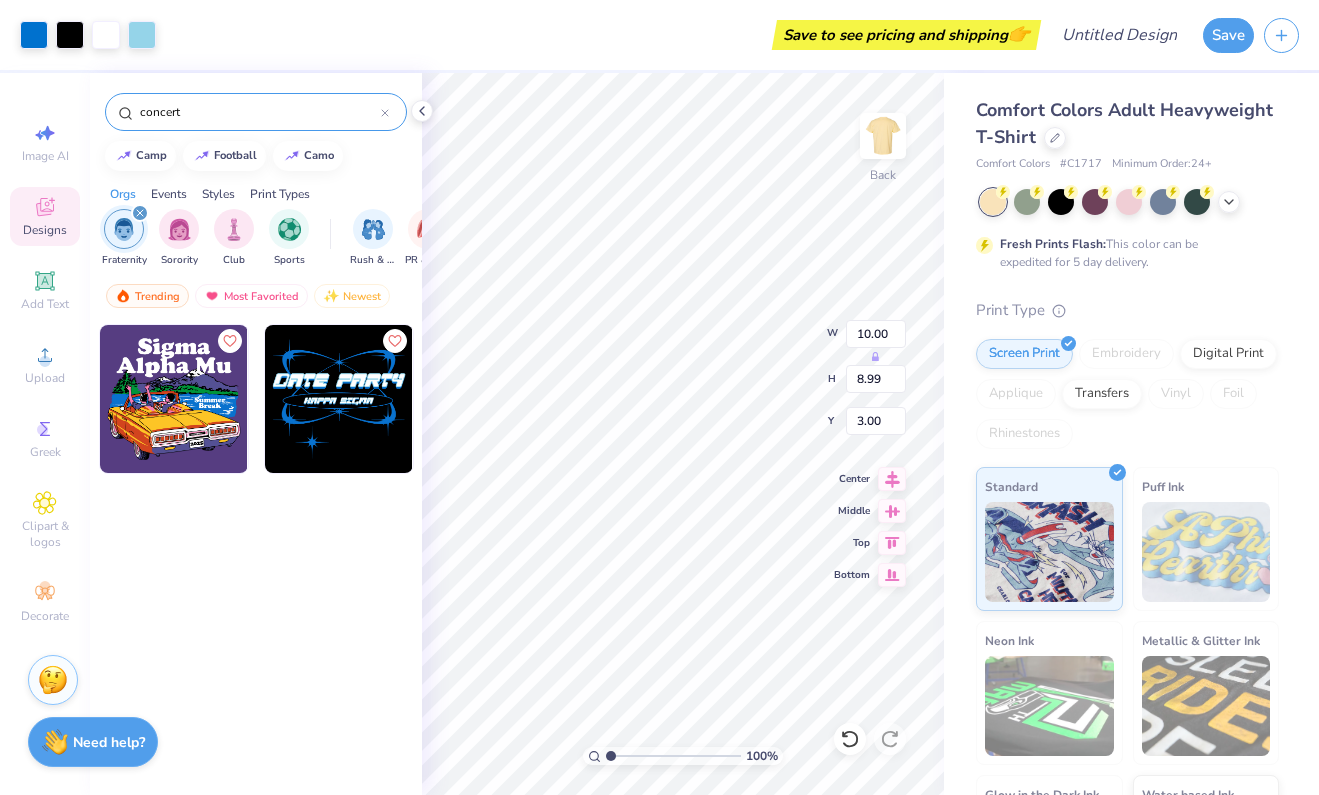 click on "concert" at bounding box center [259, 112] 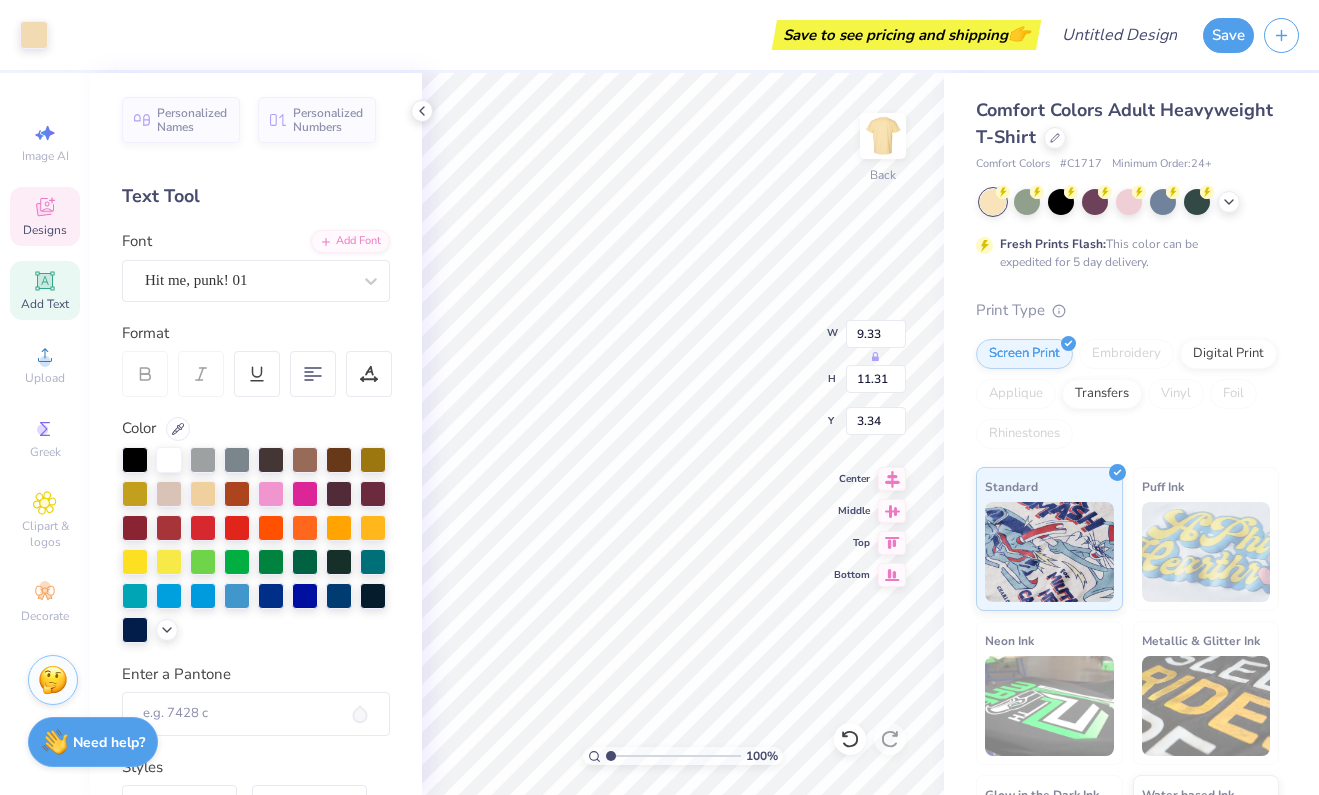 type on "9.33" 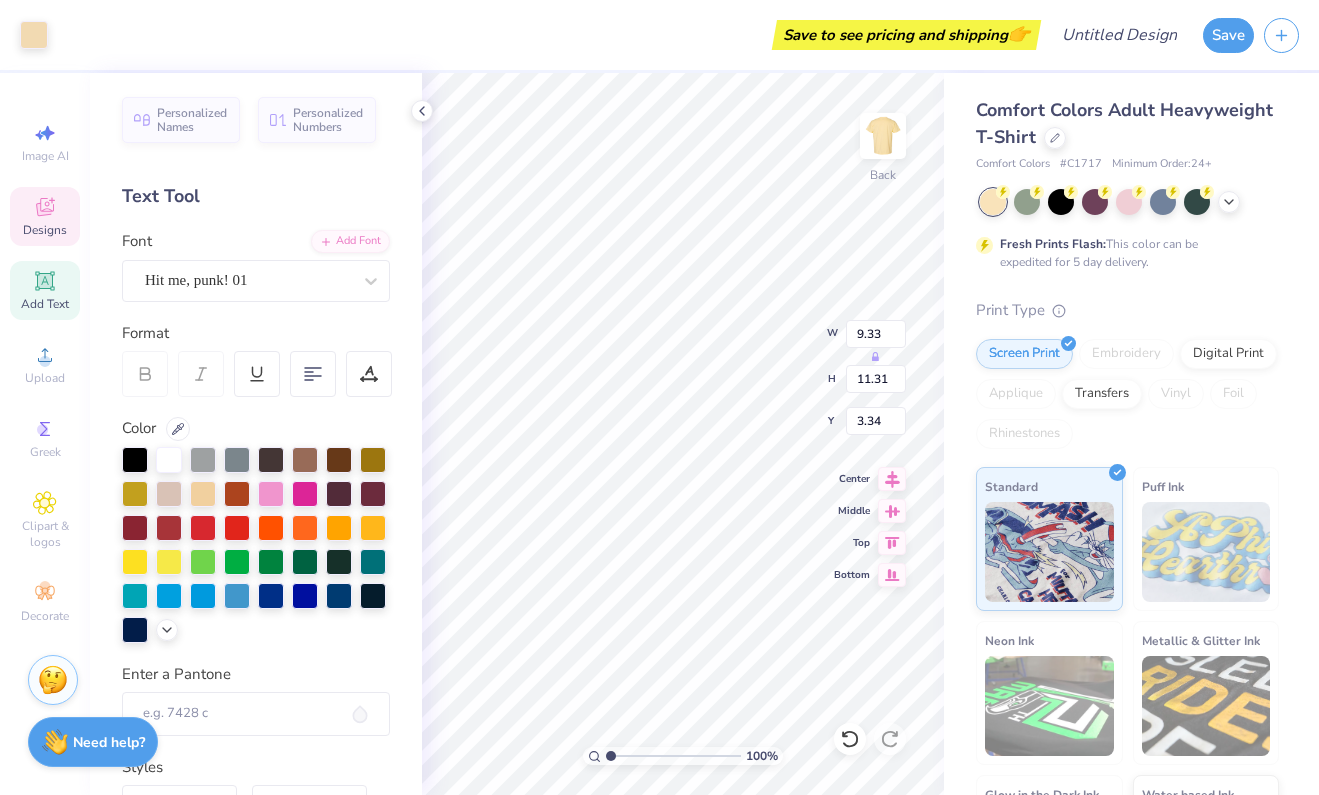 type on "11.31" 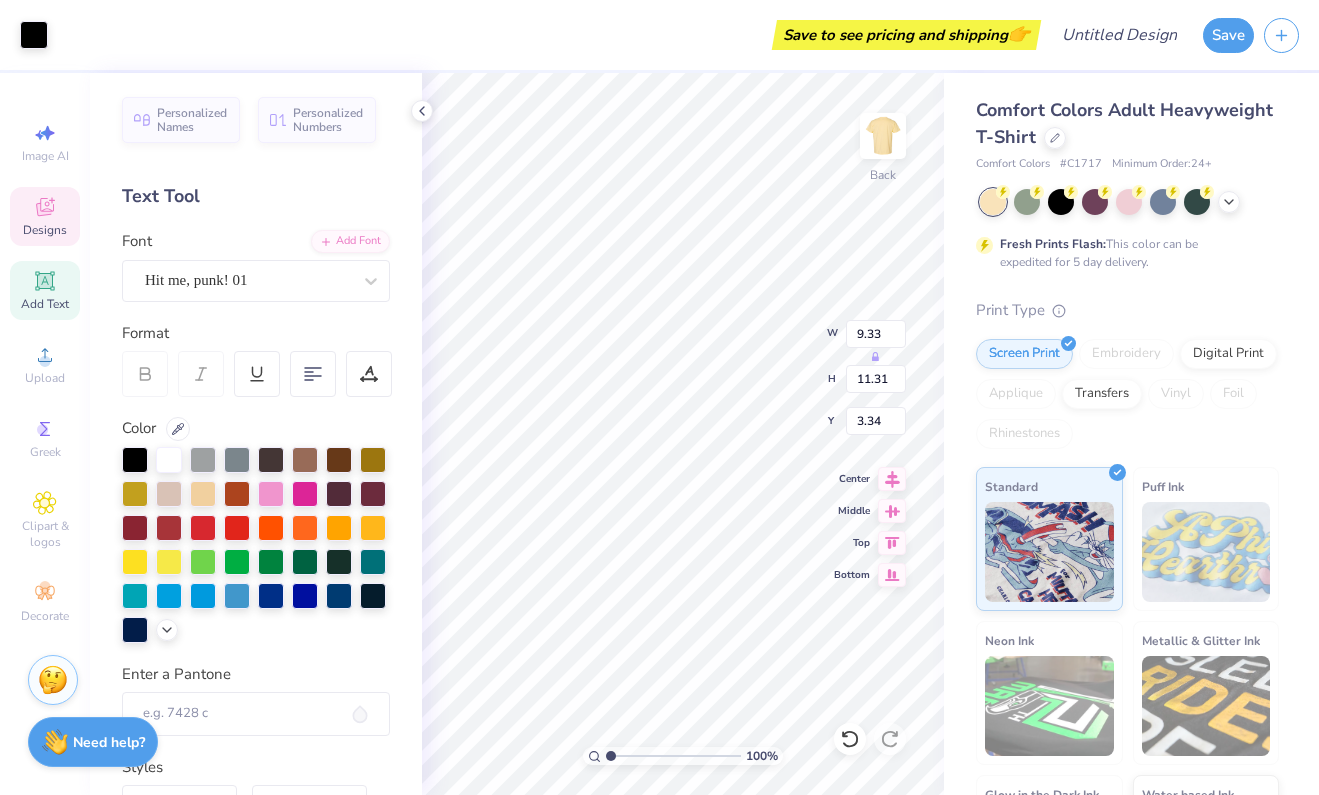 type on "7.77" 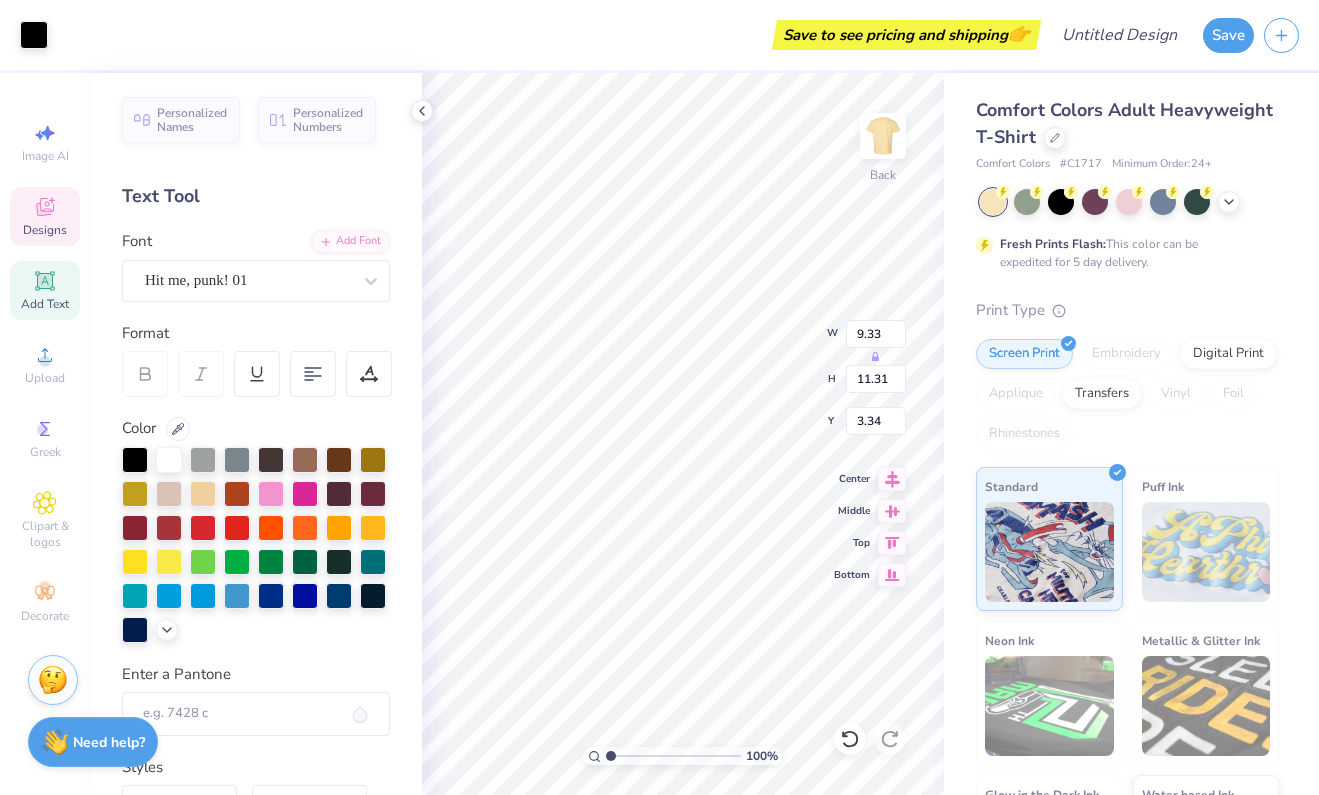 type on "11.26" 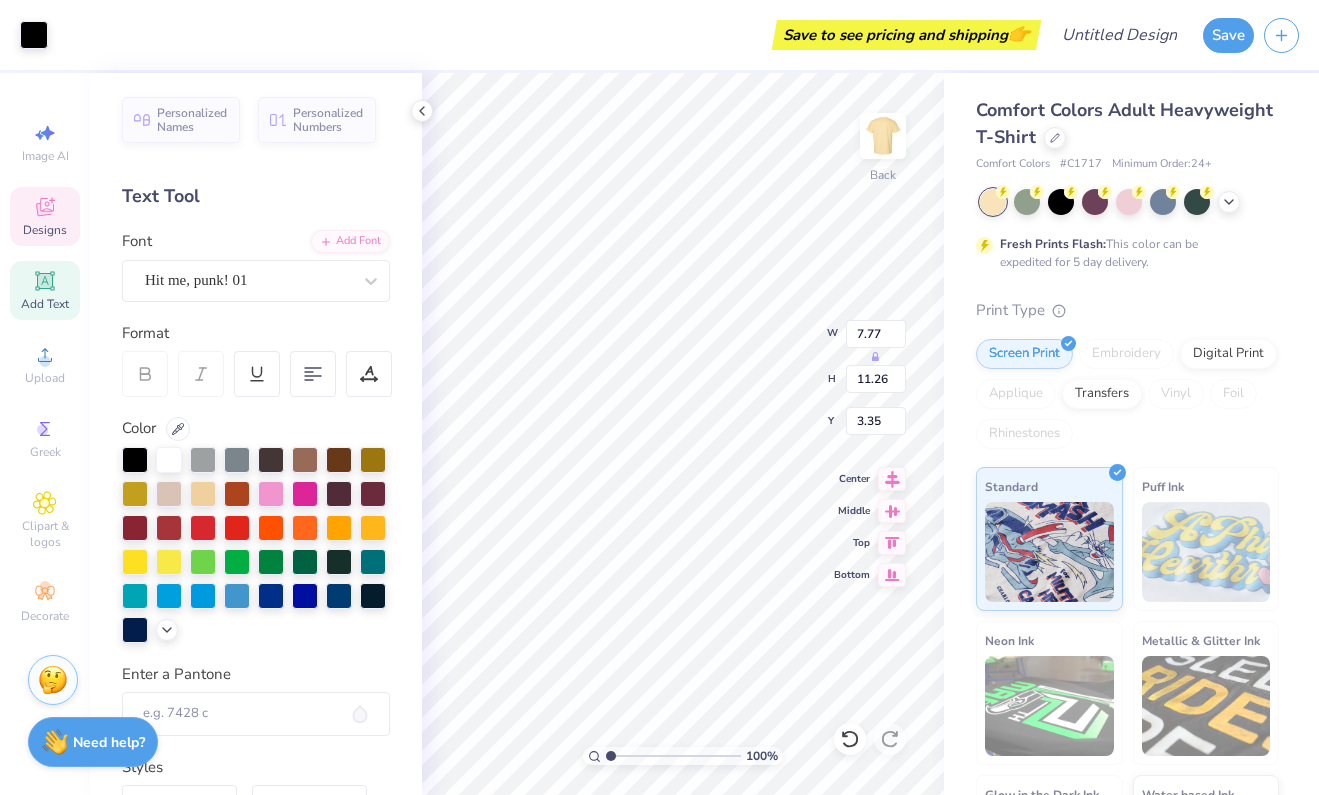 type on "10.05" 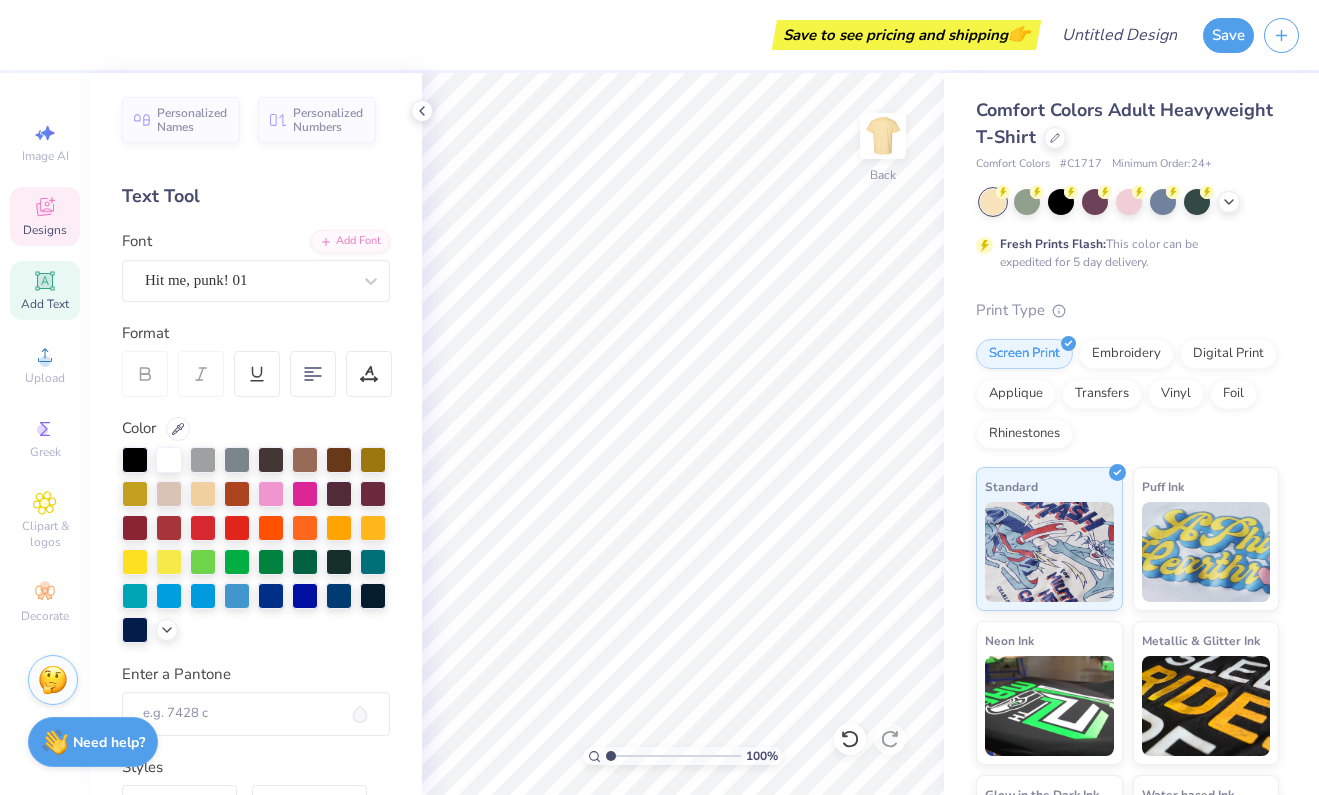 click on "Designs" at bounding box center (45, 216) 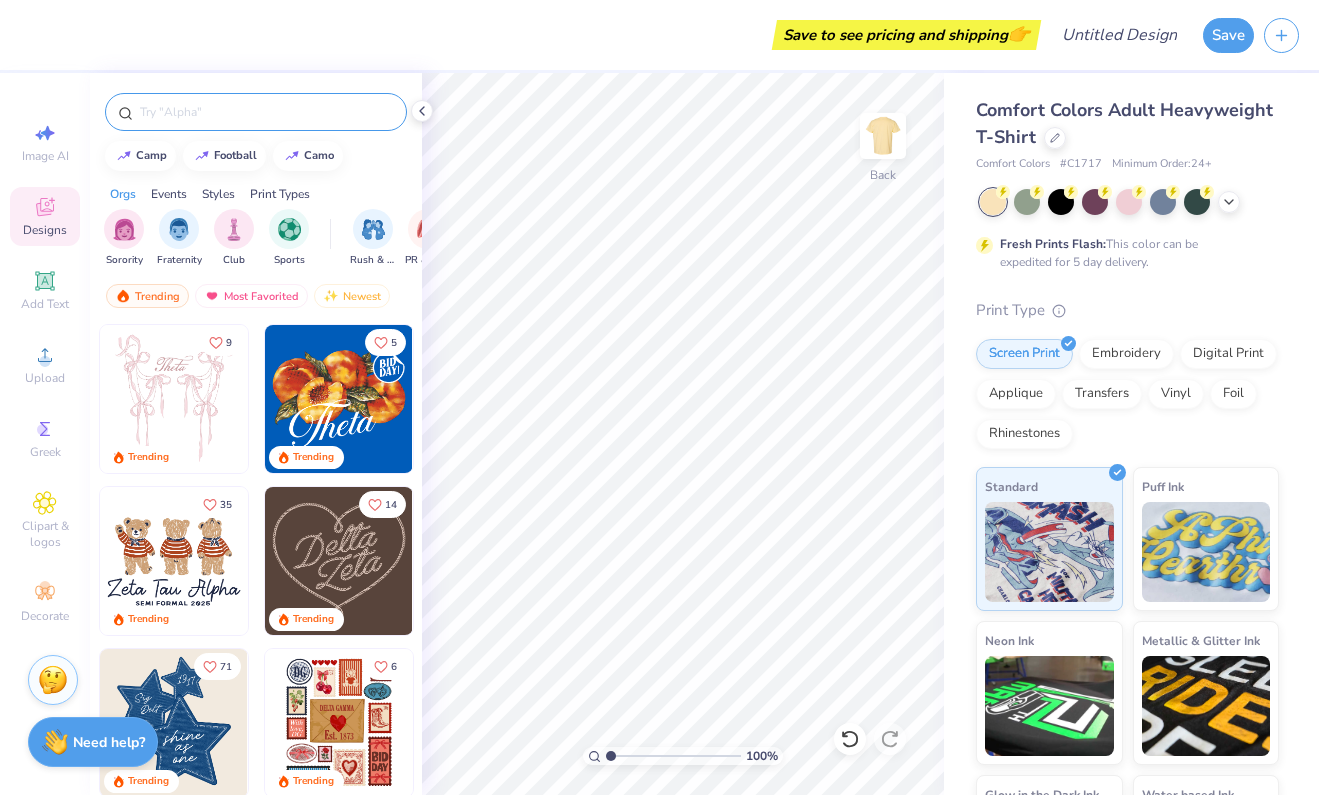 click at bounding box center [266, 112] 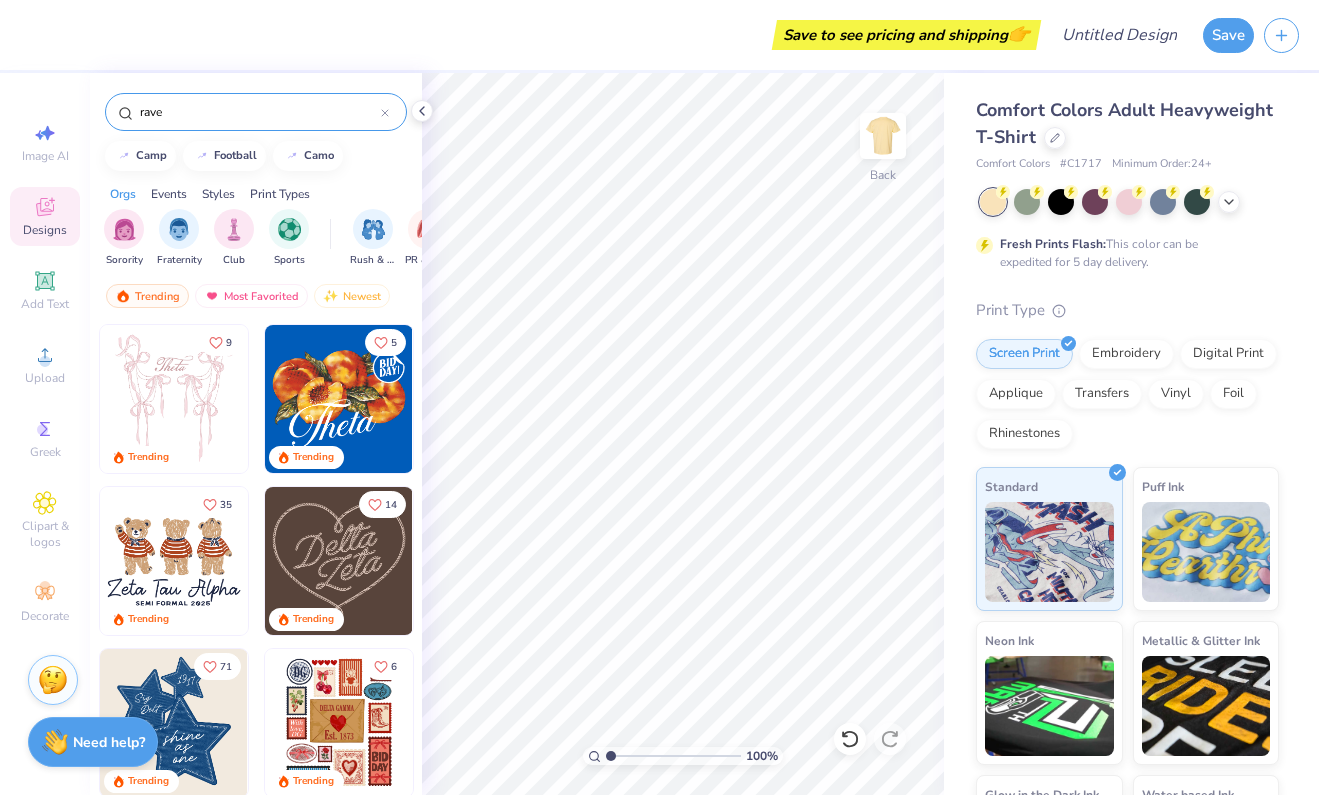 type on "rave" 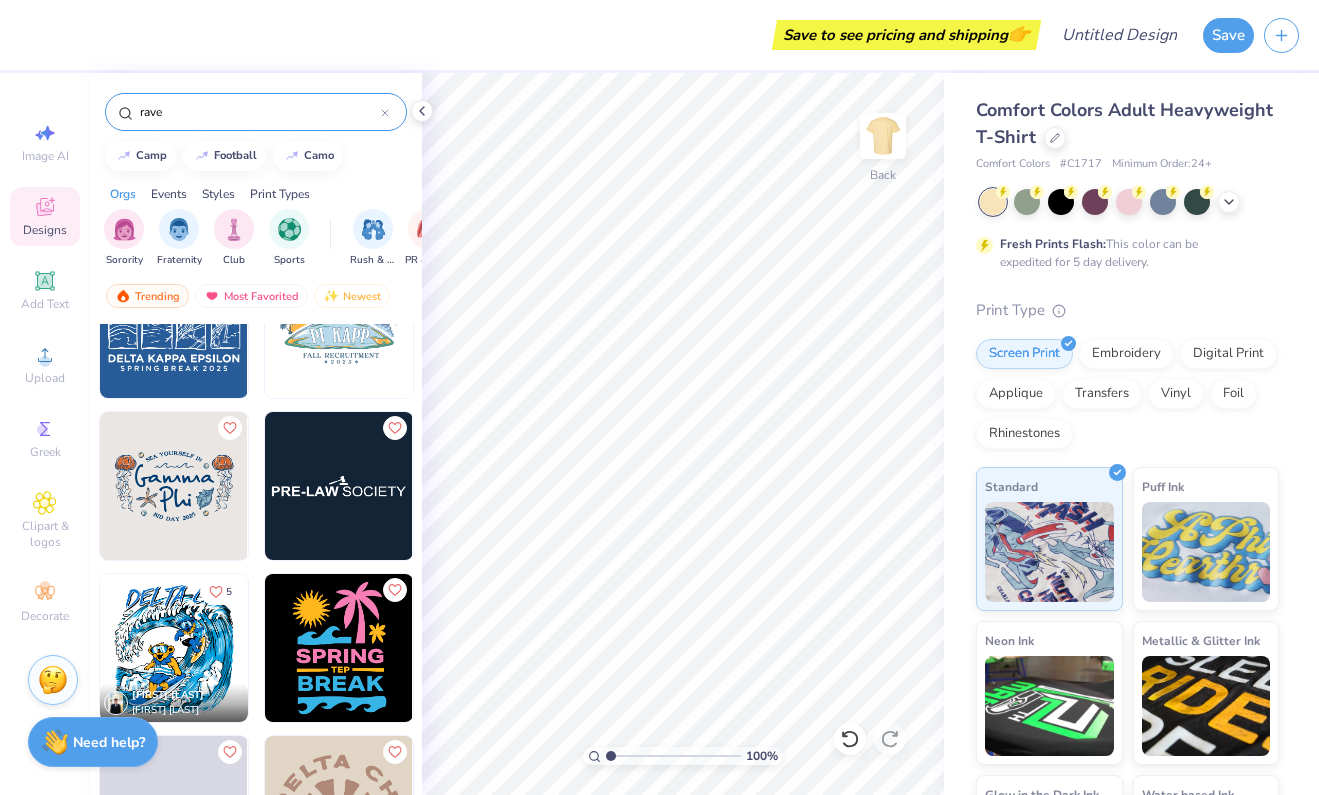 scroll, scrollTop: 17902, scrollLeft: 0, axis: vertical 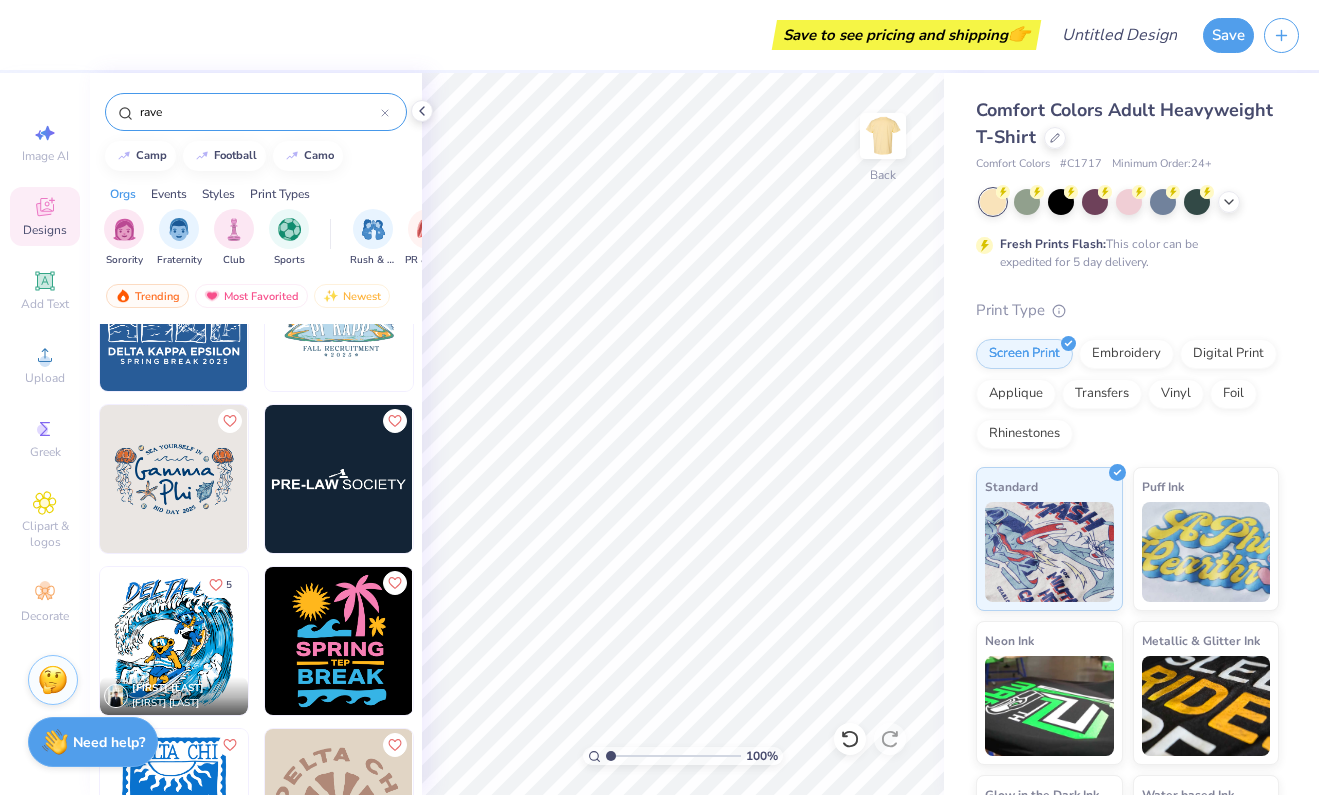 drag, startPoint x: 228, startPoint y: 117, endPoint x: 84, endPoint y: 102, distance: 144.77914 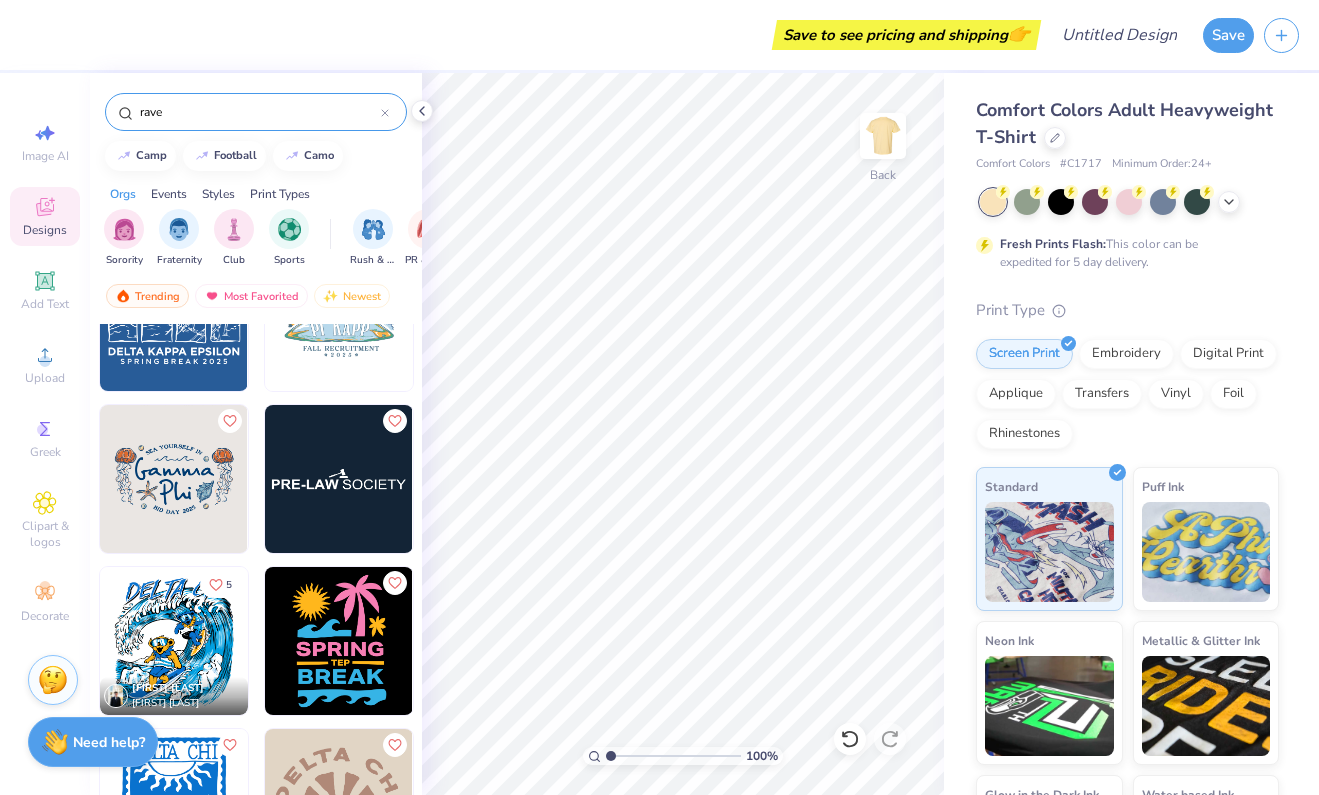click on "[FIRST] [LAST]" at bounding box center (659, 397) 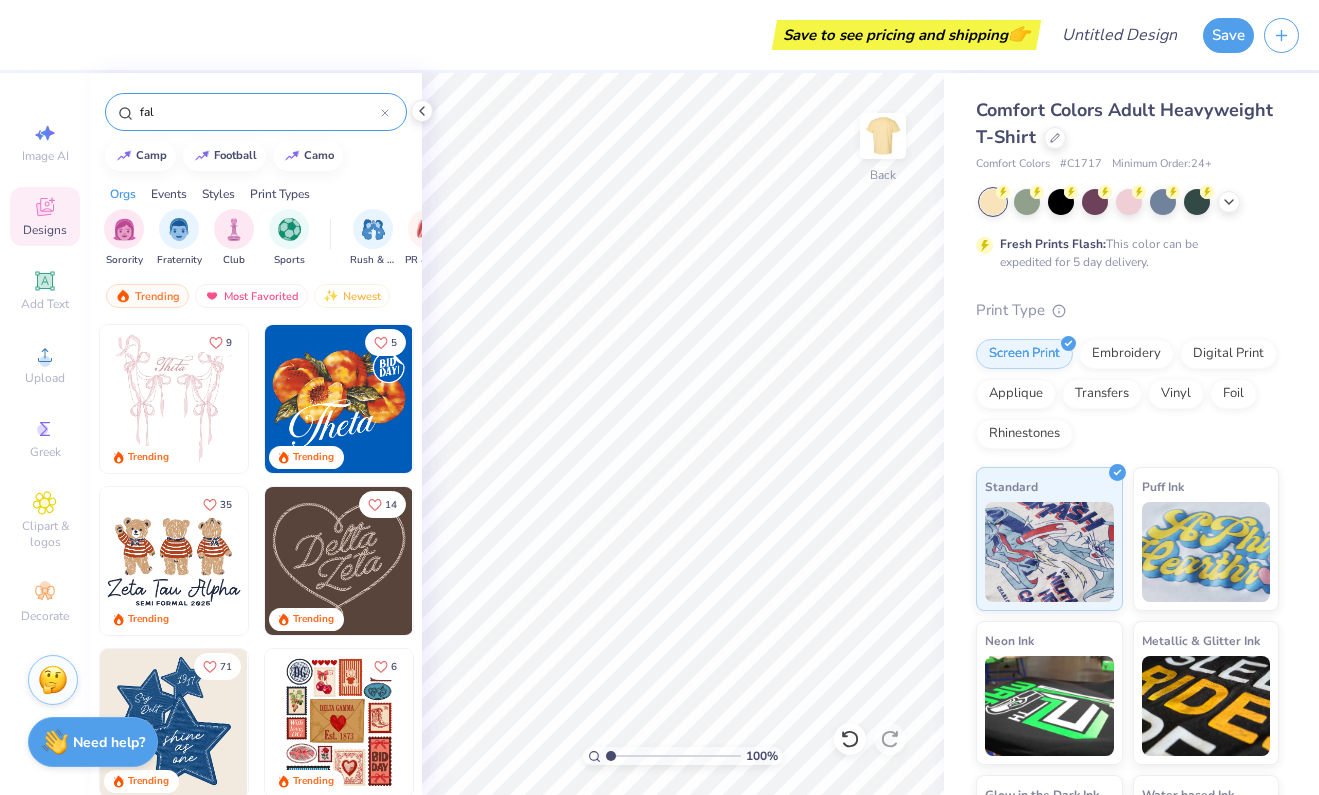 type on "fall" 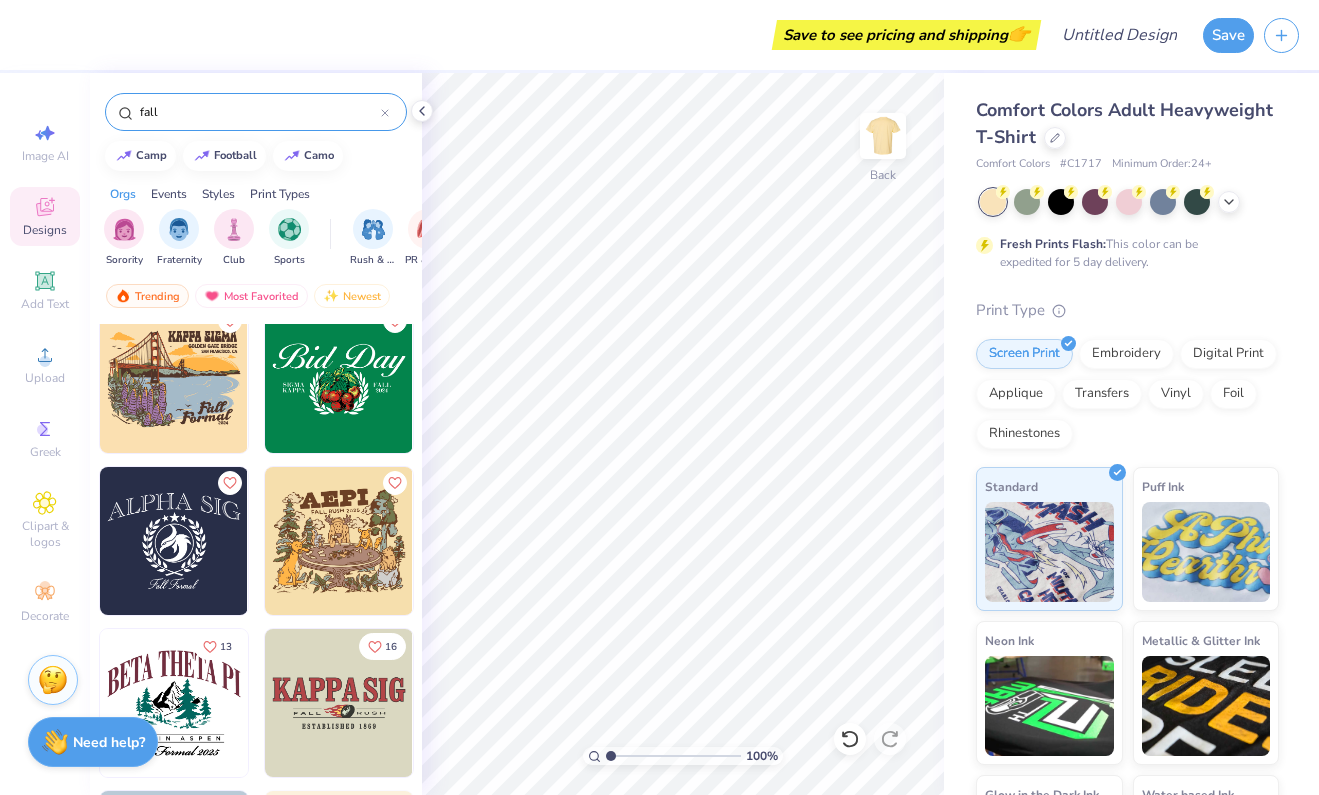 scroll, scrollTop: 9131, scrollLeft: 0, axis: vertical 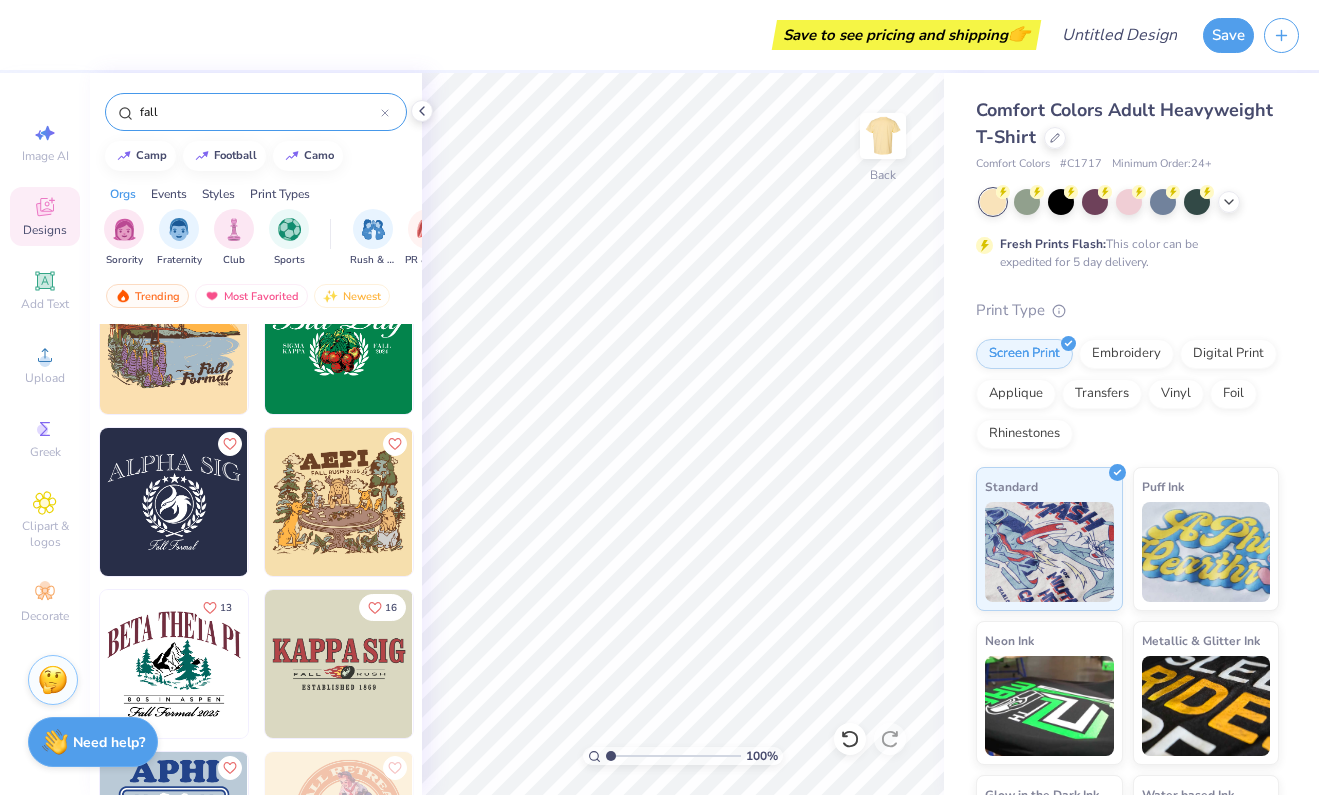 drag, startPoint x: 207, startPoint y: 107, endPoint x: -22, endPoint y: 94, distance: 229.3687 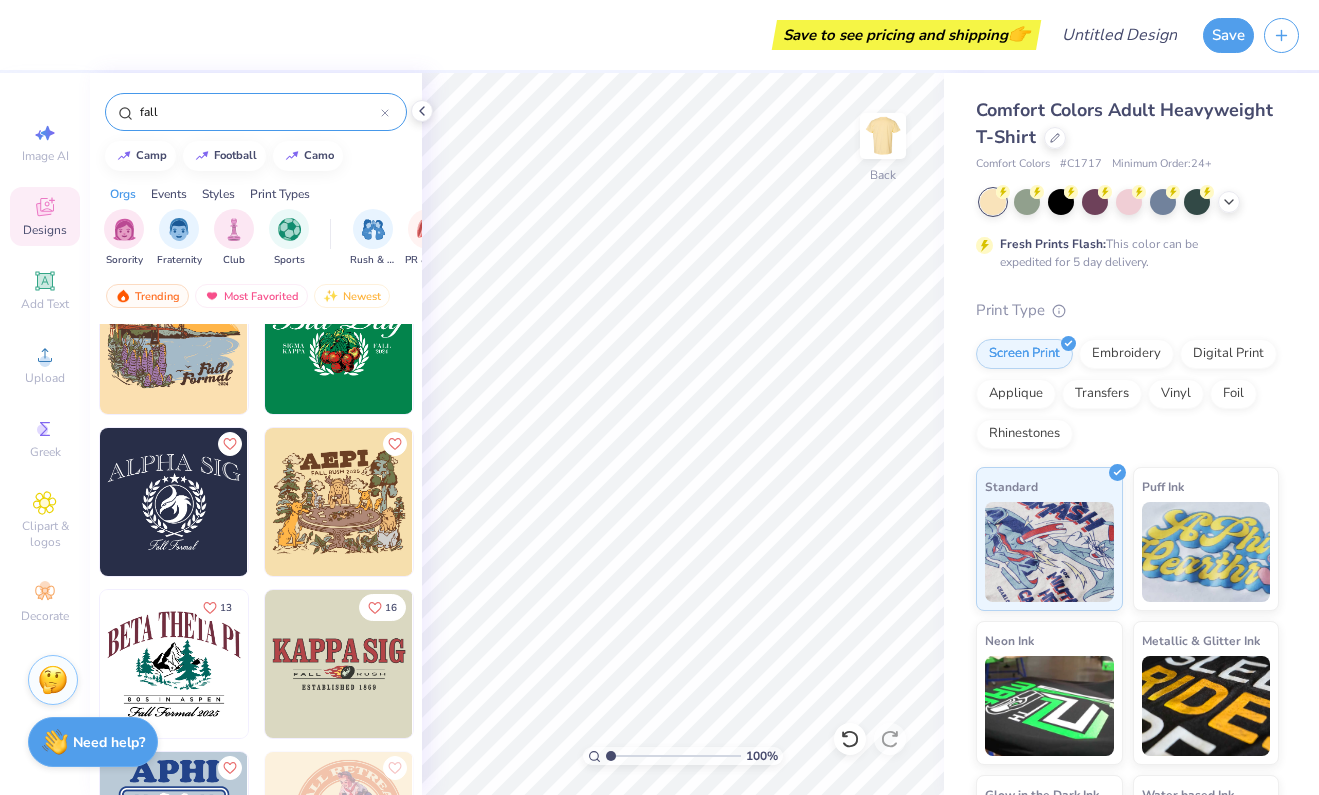 click on "[FIRST] [LAST]" at bounding box center [659, 397] 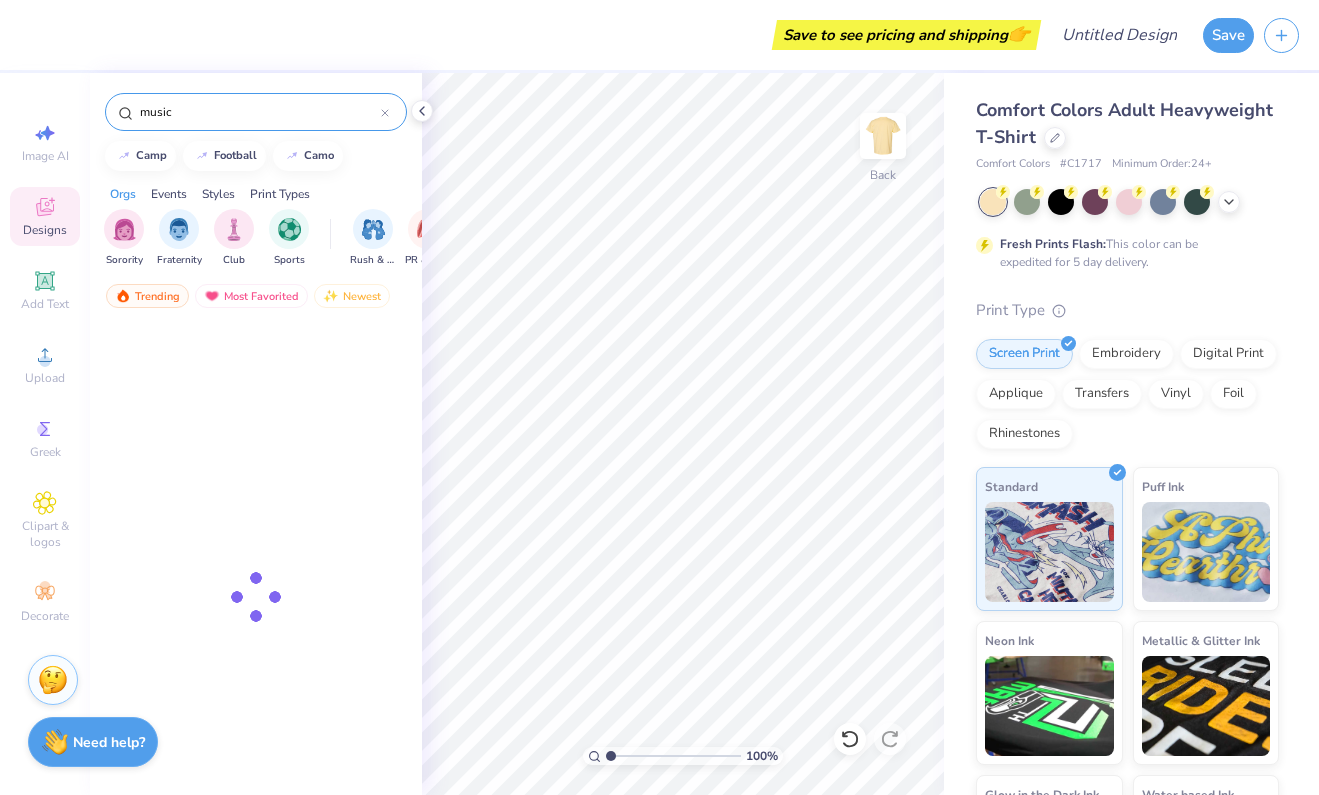 type on "music" 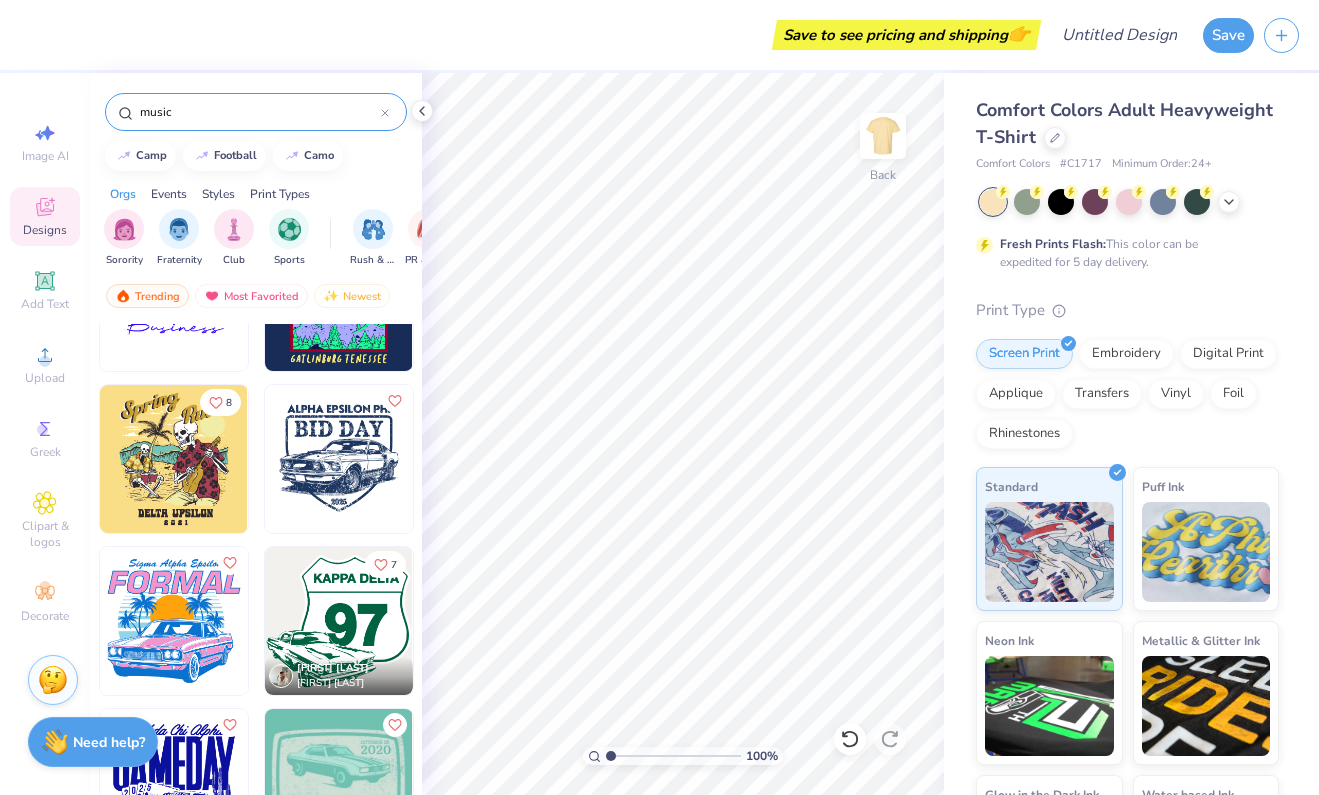 scroll, scrollTop: 2532, scrollLeft: 0, axis: vertical 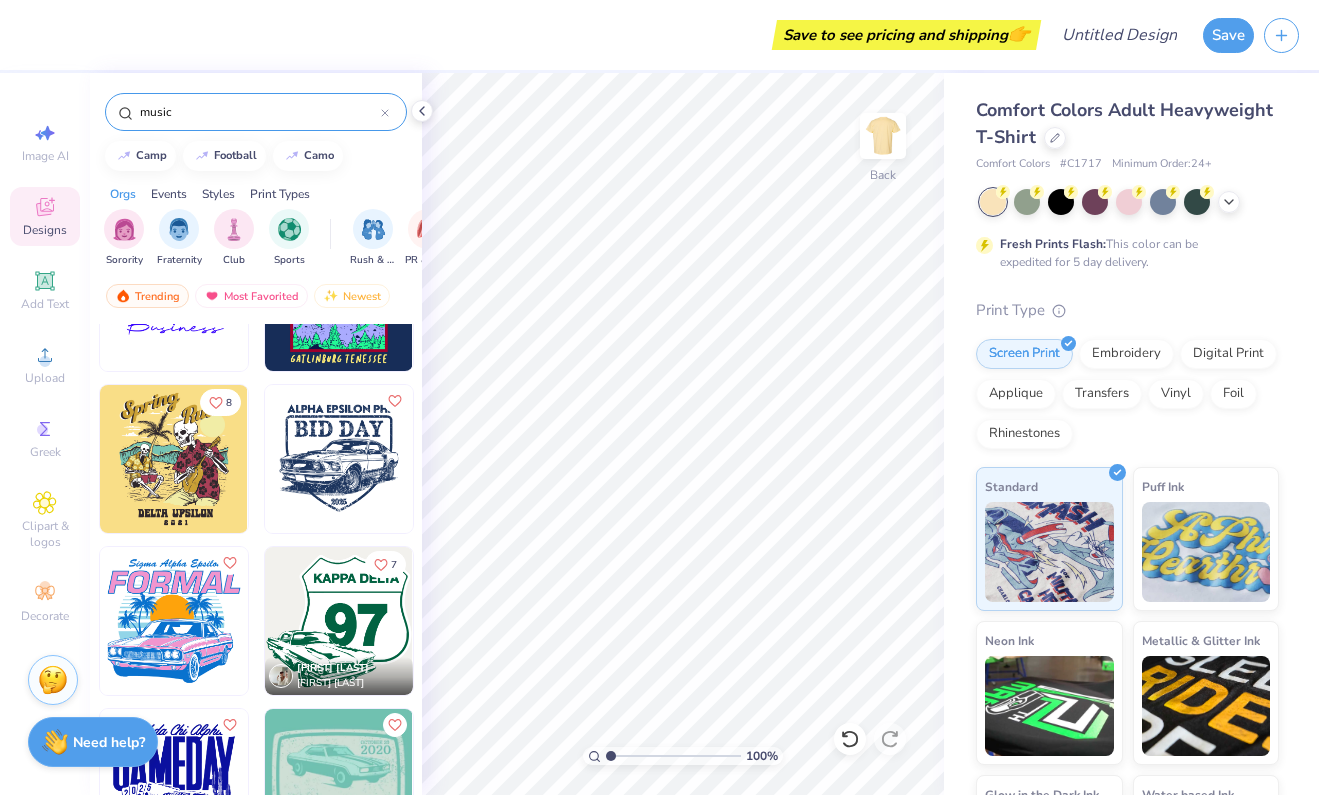 drag, startPoint x: 256, startPoint y: 106, endPoint x: 15, endPoint y: 79, distance: 242.50774 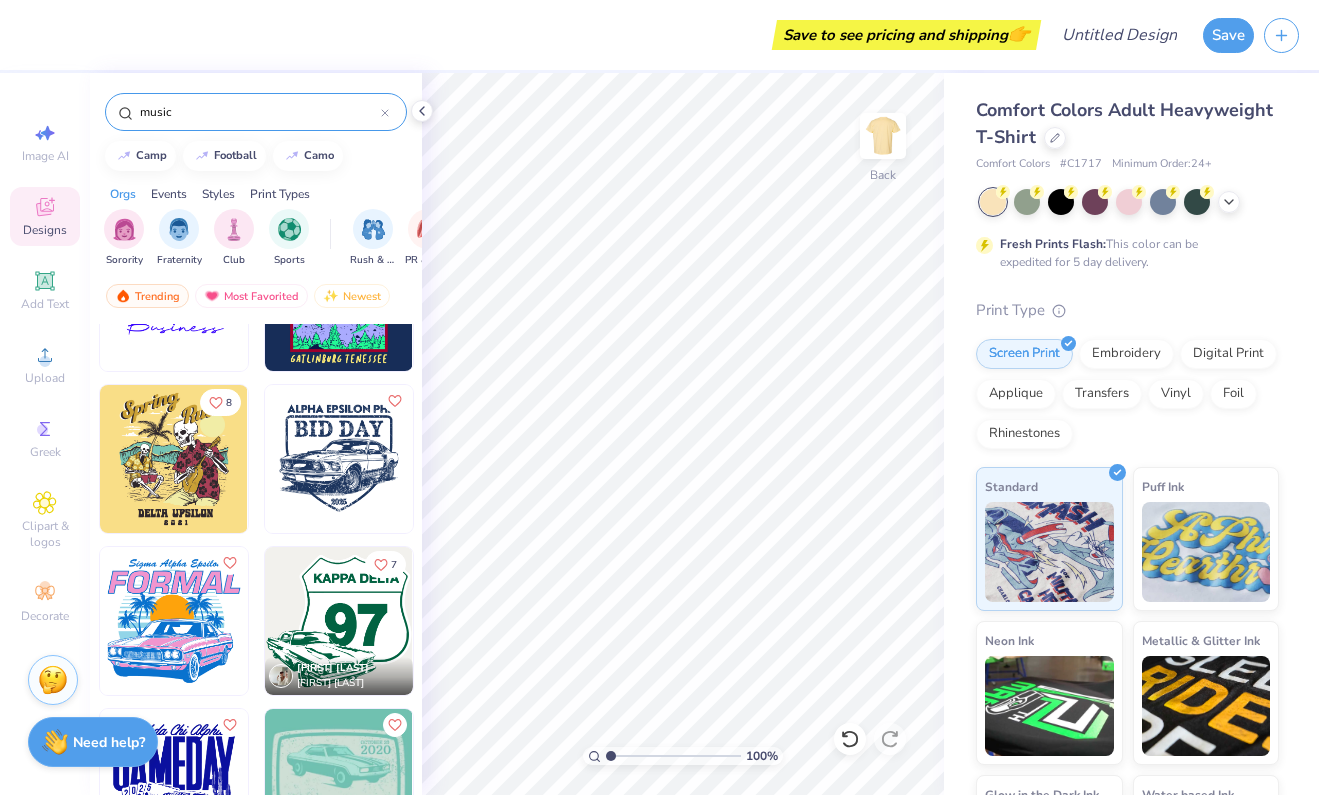 click on "[FIRST] [LAST]" at bounding box center (659, 397) 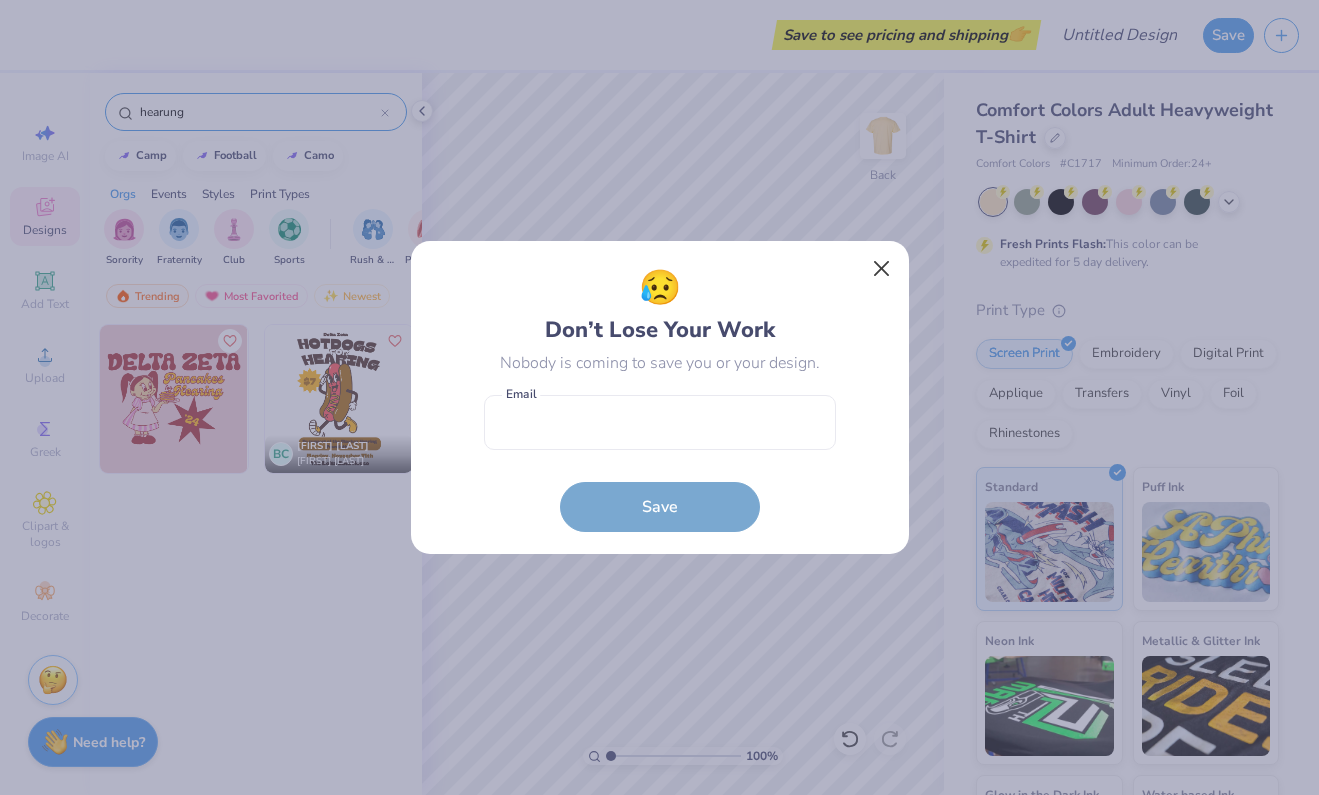 click at bounding box center [881, 269] 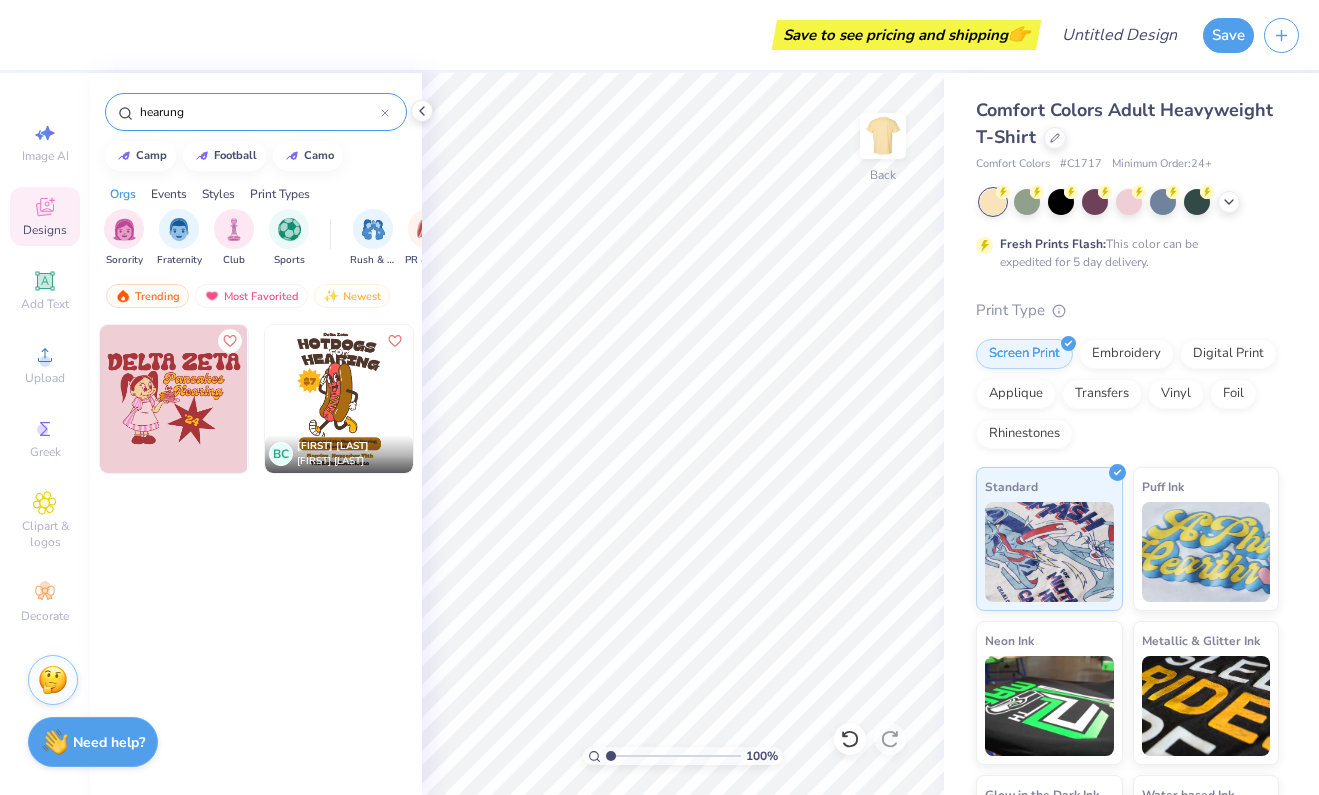 drag, startPoint x: 227, startPoint y: 131, endPoint x: 233, endPoint y: 95, distance: 36.496574 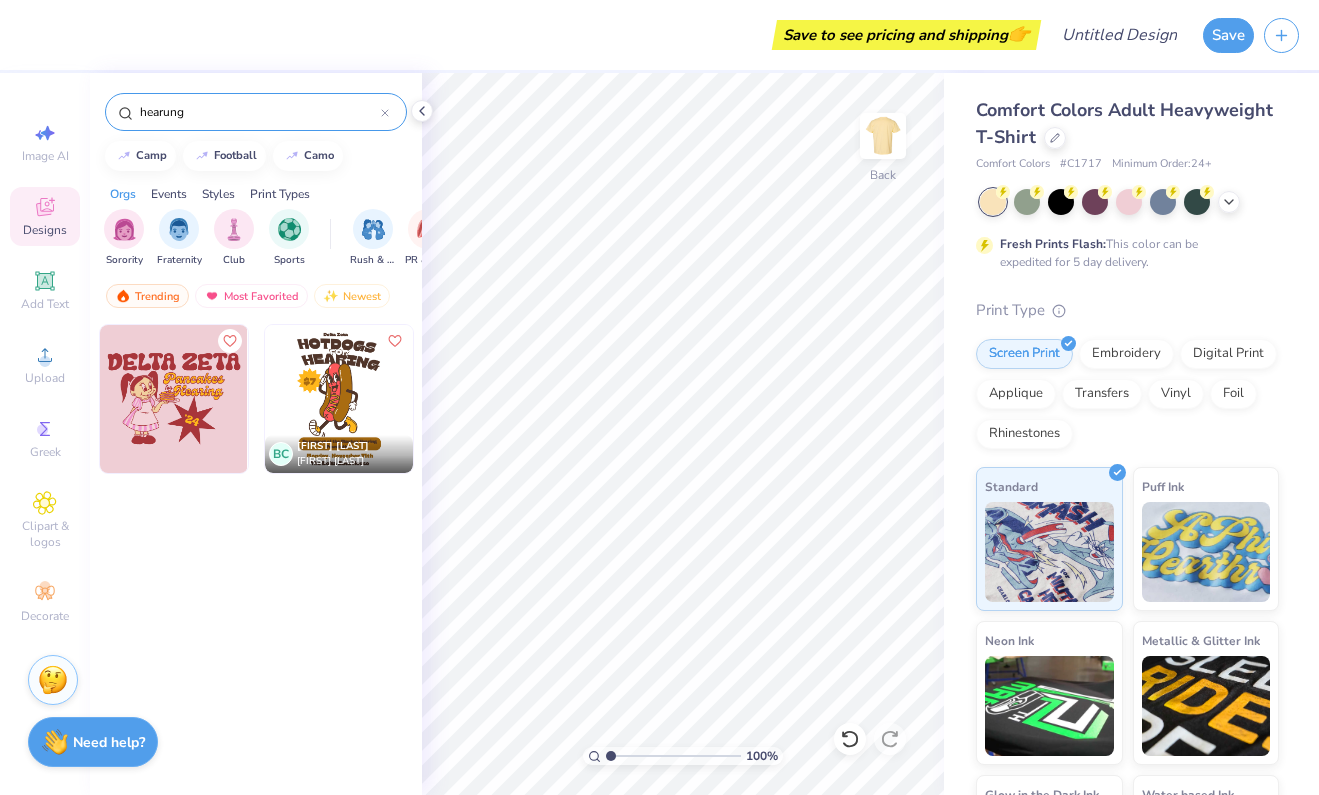 click on "hearung" at bounding box center (256, 112) 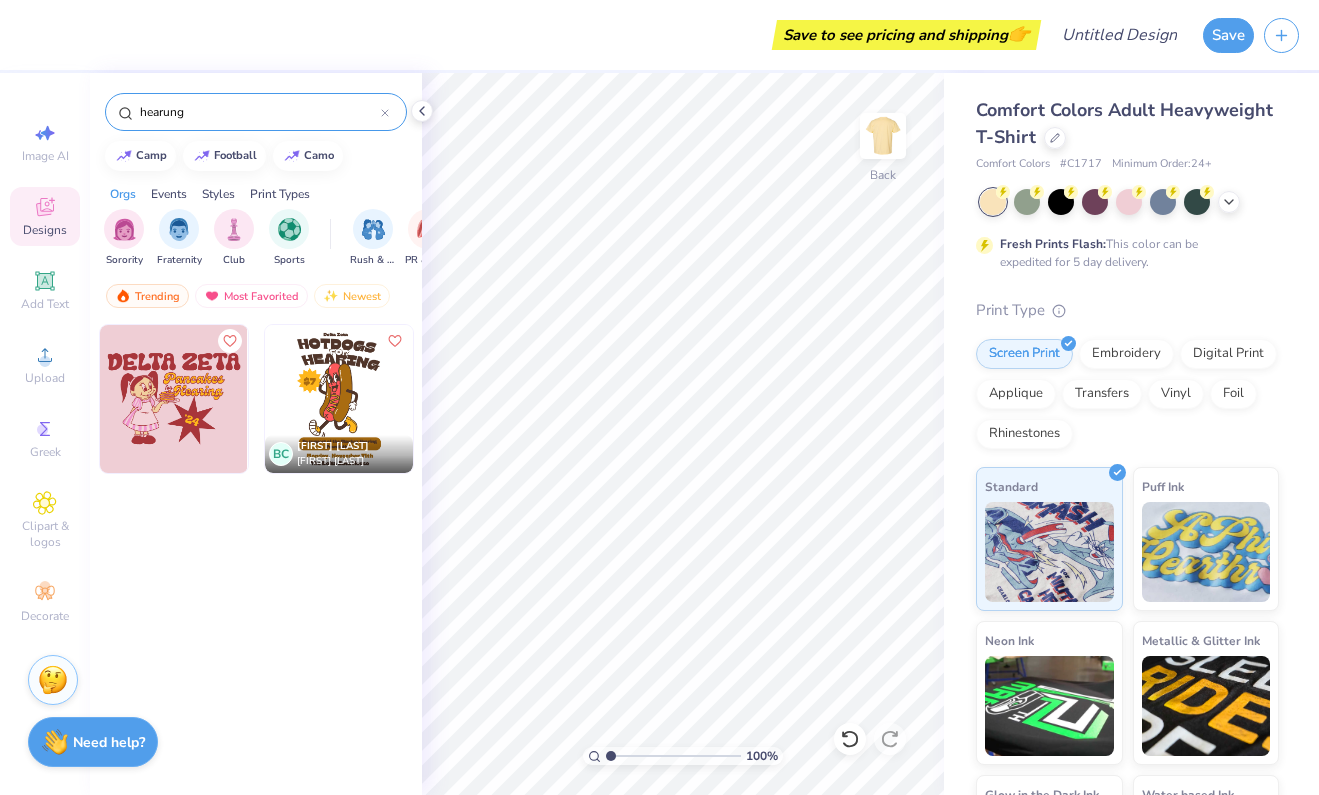 click on "hearung" at bounding box center [259, 112] 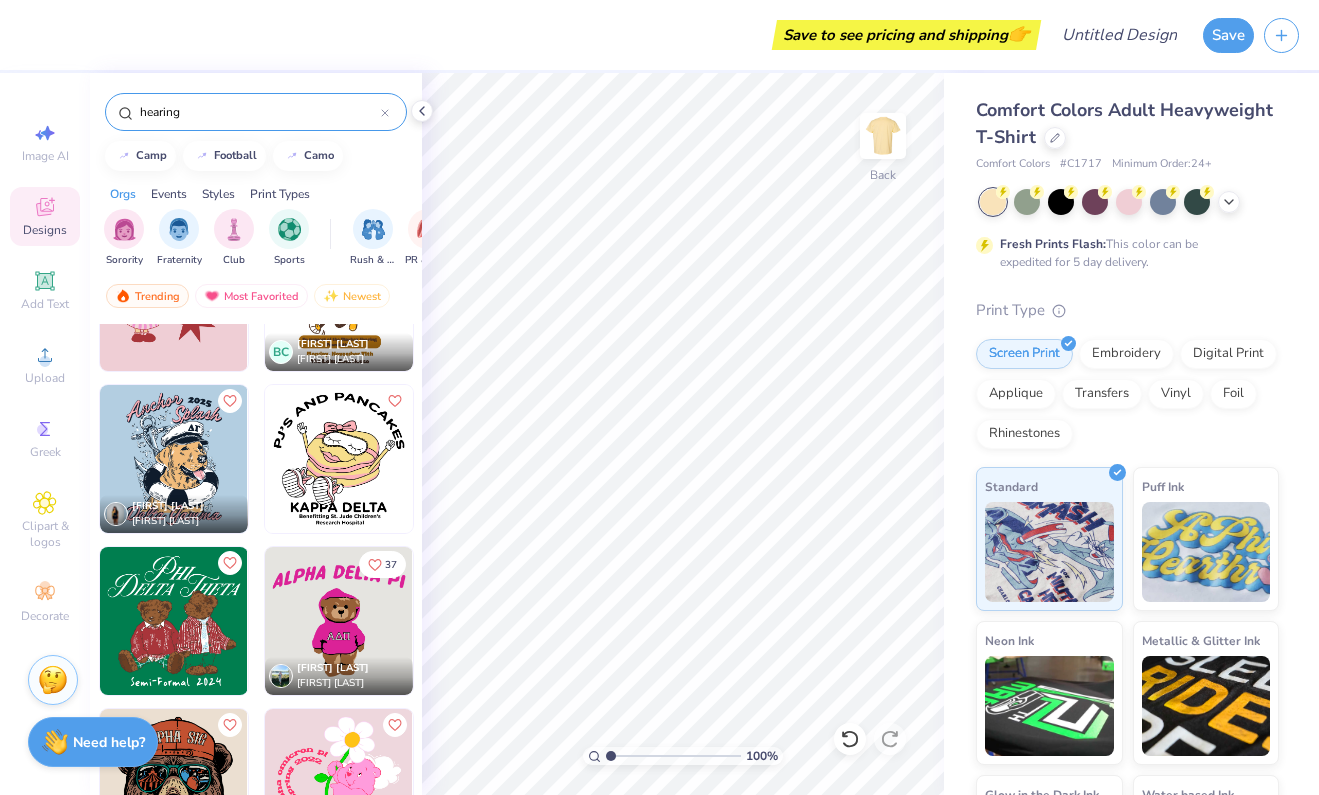 scroll, scrollTop: 8, scrollLeft: 0, axis: vertical 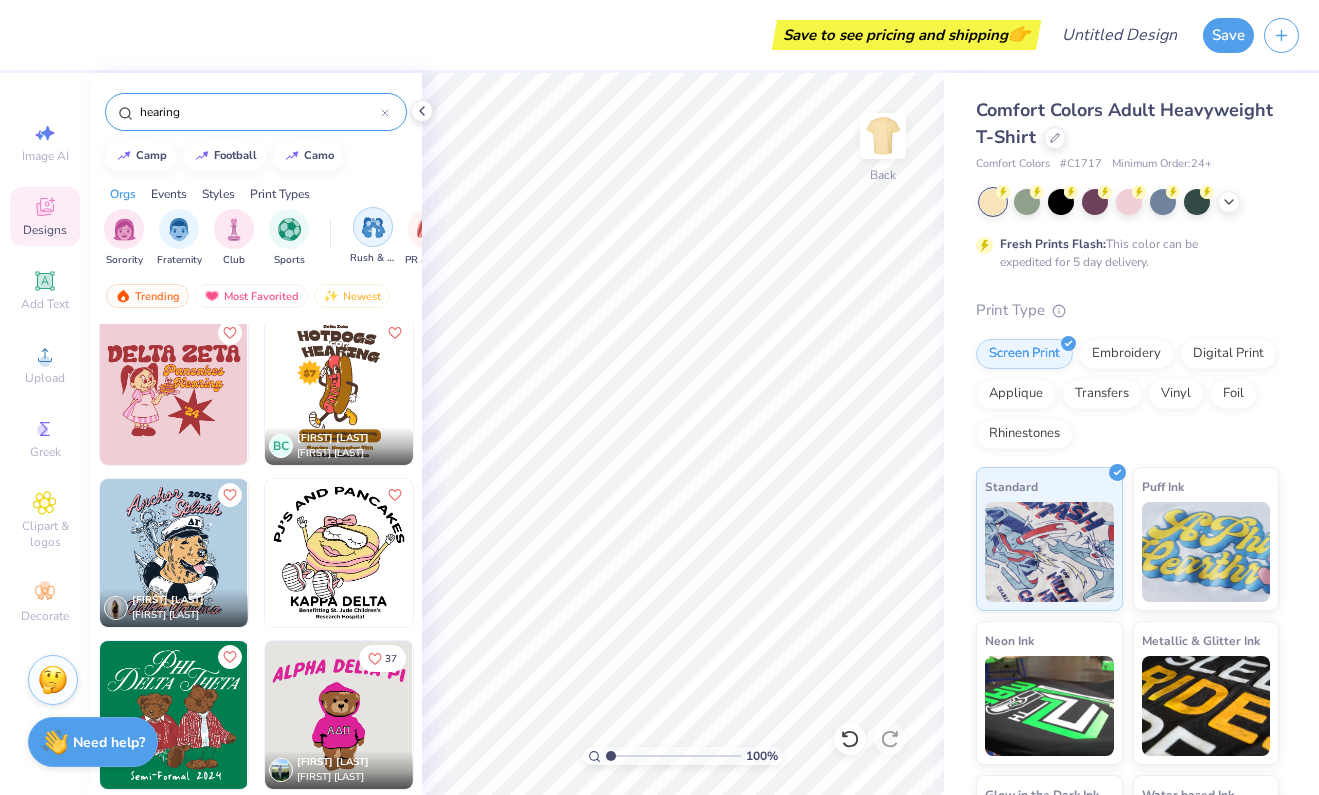 click at bounding box center [373, 227] 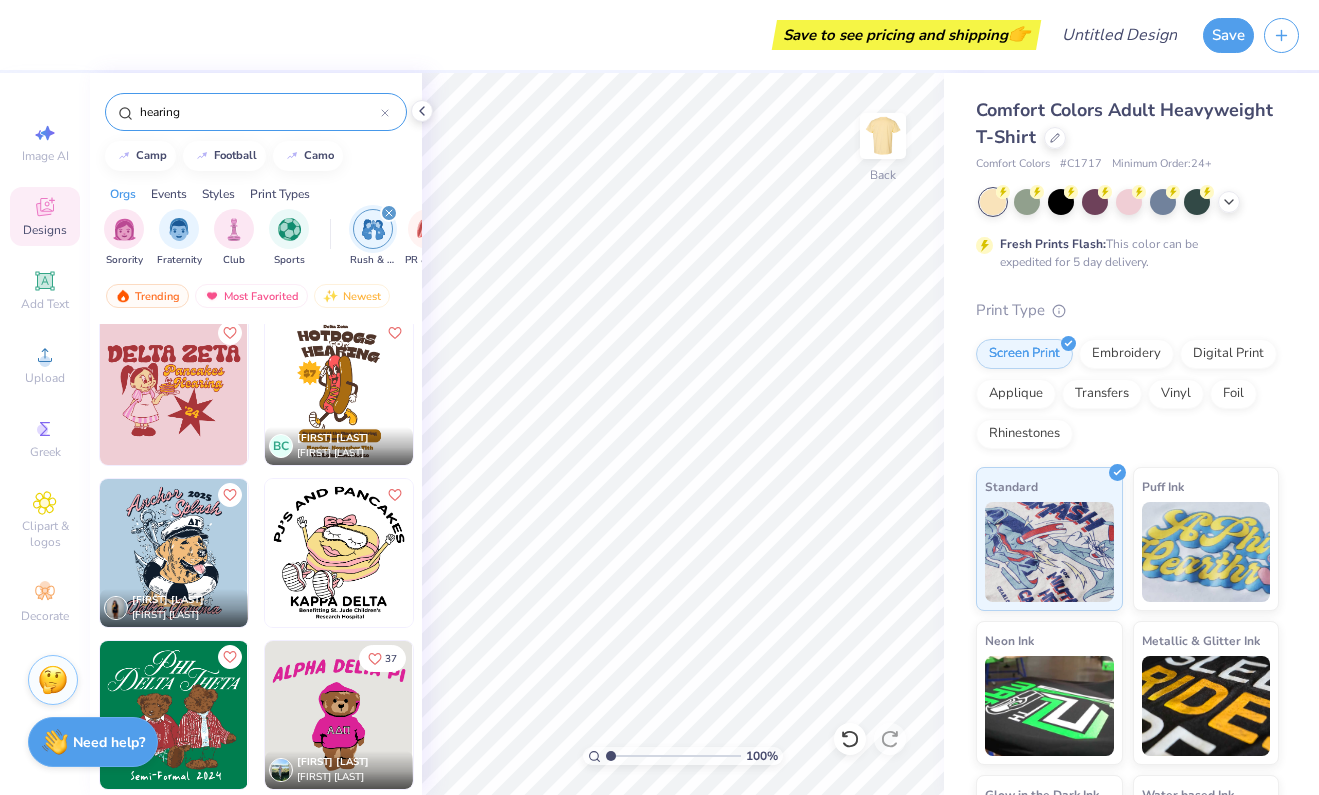 drag, startPoint x: 203, startPoint y: 111, endPoint x: 47, endPoint y: 91, distance: 157.27682 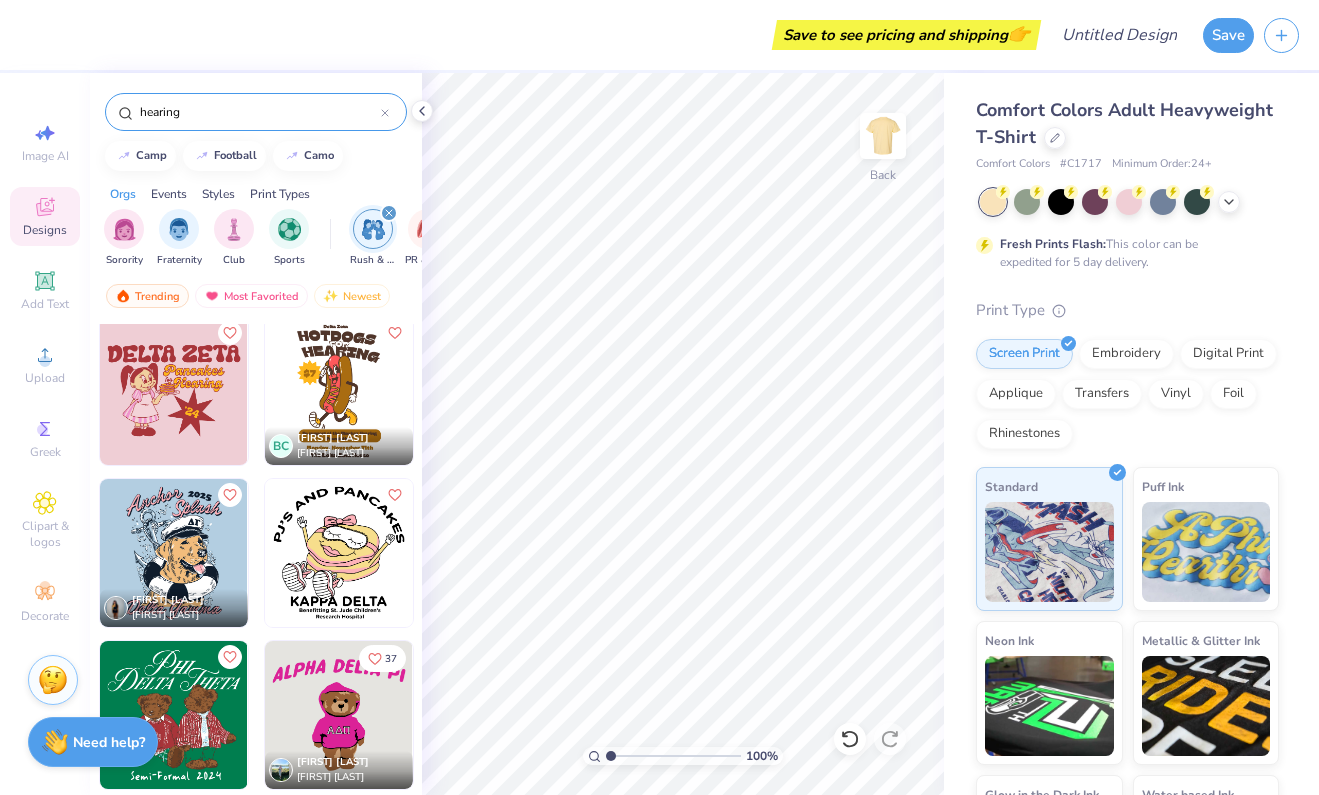 click on "hearing" at bounding box center [259, 112] 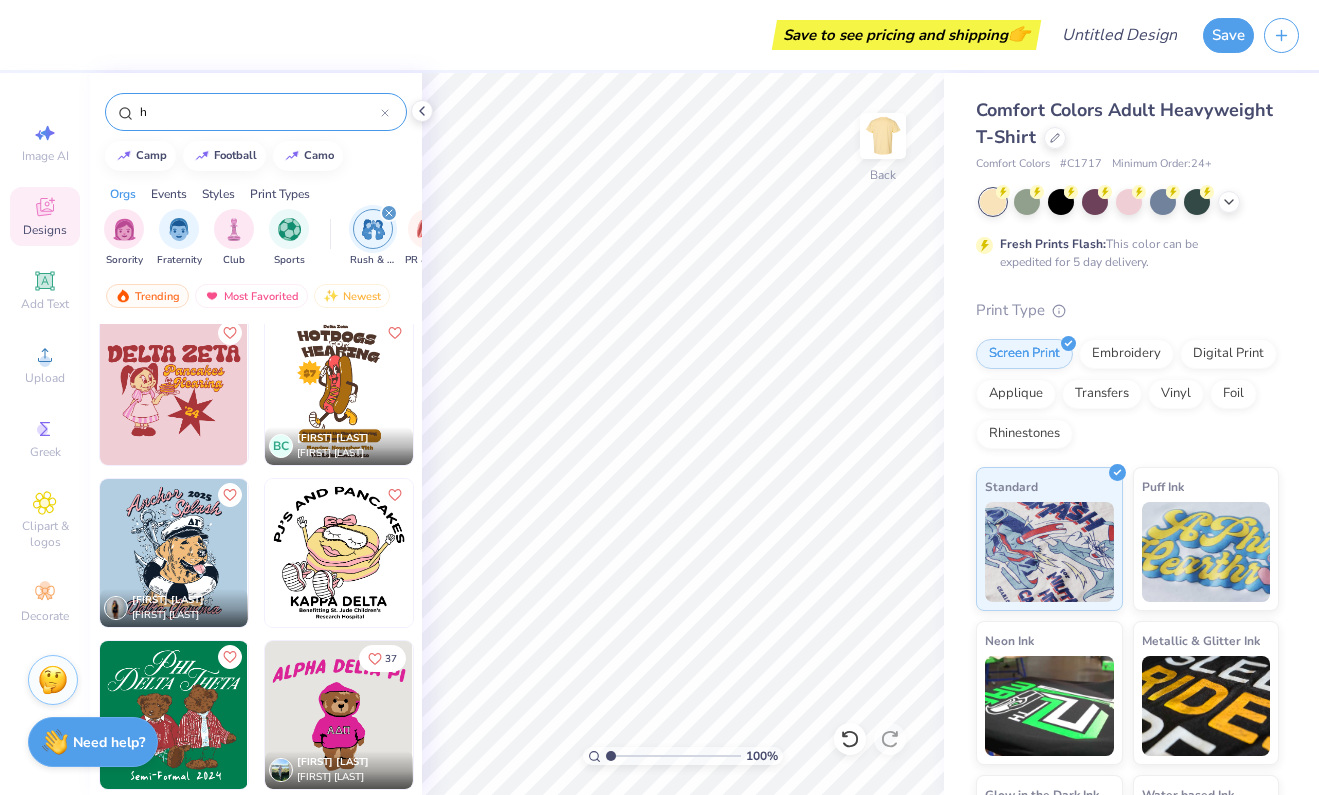 type on "h" 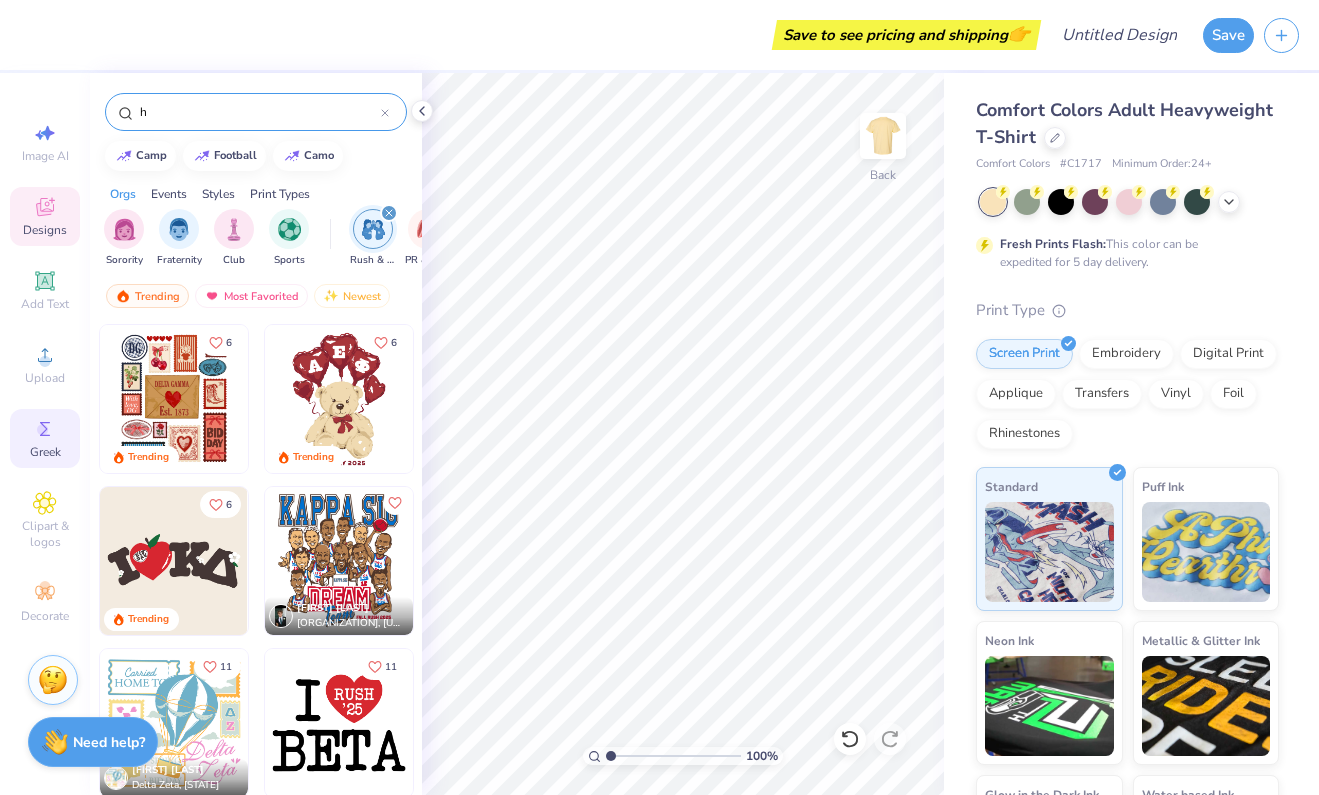 click on "Greek" at bounding box center [45, 452] 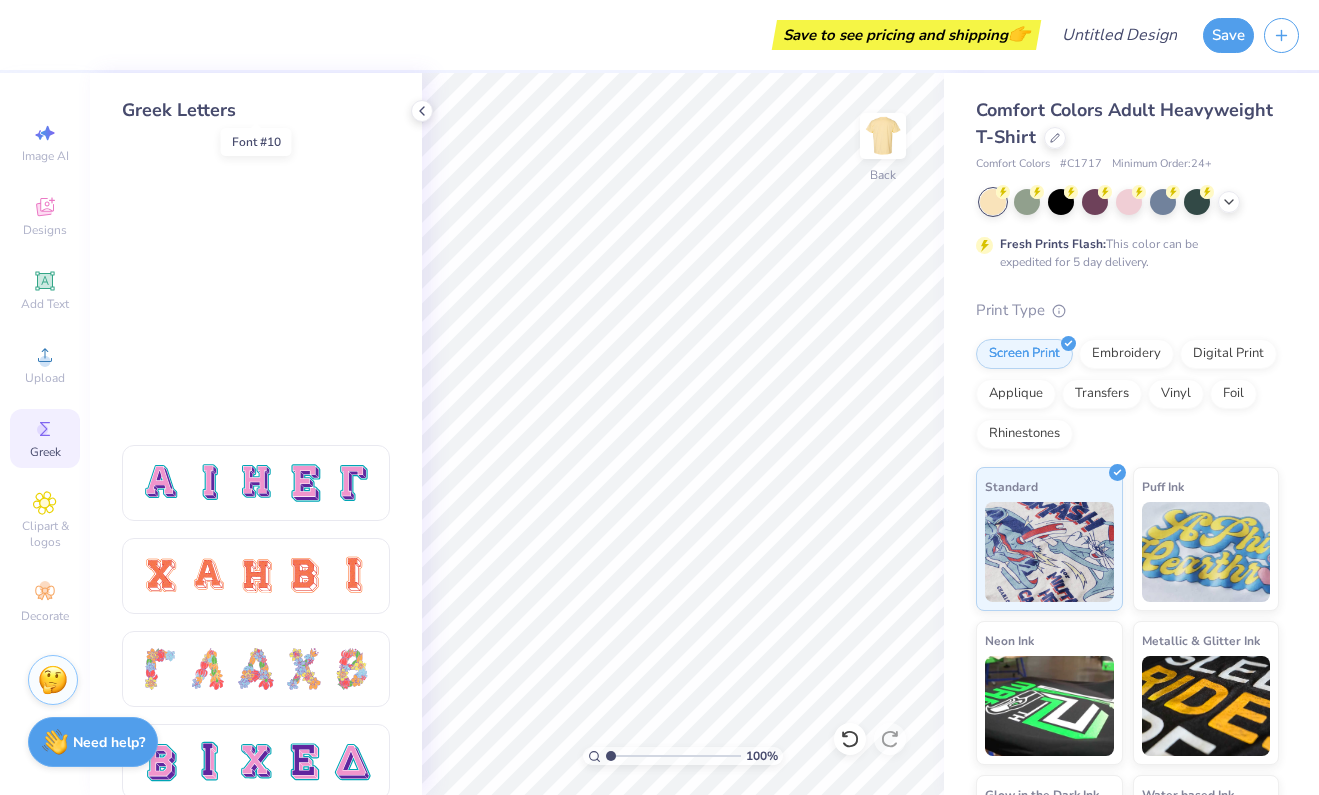 scroll, scrollTop: 1389, scrollLeft: 0, axis: vertical 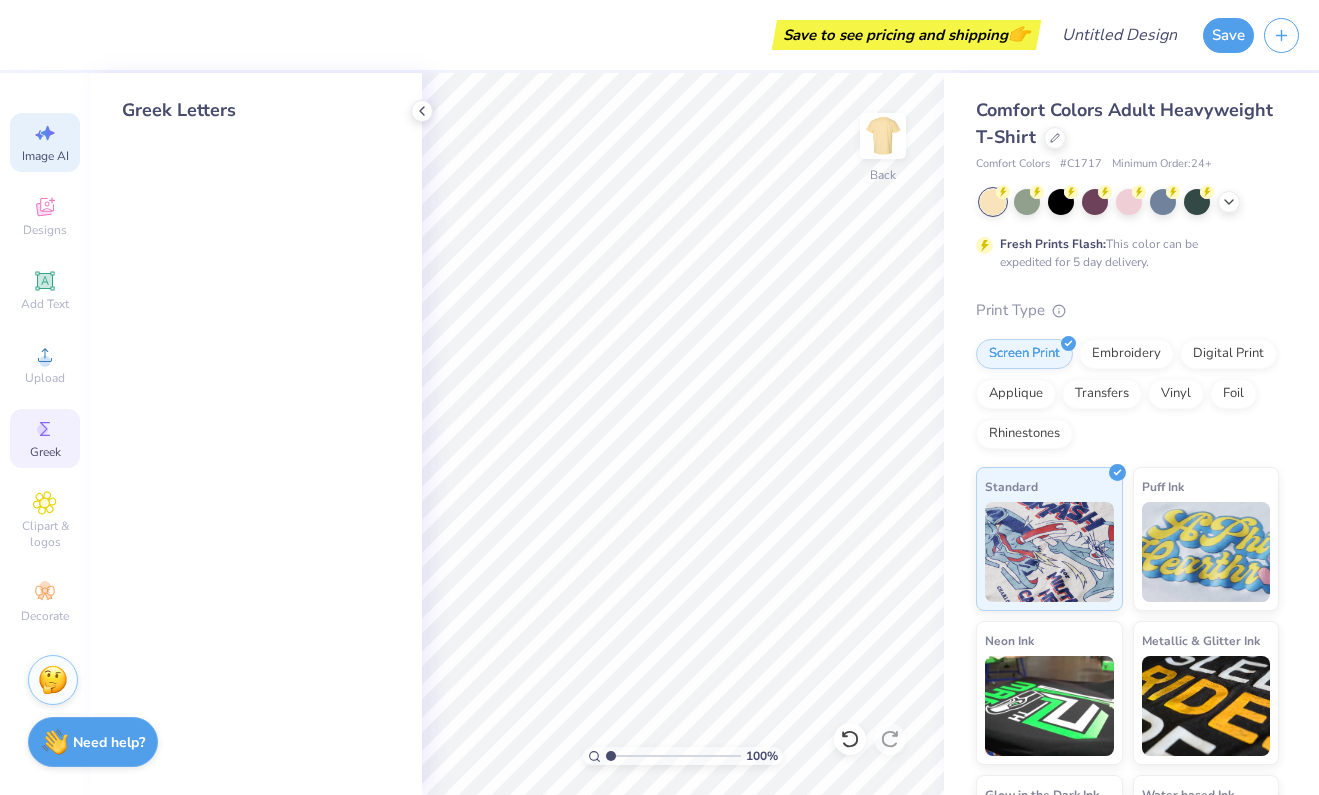 click on "Image AI" at bounding box center [45, 156] 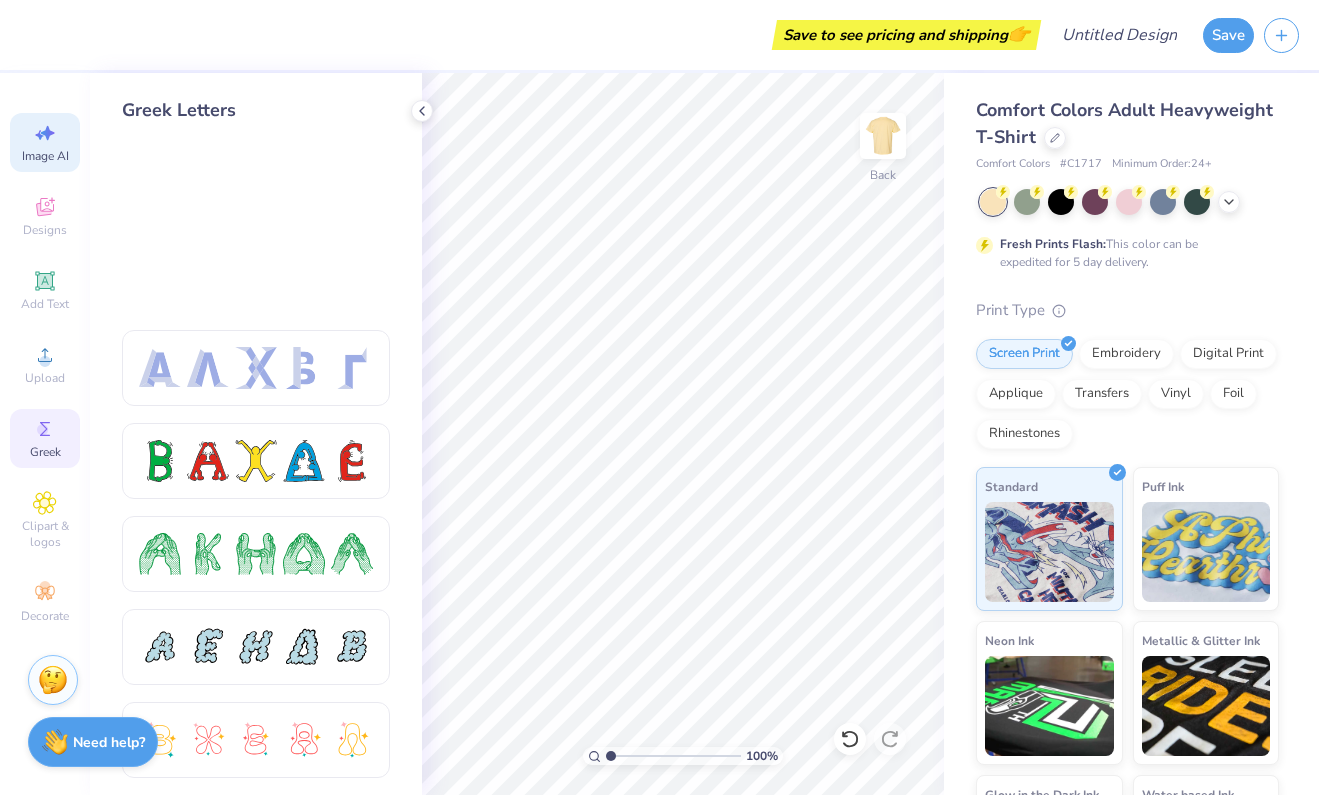 select on "4" 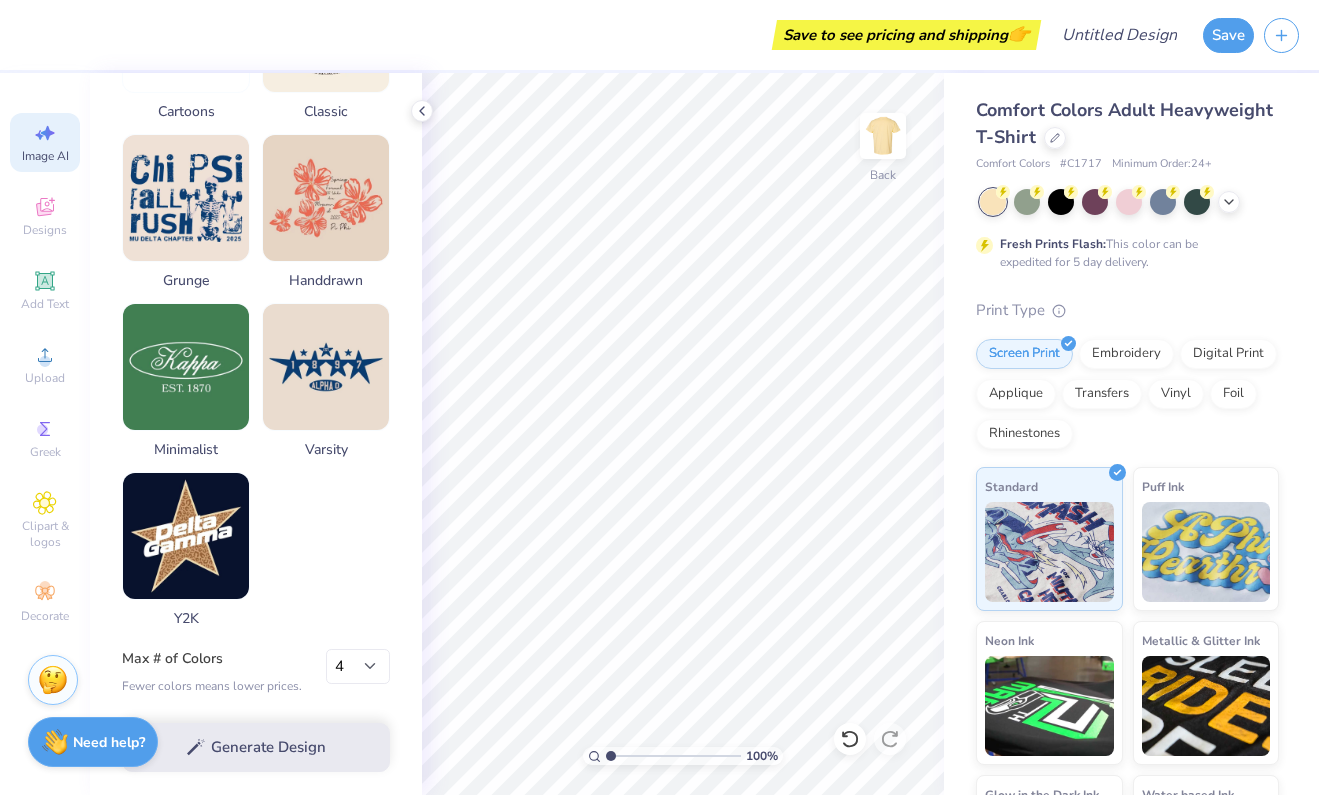 scroll, scrollTop: 927, scrollLeft: 0, axis: vertical 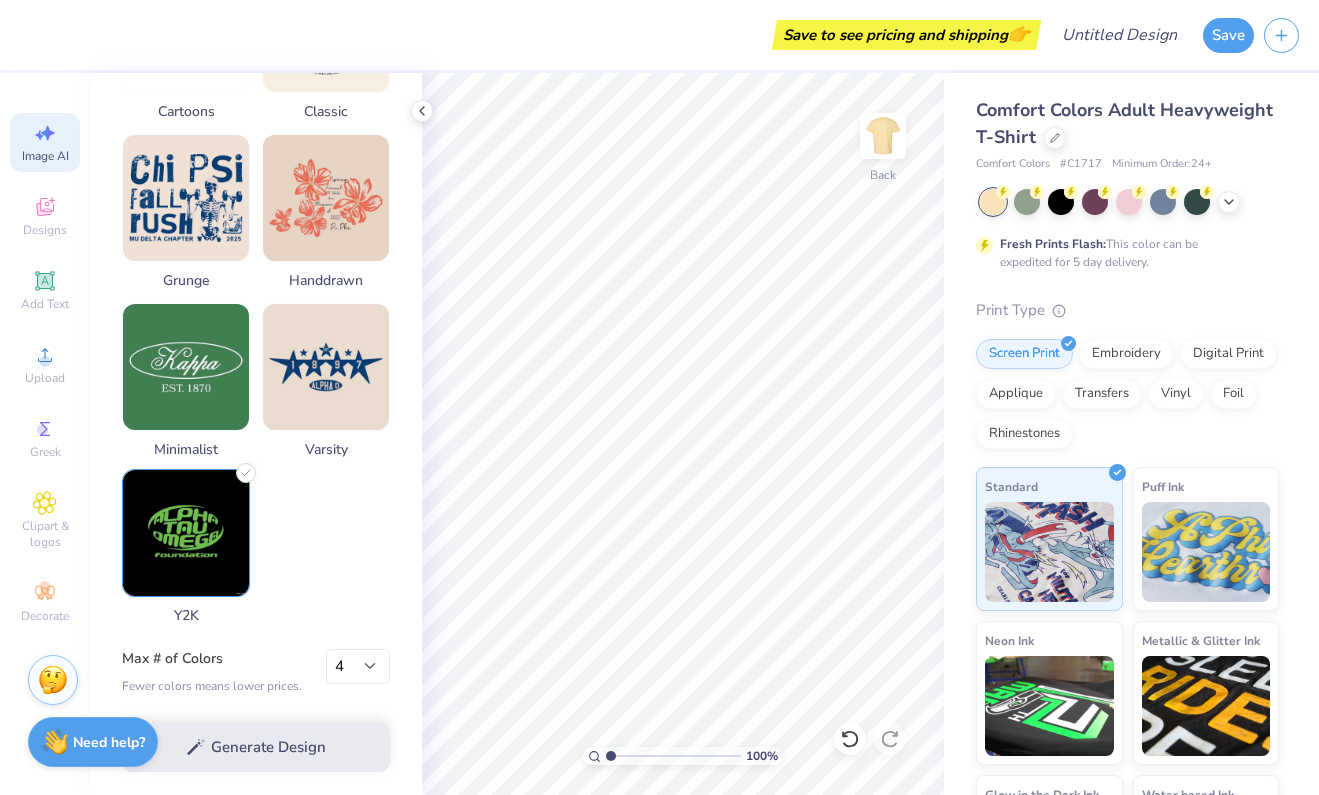 click at bounding box center [186, 533] 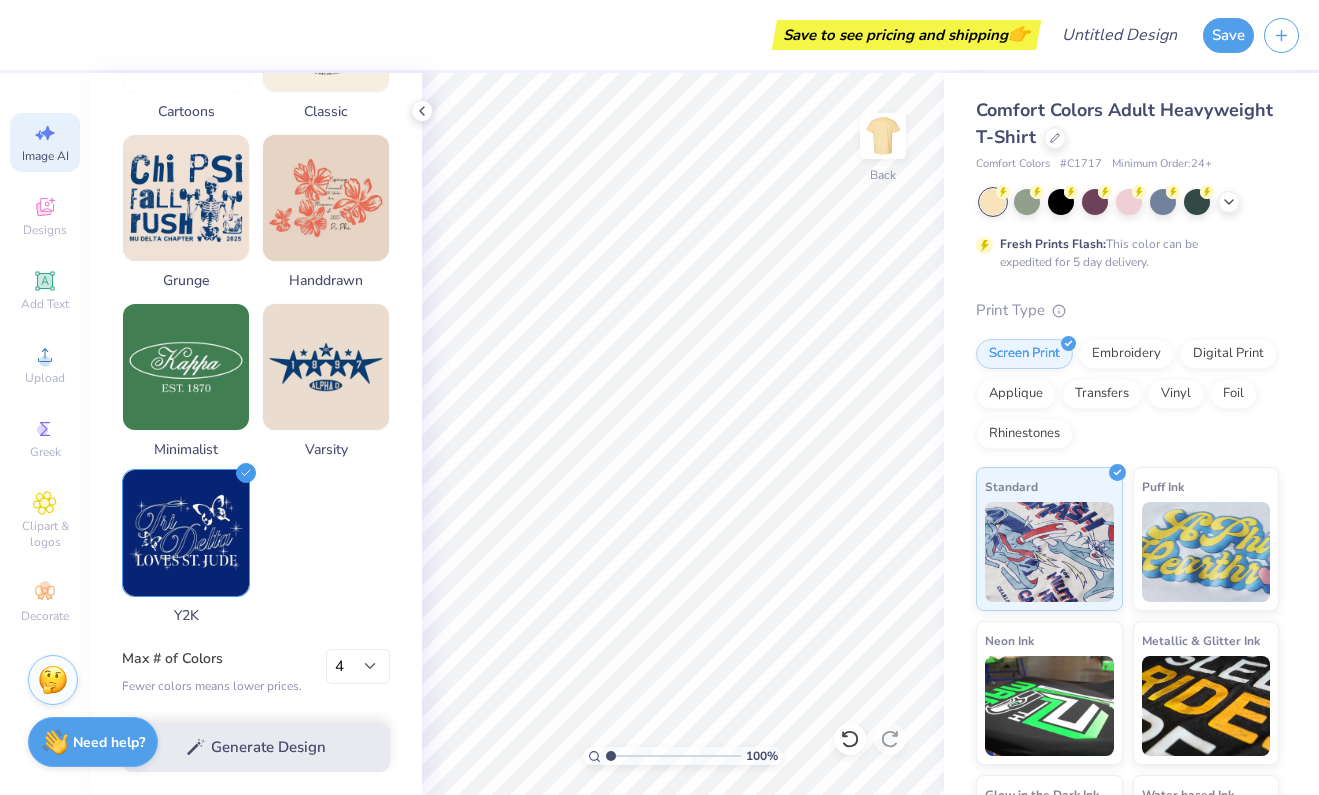 click at bounding box center (186, 533) 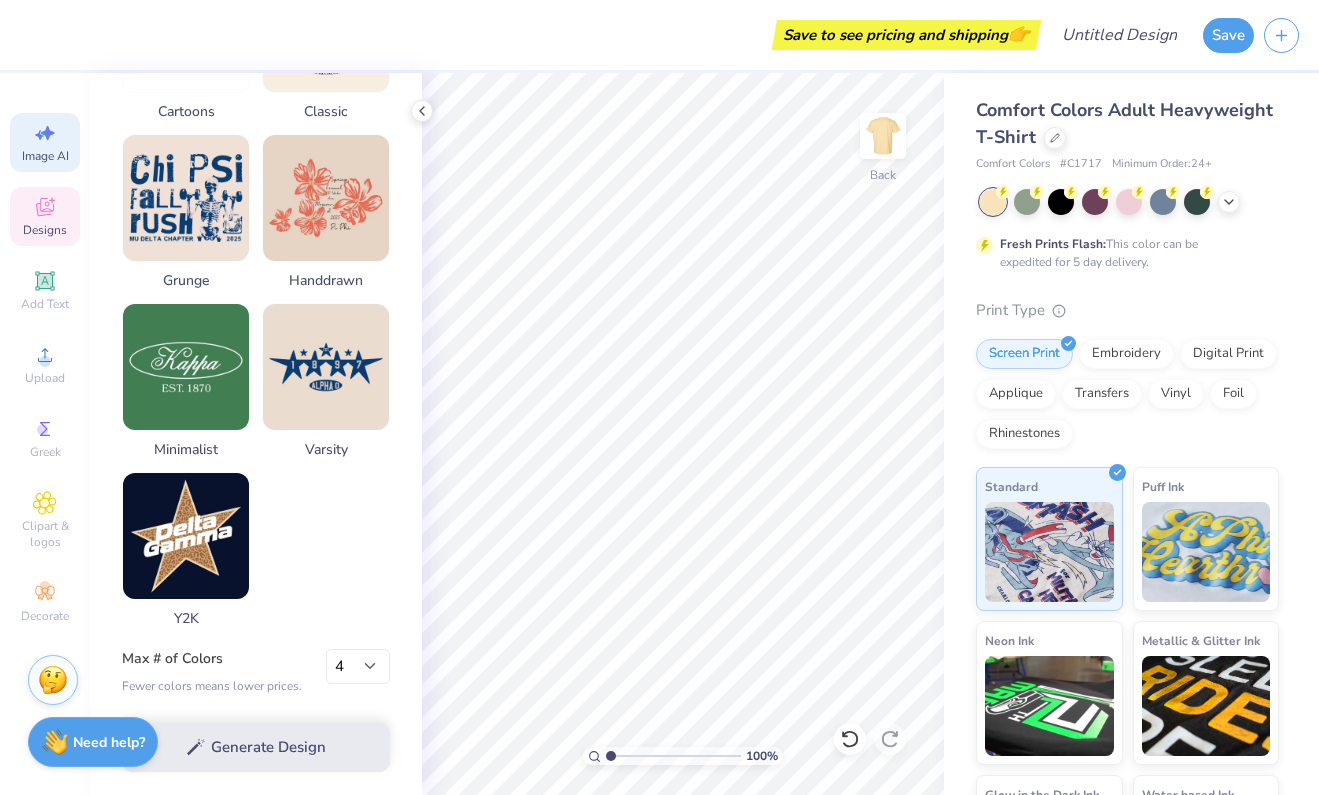 click on "Designs" at bounding box center [45, 230] 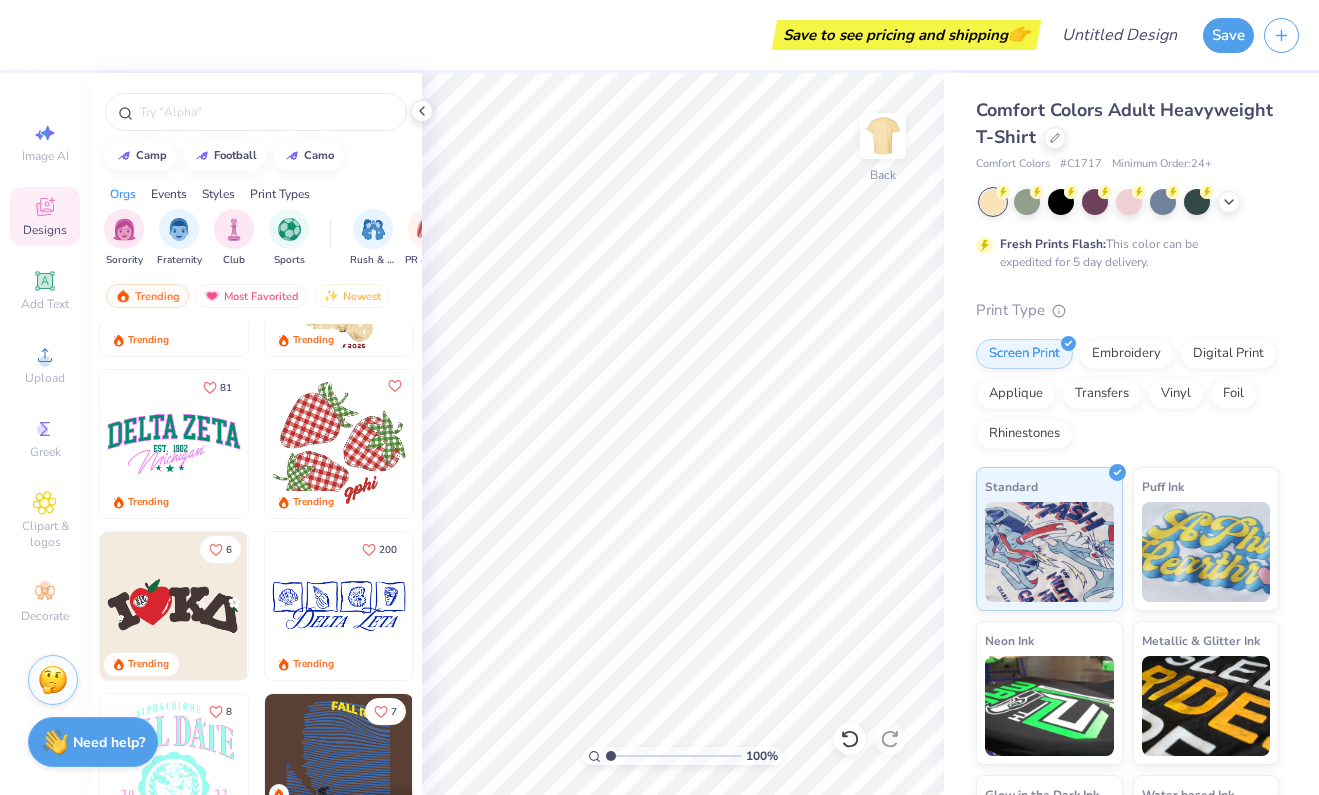 scroll, scrollTop: 935, scrollLeft: 0, axis: vertical 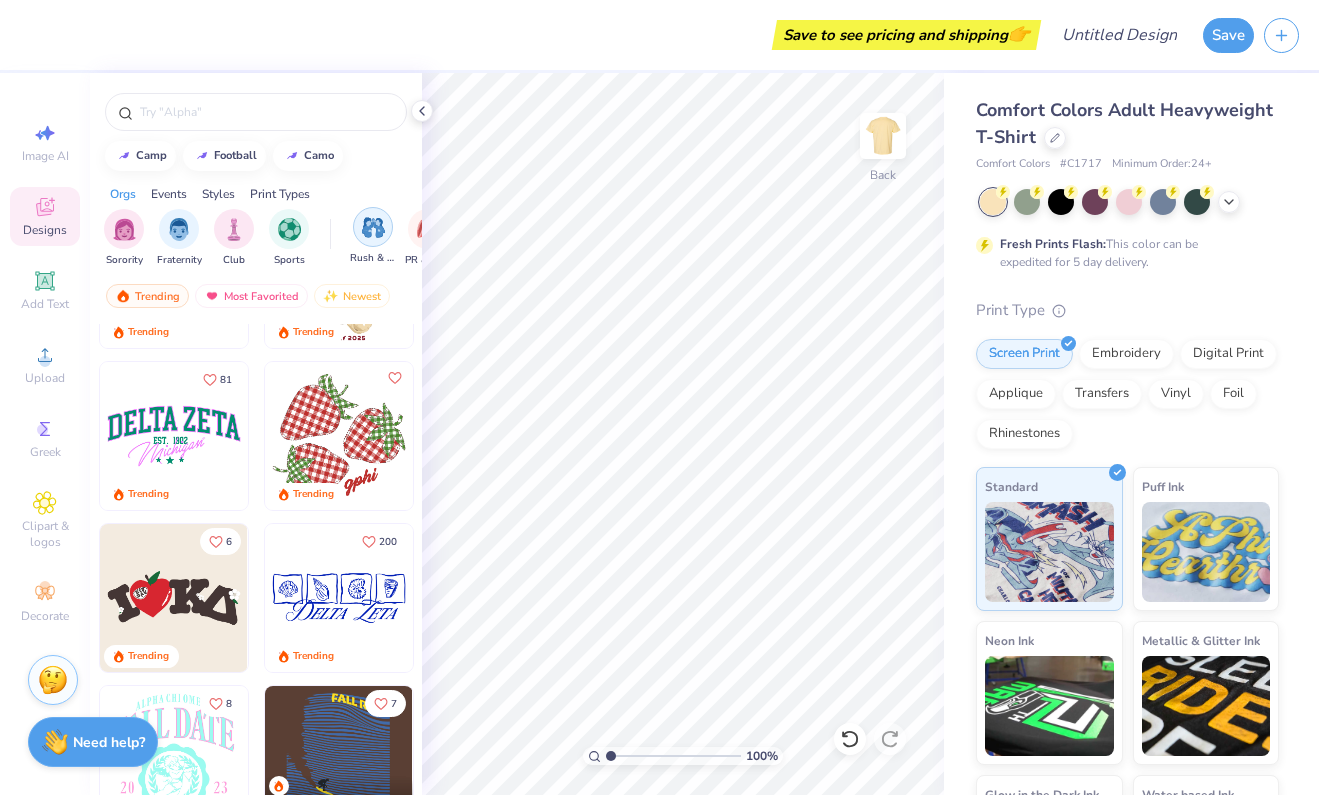 click at bounding box center [373, 227] 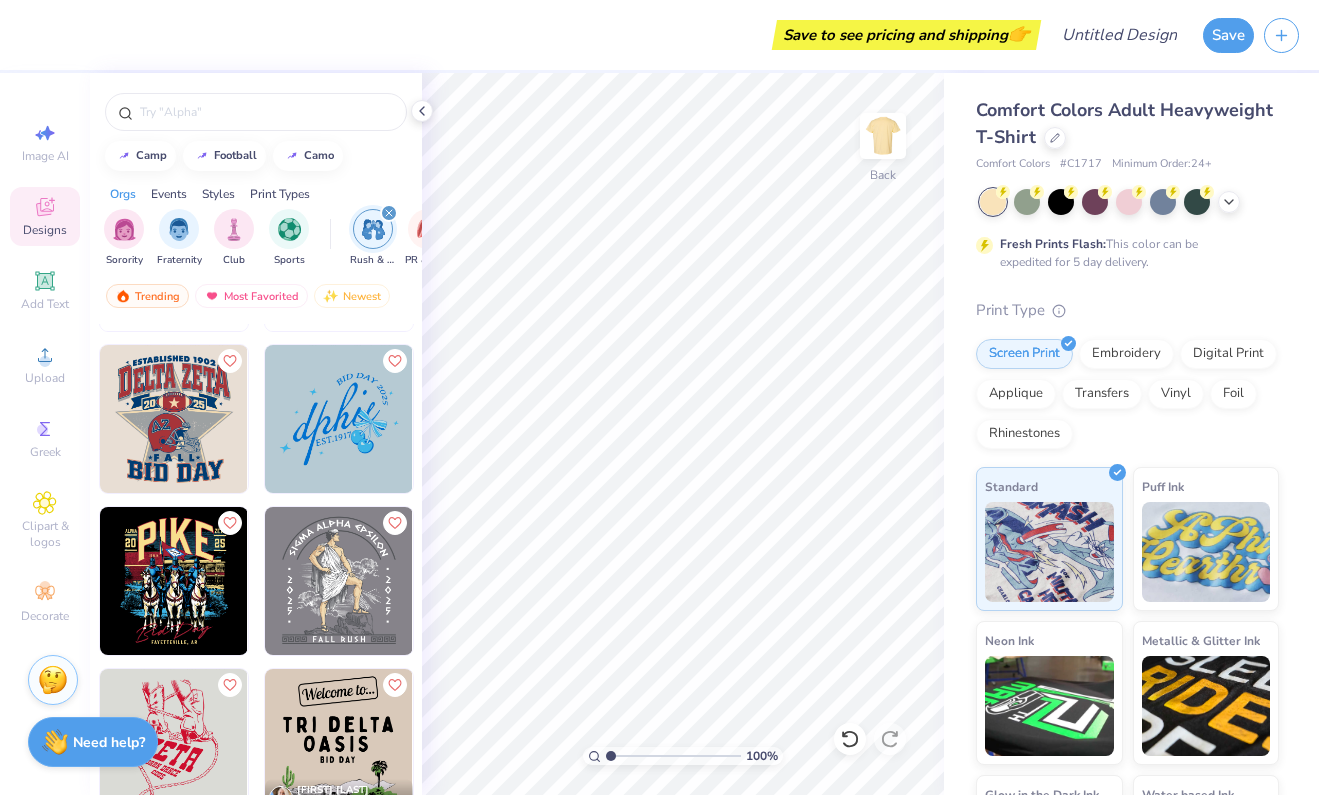 scroll, scrollTop: 8245, scrollLeft: 0, axis: vertical 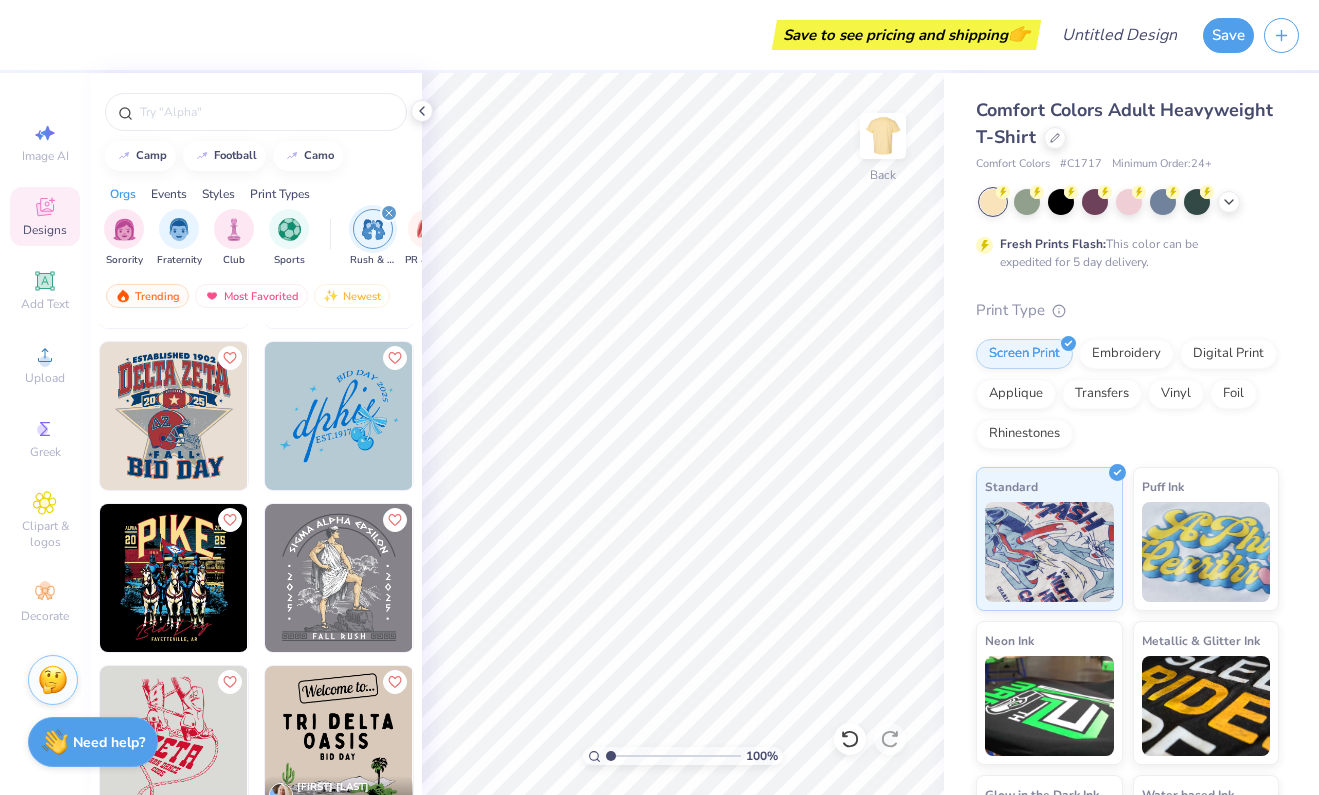 click at bounding box center (174, 416) 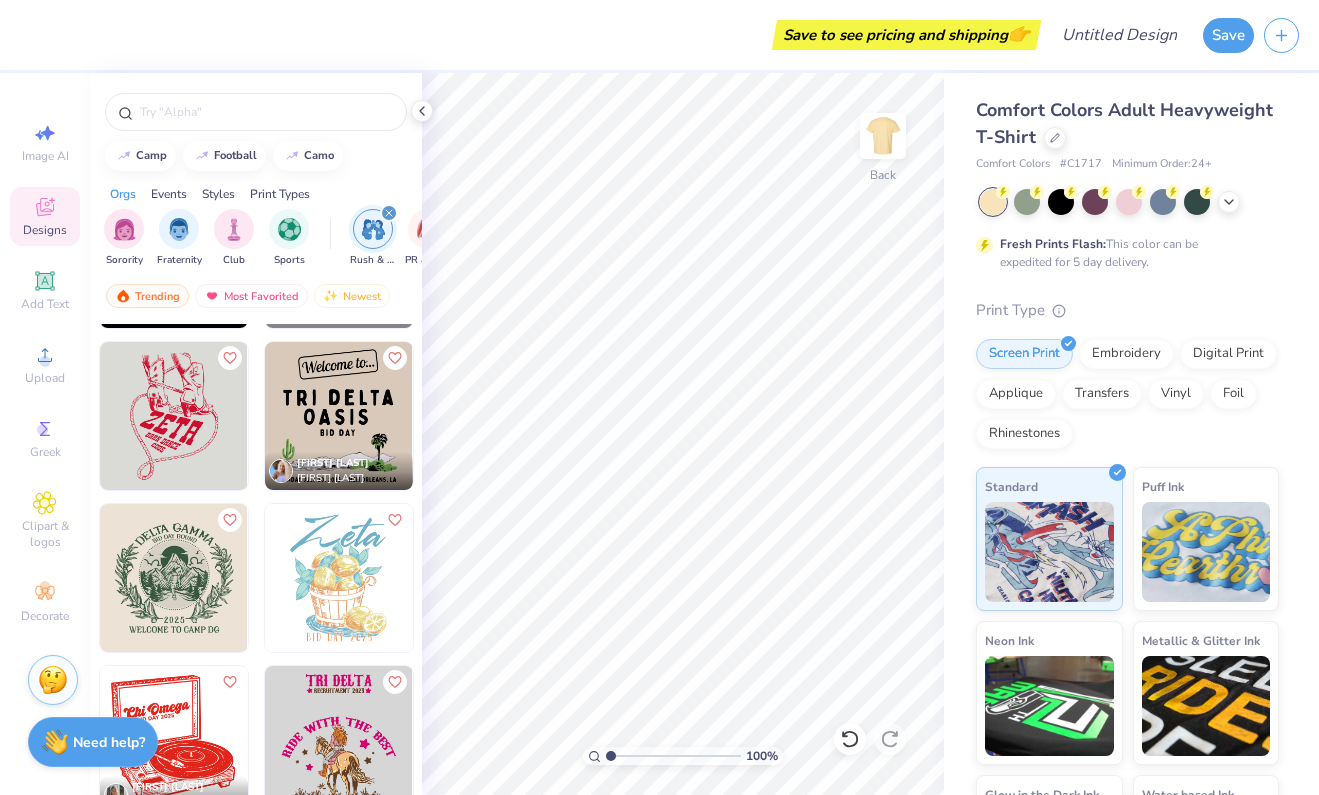 scroll, scrollTop: 8607, scrollLeft: 0, axis: vertical 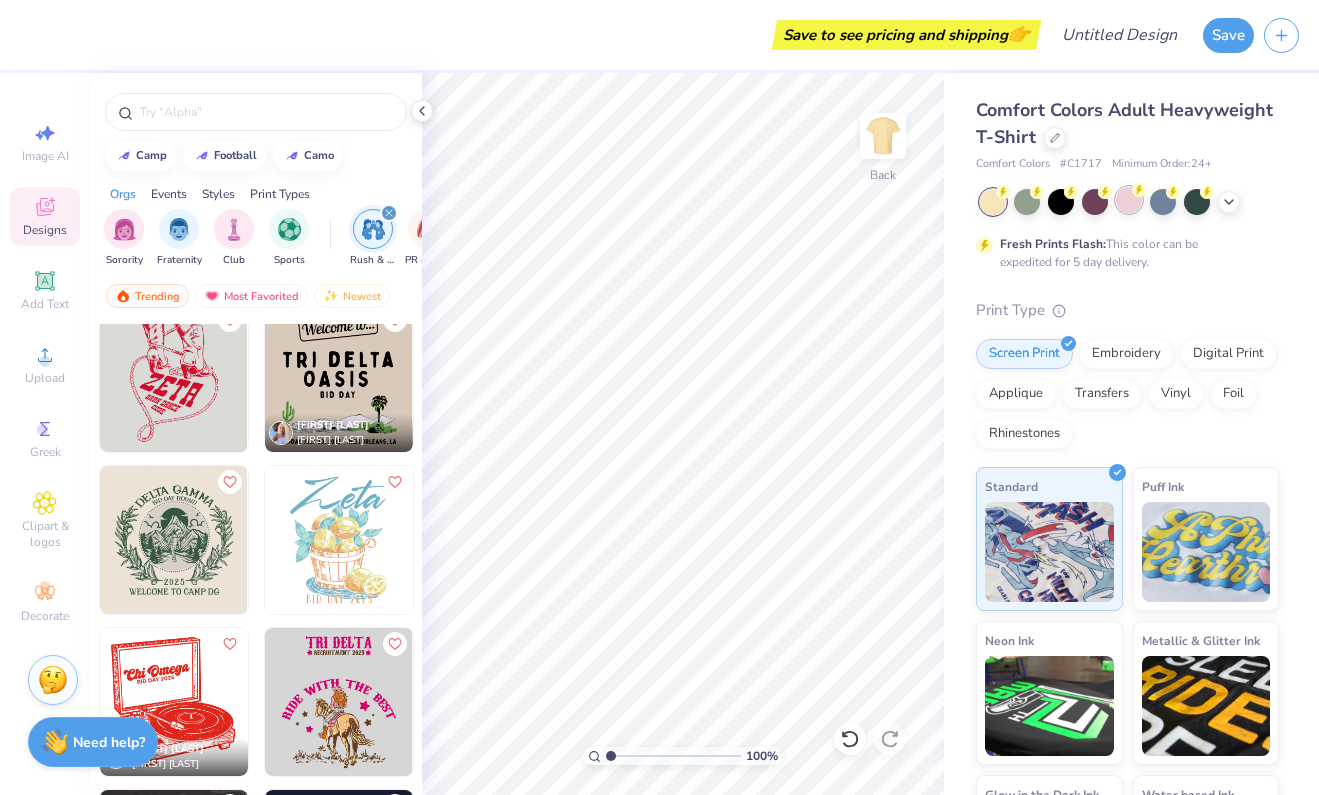 click 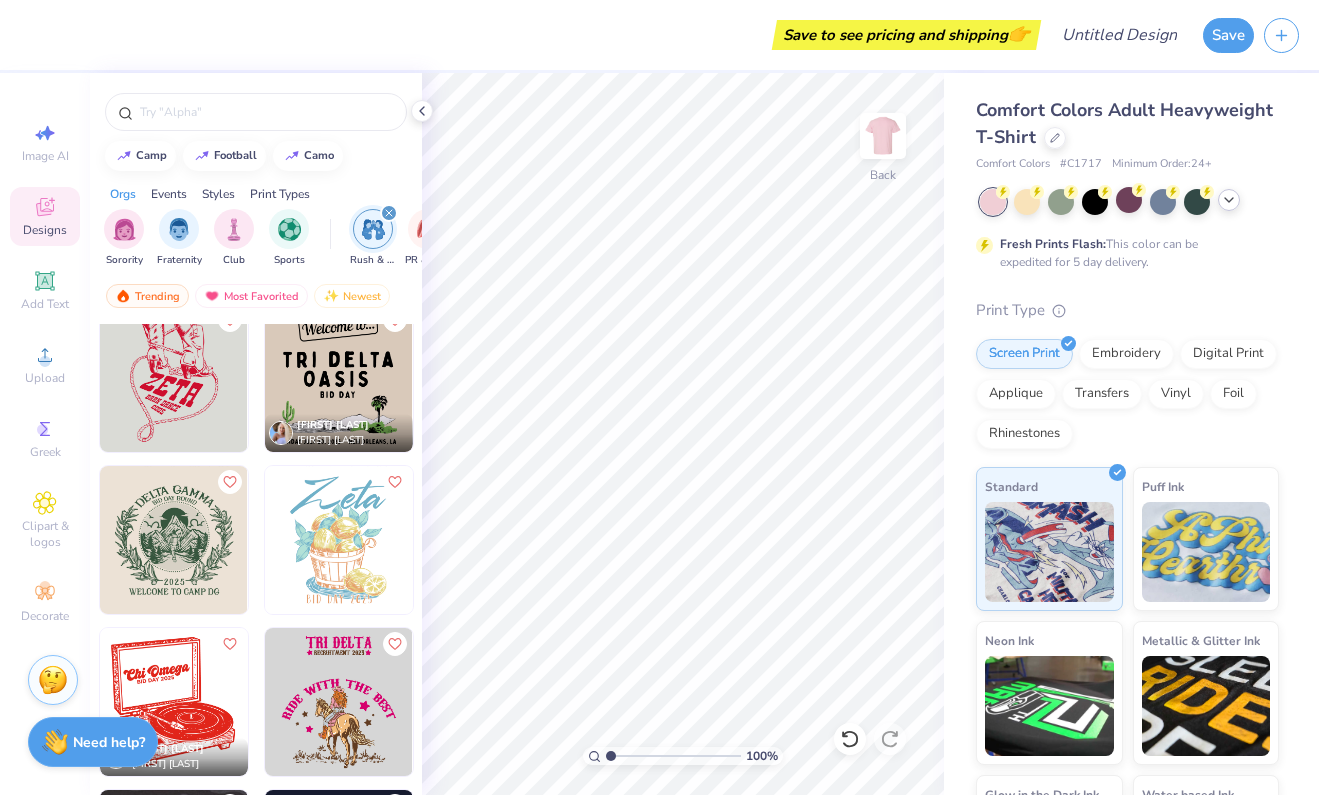 click at bounding box center (1229, 200) 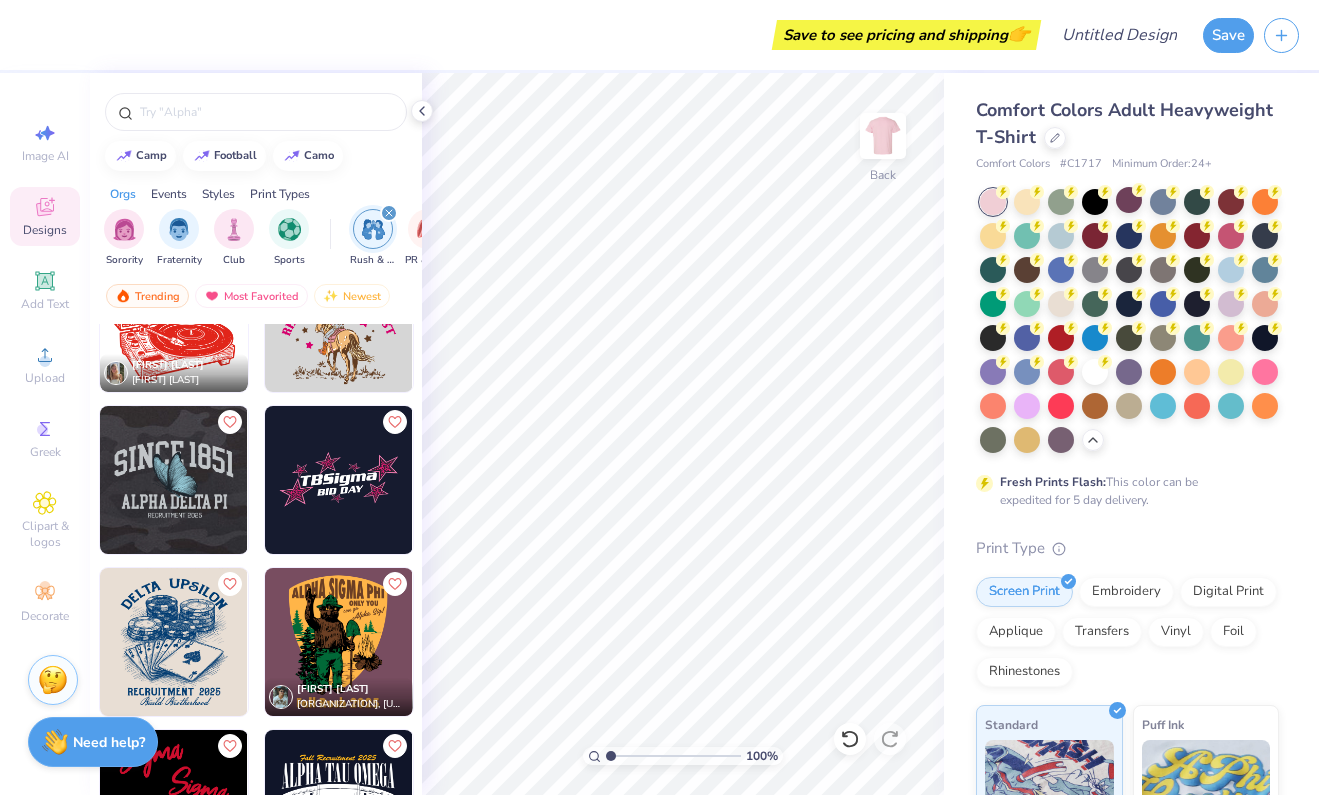 scroll, scrollTop: 9021, scrollLeft: 0, axis: vertical 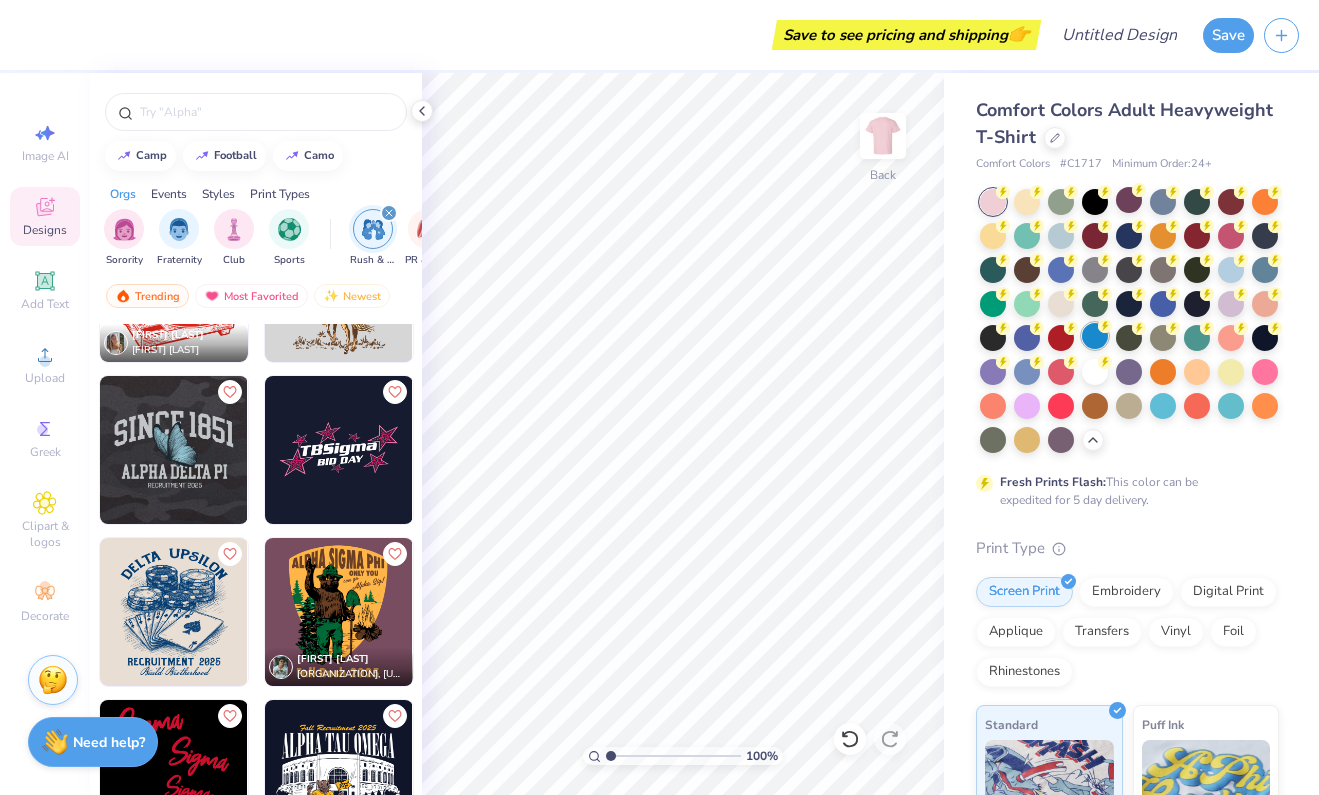 click at bounding box center (1095, 336) 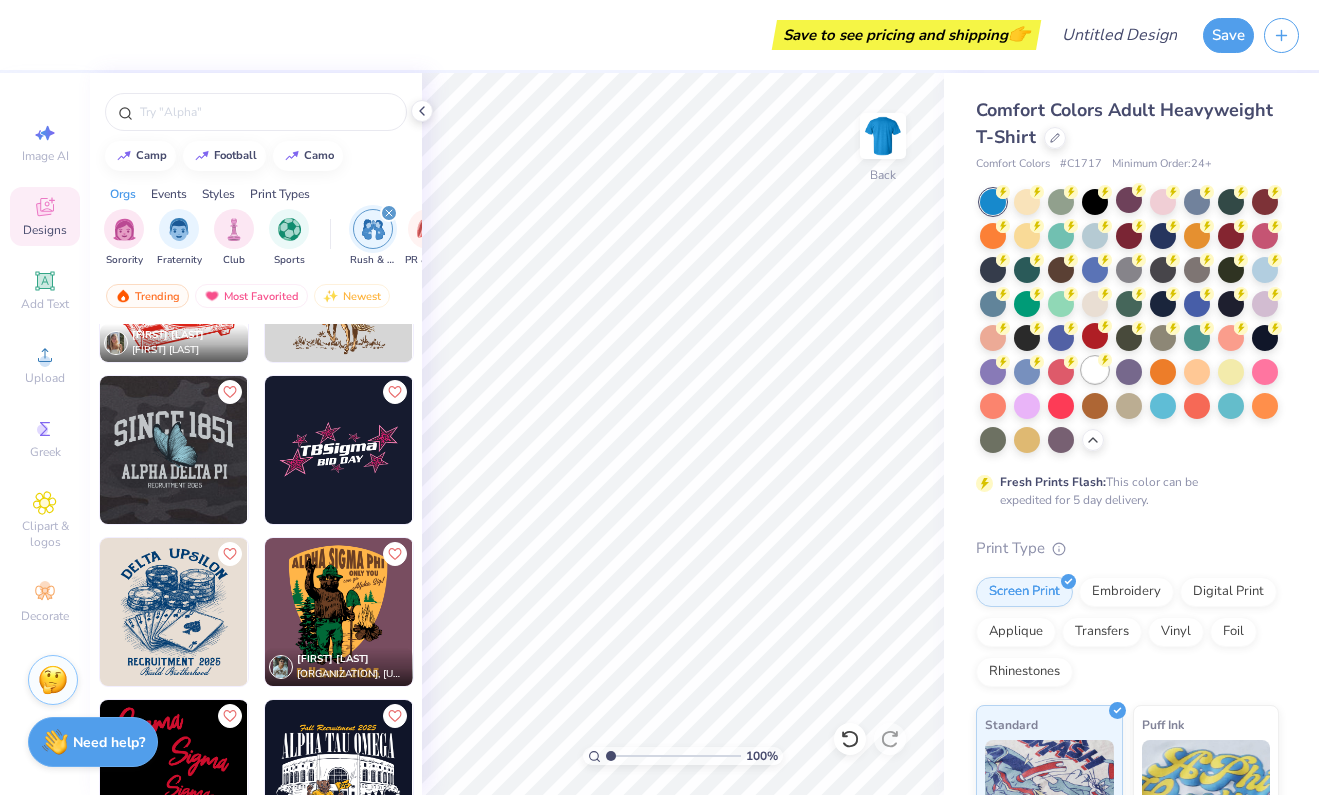 click at bounding box center [1095, 370] 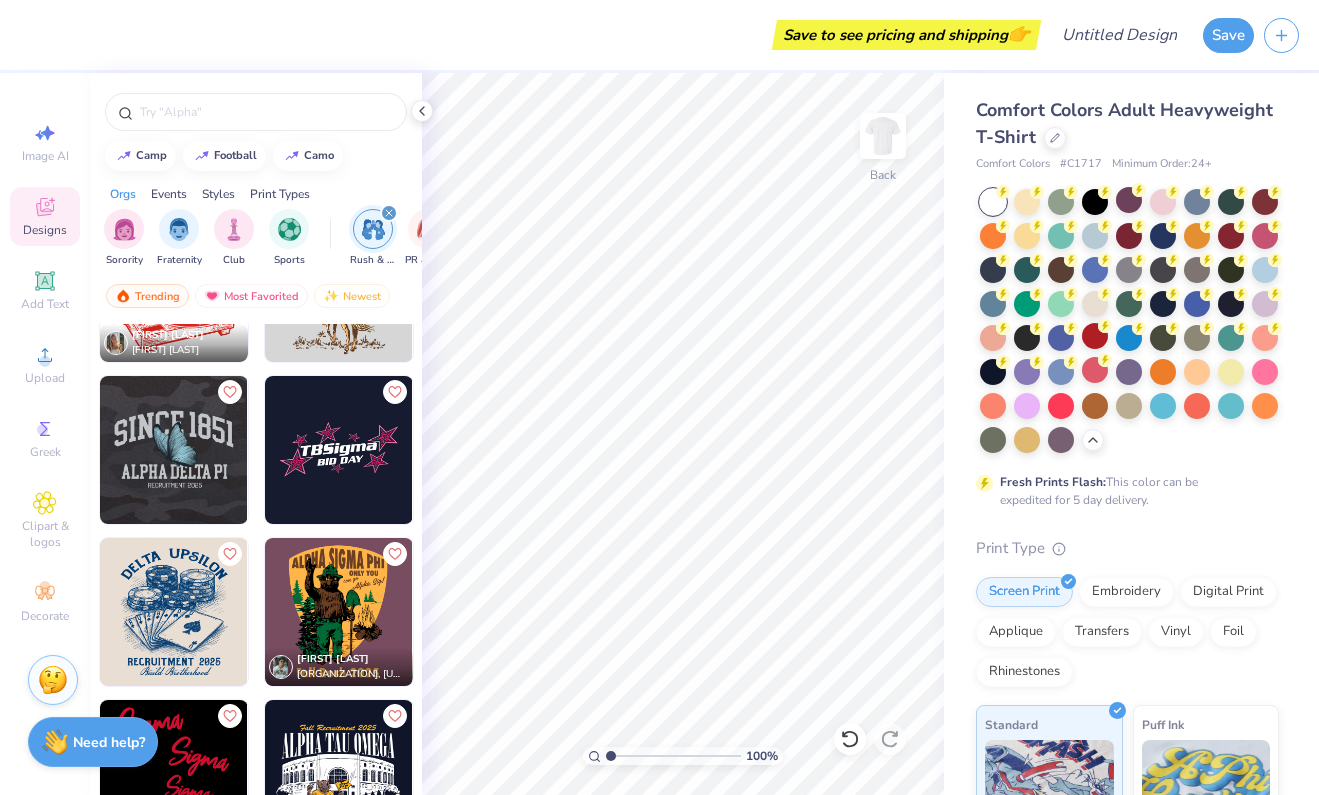 click at bounding box center [1095, 370] 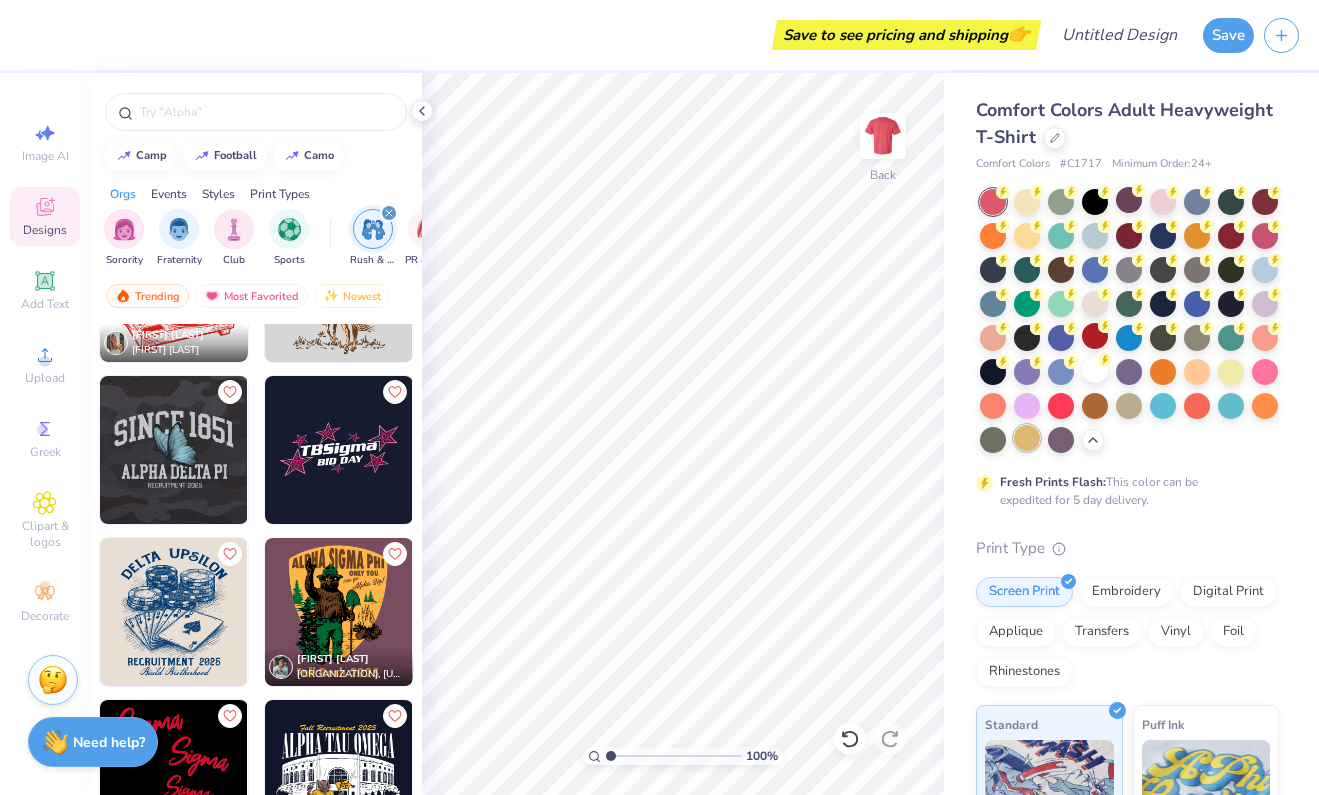 click at bounding box center [1027, 438] 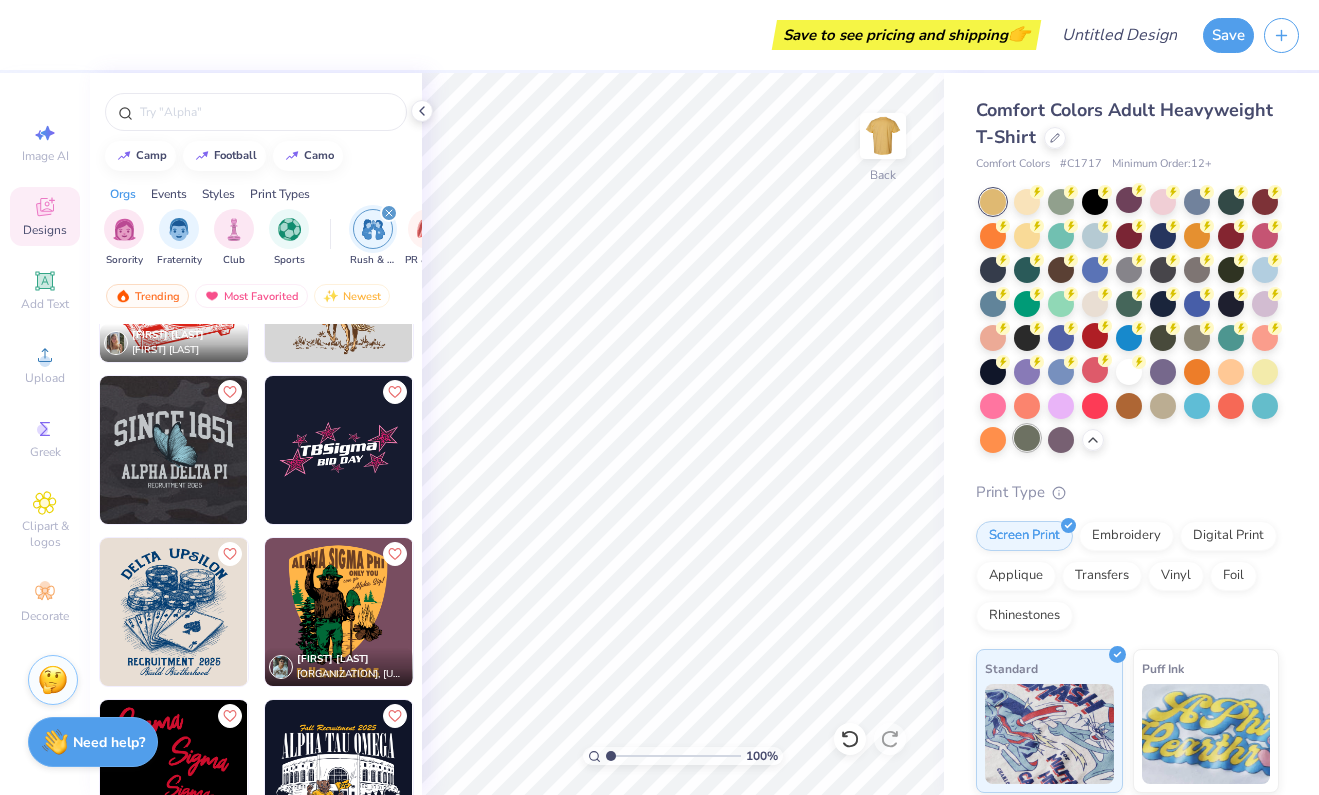 click at bounding box center [1027, 438] 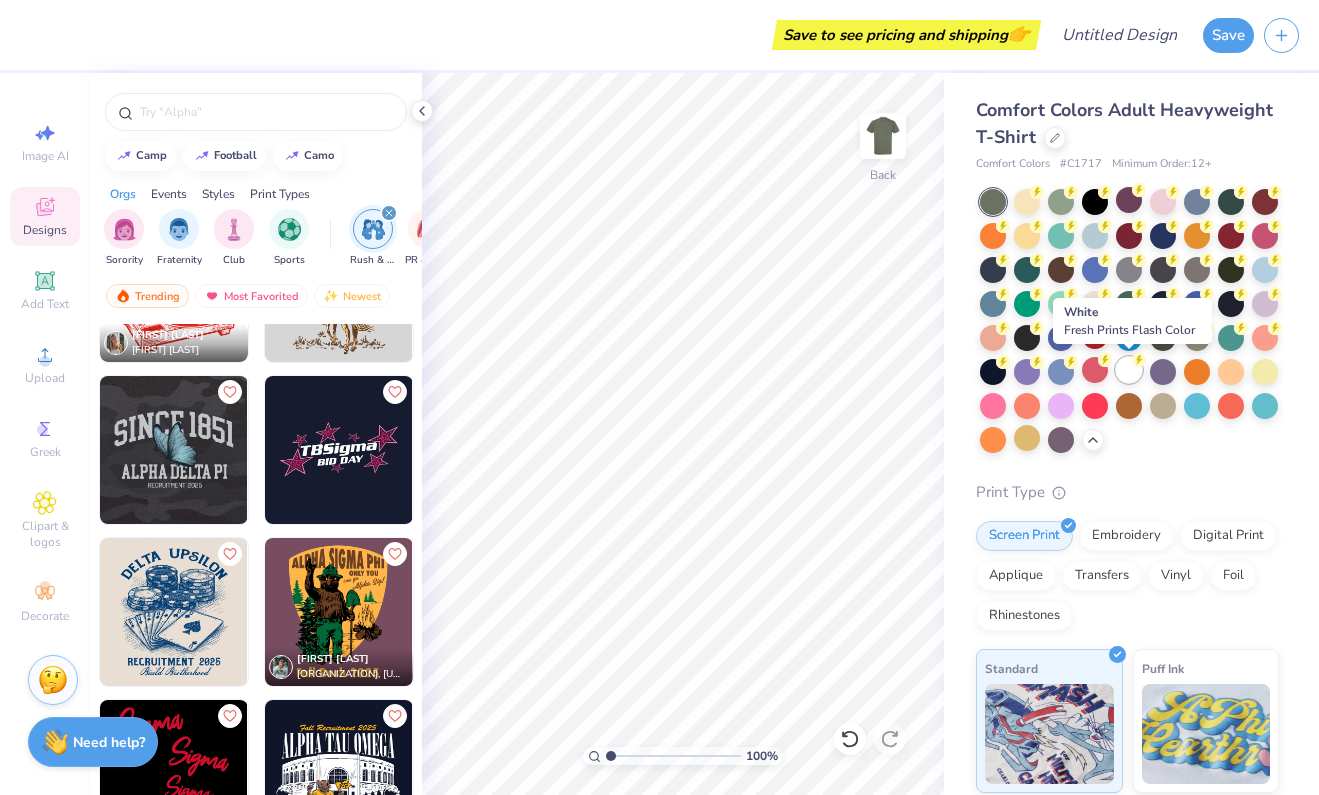 click at bounding box center (1129, 370) 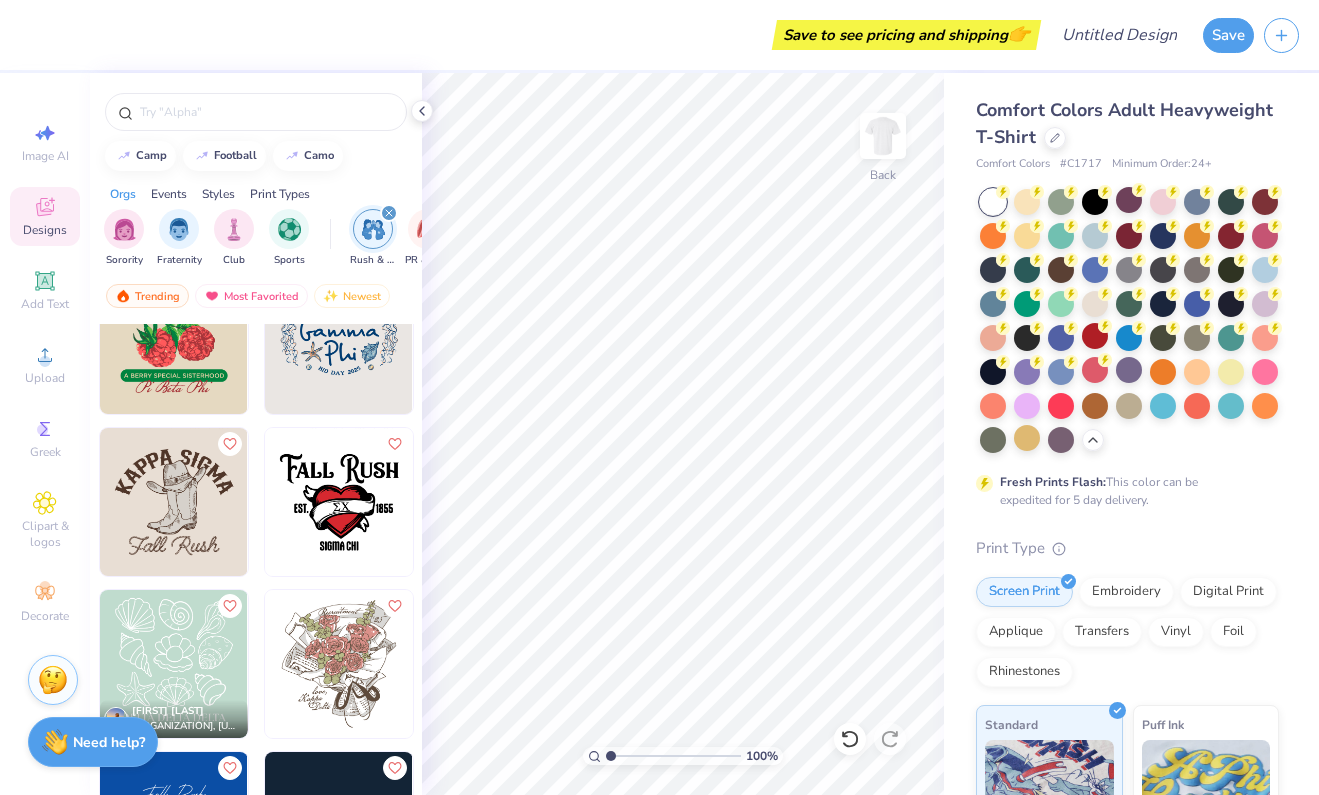 scroll, scrollTop: 12050, scrollLeft: 0, axis: vertical 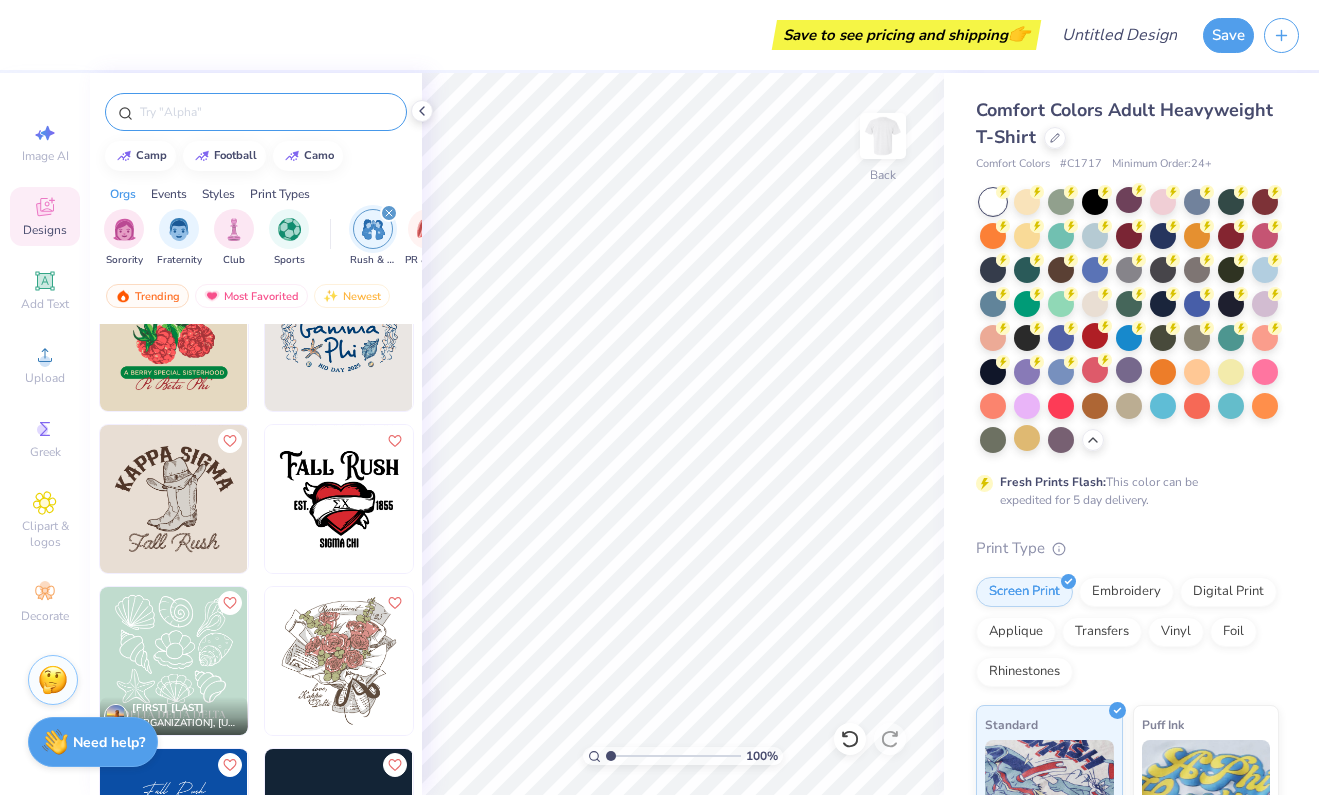 click at bounding box center (266, 112) 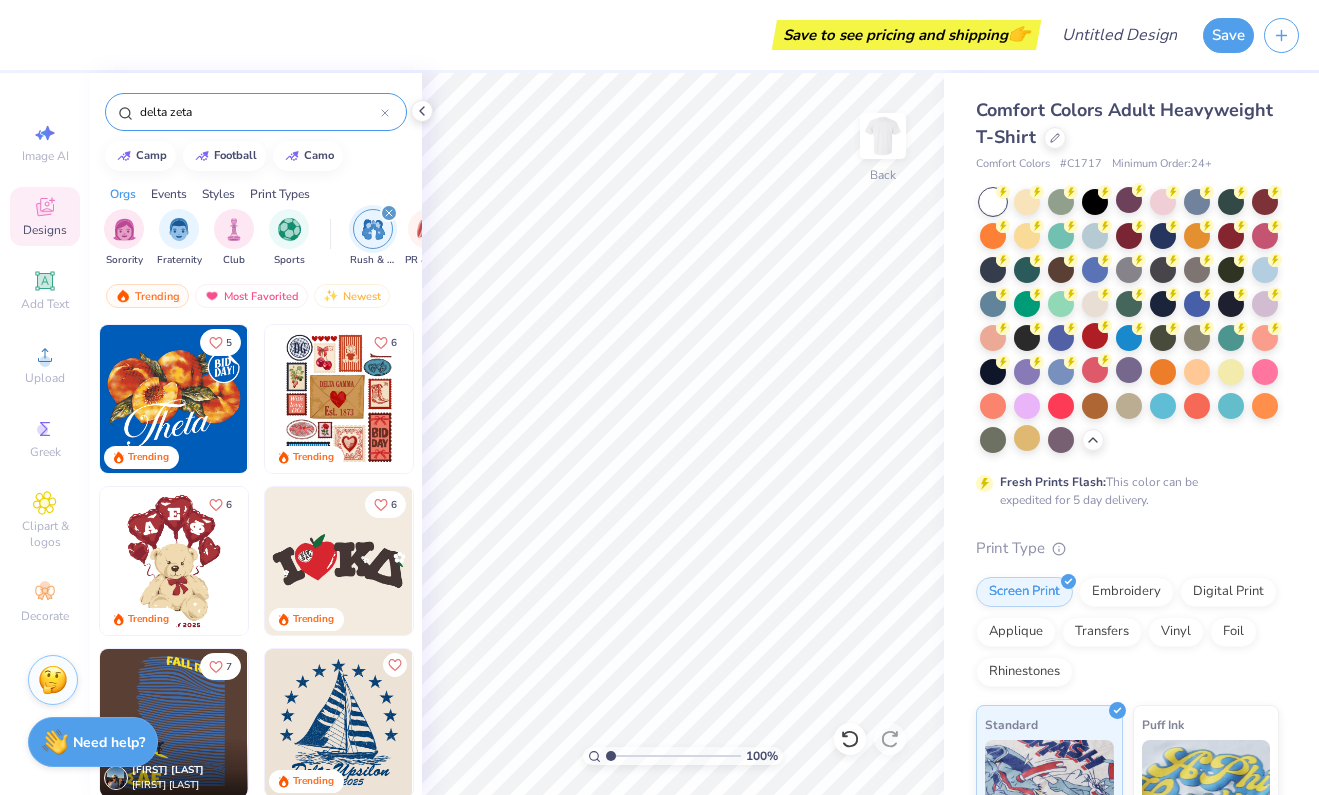 type on "delta zeta" 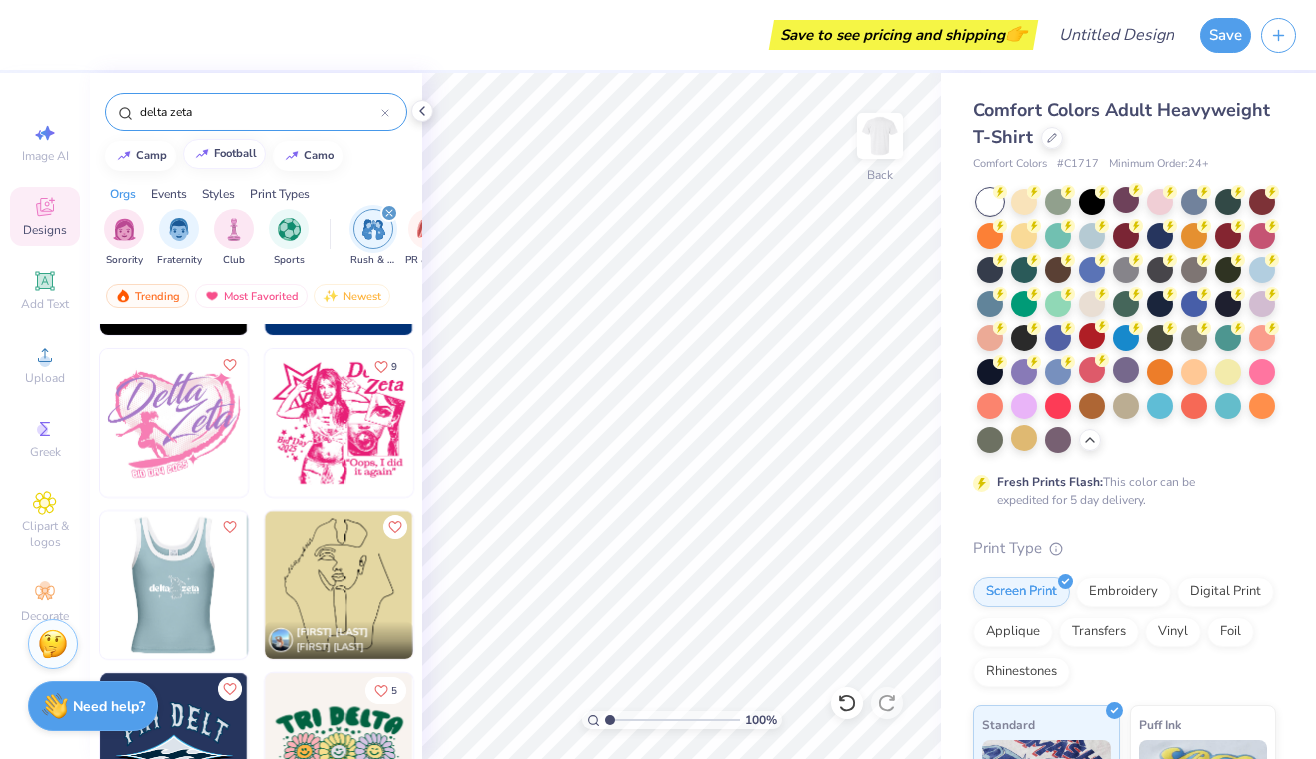 scroll, scrollTop: 462, scrollLeft: 0, axis: vertical 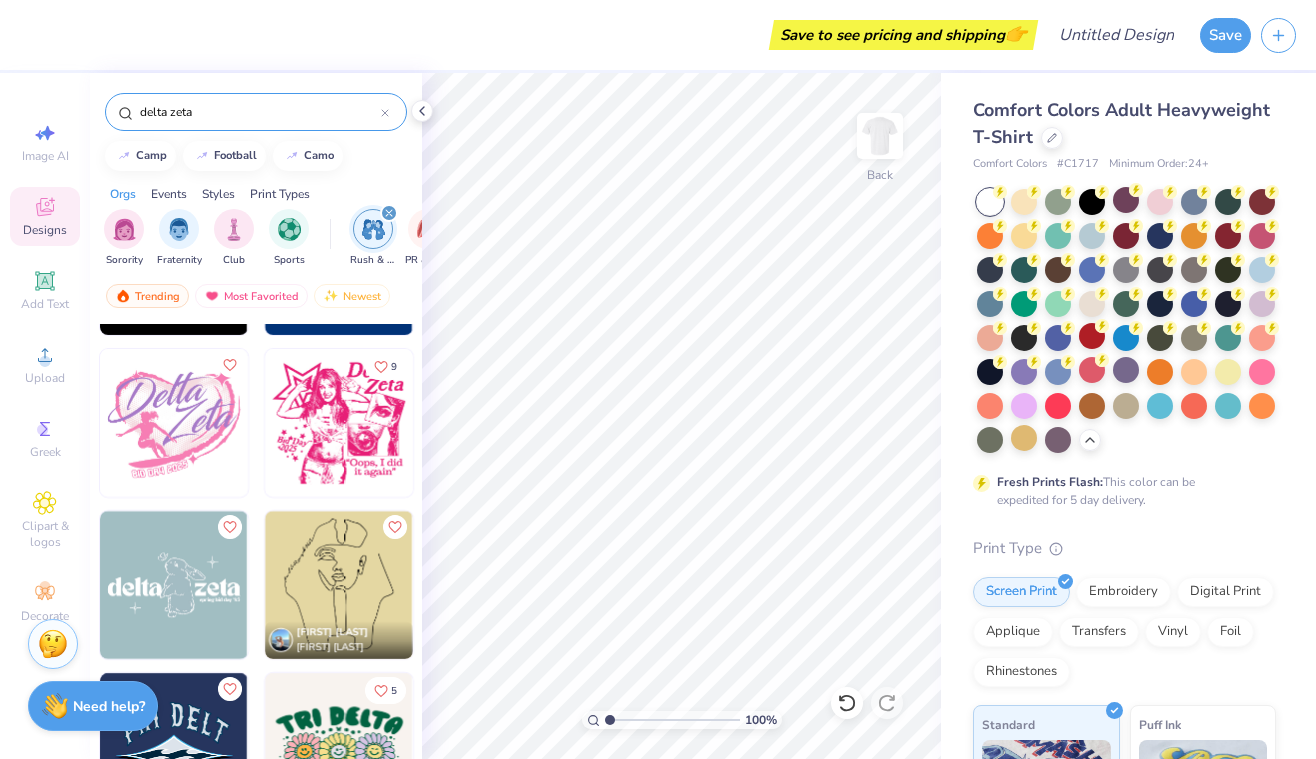 drag, startPoint x: 233, startPoint y: 107, endPoint x: 70, endPoint y: 100, distance: 163.15024 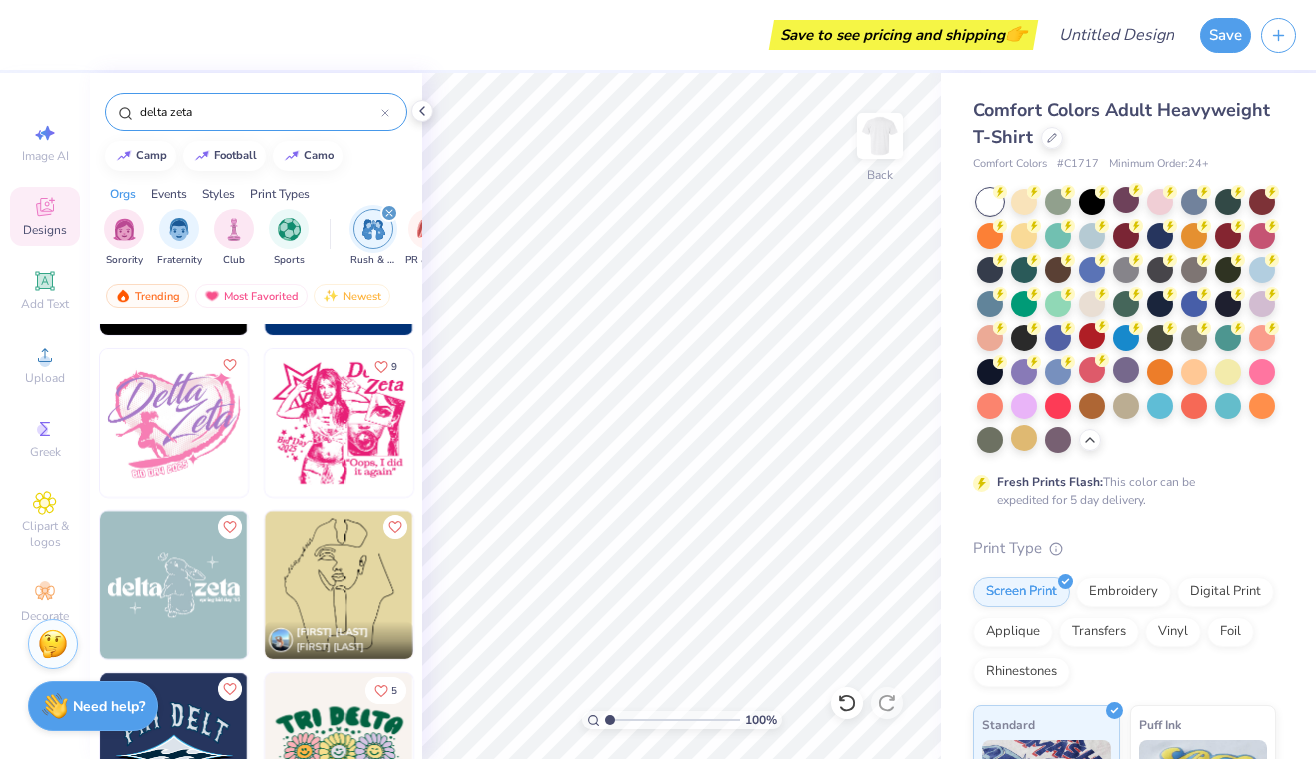 click on "Save to see pricing and shipping  👉 Design Title Save Image AI Designs Add Text Upload Greek Clipart & logos Decorate delta zeta camp football camo Orgs Events Styles Print Types Sorority Fraternity Club Sports Rush & Bid PR & General Game Day Parent's Weekend Big Little Reveal Philanthropy Retreat Date Parties & Socials Spring Break Formal & Semi Graduation Greek Week Founder’s Day Holidays Classic Minimalist Y2K Varsity Typography Handdrawn 80s & 90s 60s & 70s Grunge Cartoons Embroidery Screen Print Patches Applique Digital Print Transfers Vinyl Trending Most Favorited Newest 7 9 [FIRST] [LAST] [ORGANIZATION], [UNIVERSITY] 5 100  % Back Comfort Colors Adult Heavyweight T-Shirt Comfort Colors # C1717 Minimum Order:  24 +   Fresh Prints Flash:  This color can be expedited for 5 day delivery. Print Type Screen Print Embroidery Digital Print Applique Transfers Vinyl Foil Rhinestones Standard Puff Ink Neon Ink Water based Ink" at bounding box center (658, 379) 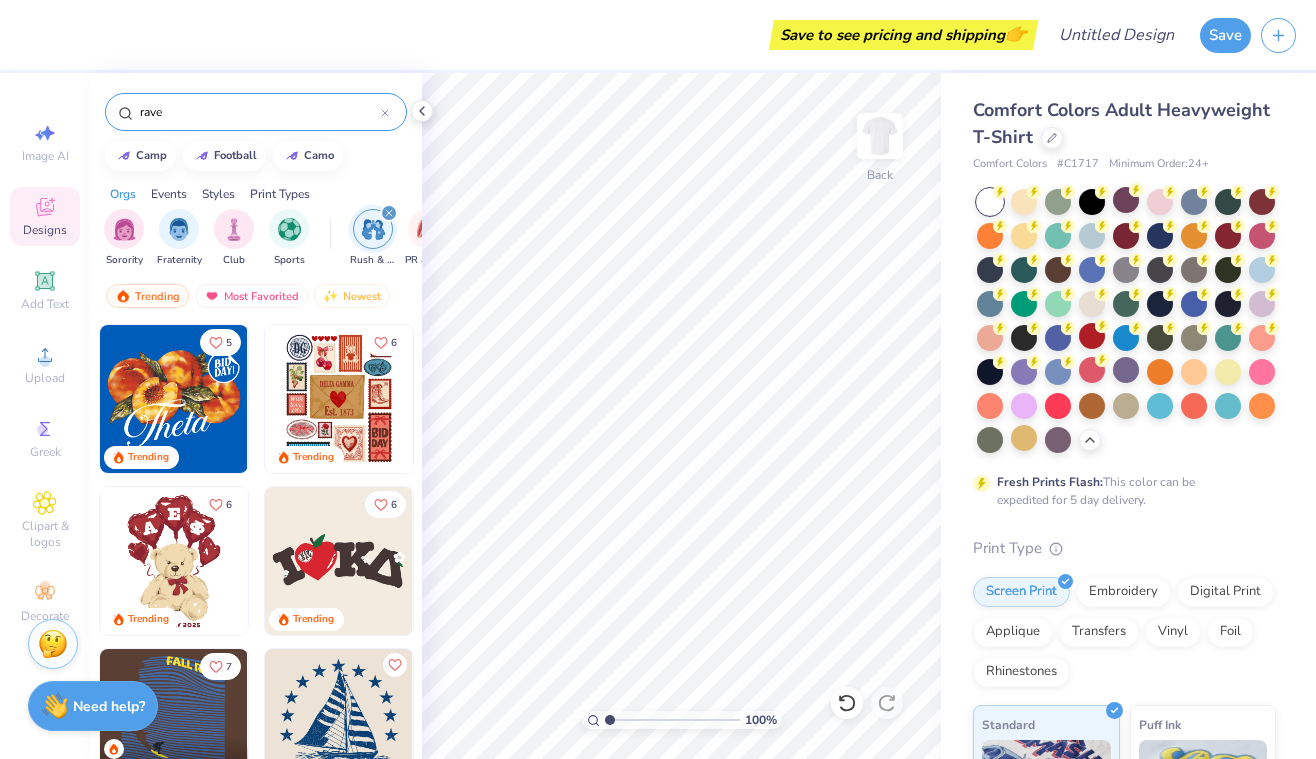 type on "rave" 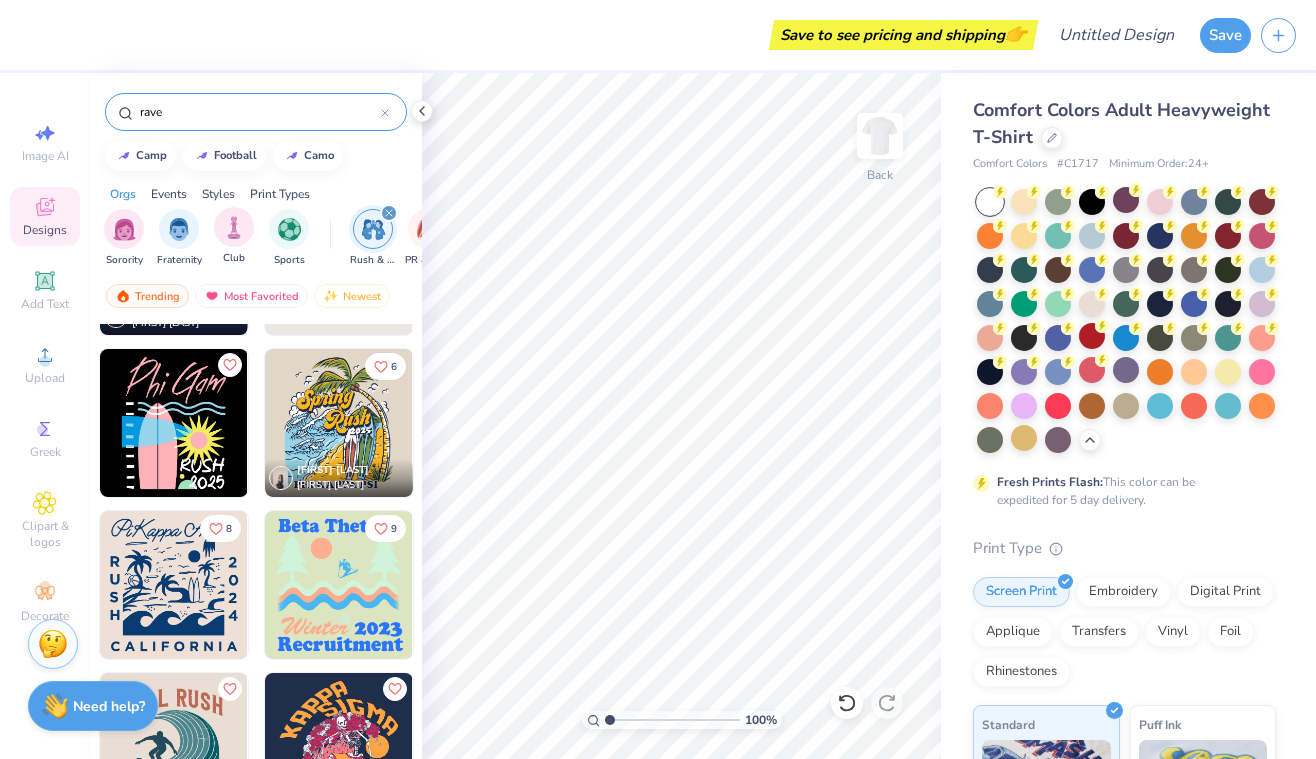 scroll, scrollTop: 1272, scrollLeft: 0, axis: vertical 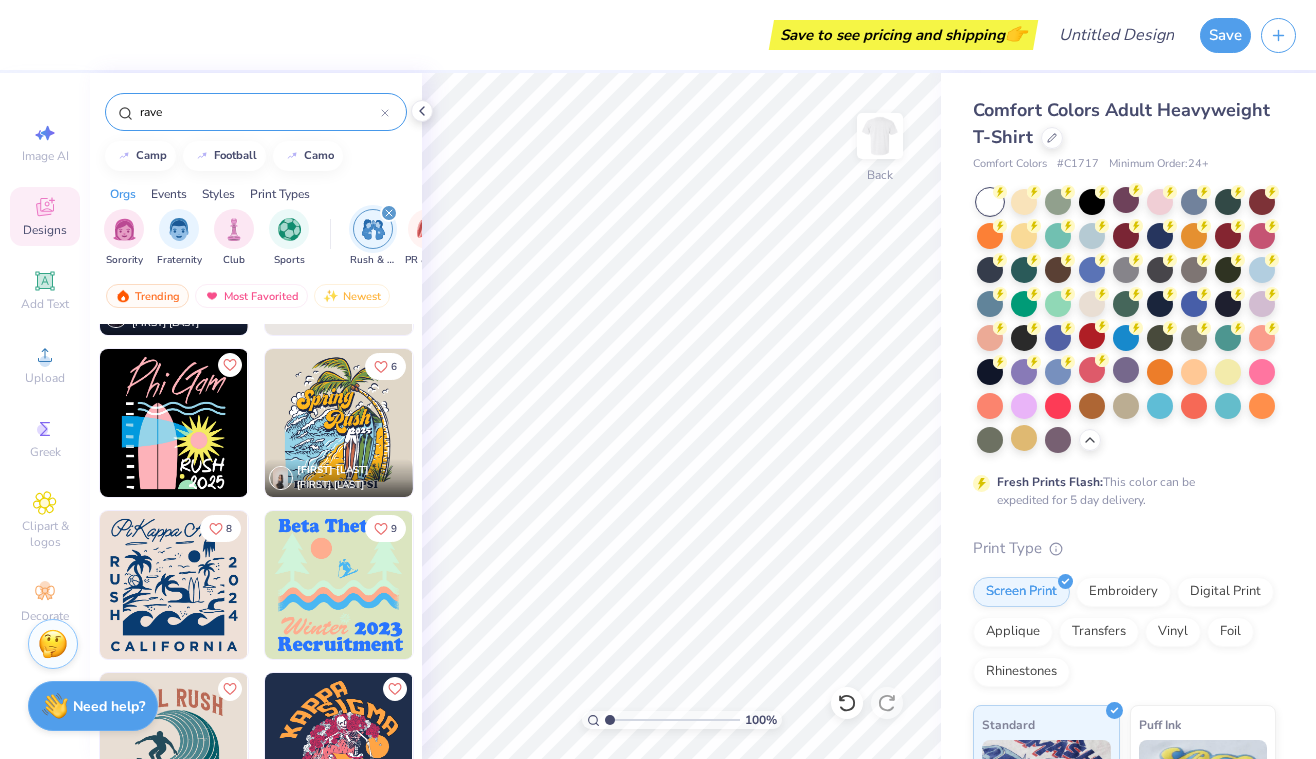 drag, startPoint x: 188, startPoint y: 119, endPoint x: 86, endPoint y: 91, distance: 105.773346 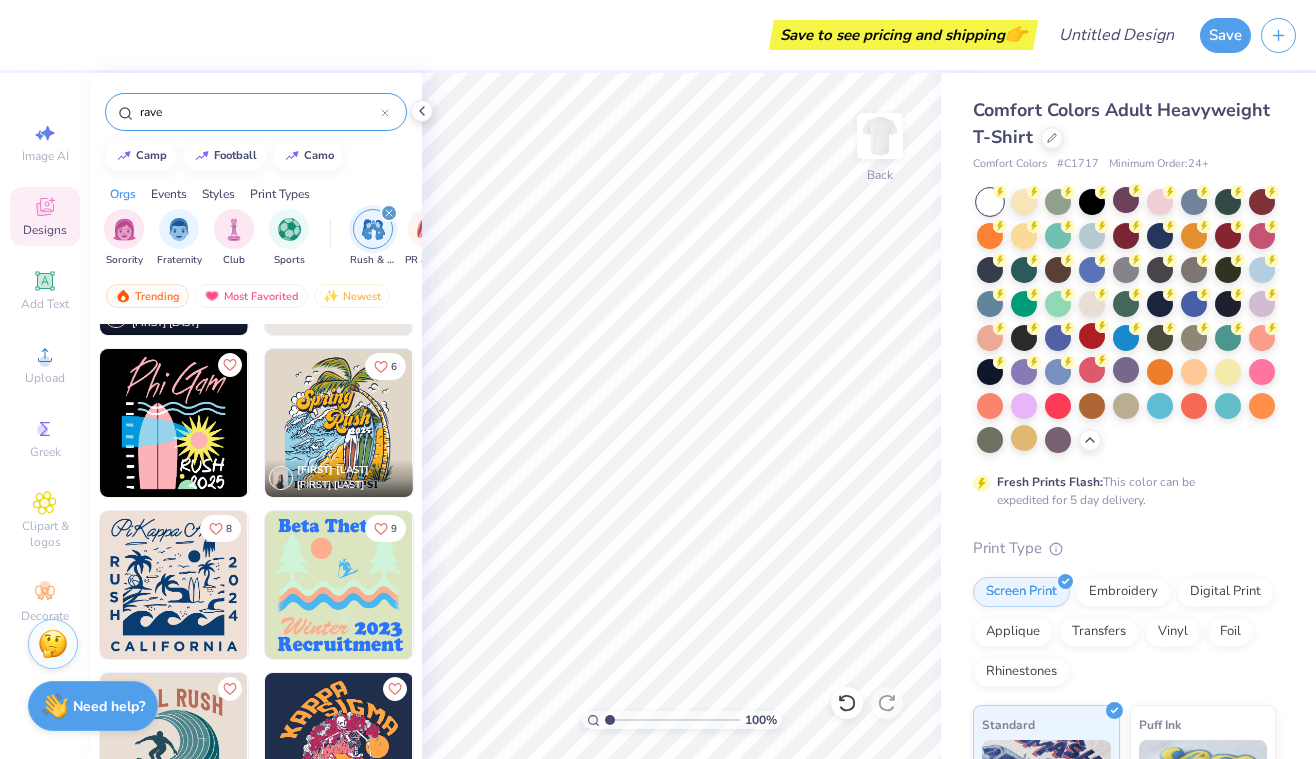 click on "Save to see pricing and shipping  👉 Design Title Save Image AI Designs Add Text Upload Greek Clipart & logos Decorate rave camp football camo Orgs Events Styles Print Types Sorority Fraternity Club Sports Rush & Bid PR & General Game Day Parent's Weekend Big Little Reveal Philanthropy Retreat Date Parties & Socials Spring Break Formal & Semi Graduation Greek Week Founder’s Day Holidays Classic Minimalist Y2K Varsity Typography Handdrawn 80s & 90s 60s & 70s Grunge Cartoons Embroidery Screen Print Patches Applique Digital Print Transfers Vinyl Trending Most Favorited Newest [FIRST] [LAST] [ORGANIZATION], [UNIVERSITY] 8 9 100  % Back Comfort Colors Adult Heavyweight T-Shirt Comfort Colors # C1717 Minimum Order:  24 +   Fresh Prints Flash:  This color can be expedited for 5 day delivery. Print Type Screen Print Embroidery Digital Print Applique Transfers Vinyl Foil Rhinestones Standard Puff Ink Neon Ink Metallic & Glitter Ink Stuck?" at bounding box center (658, 379) 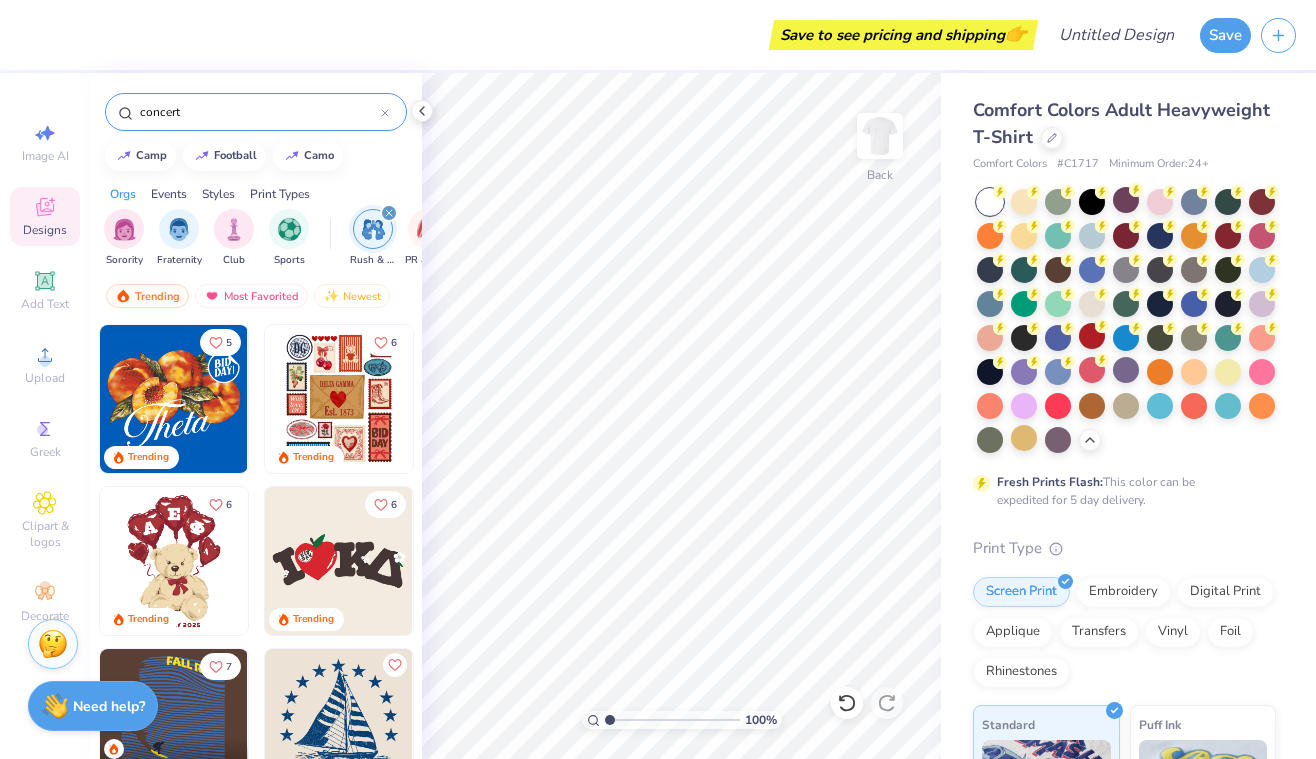 type on "concert" 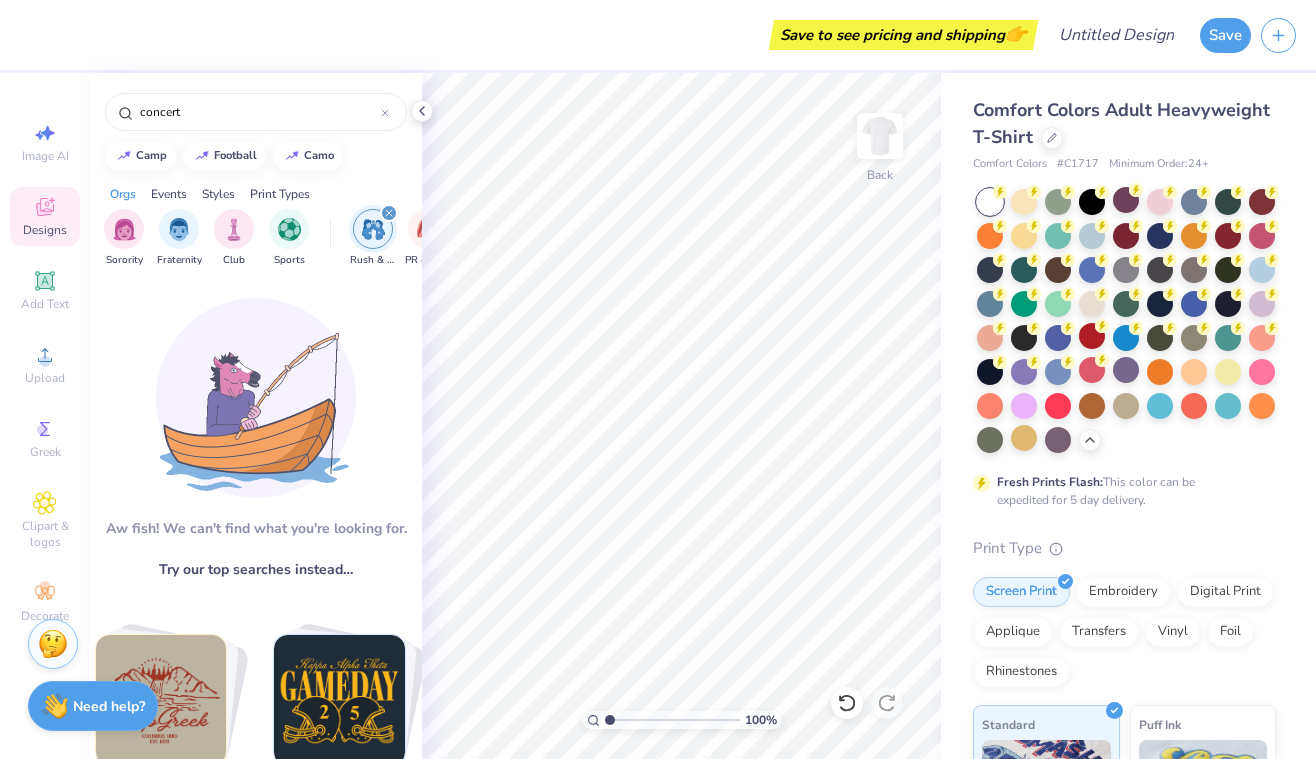 drag, startPoint x: 235, startPoint y: 91, endPoint x: 224, endPoint y: 91, distance: 11 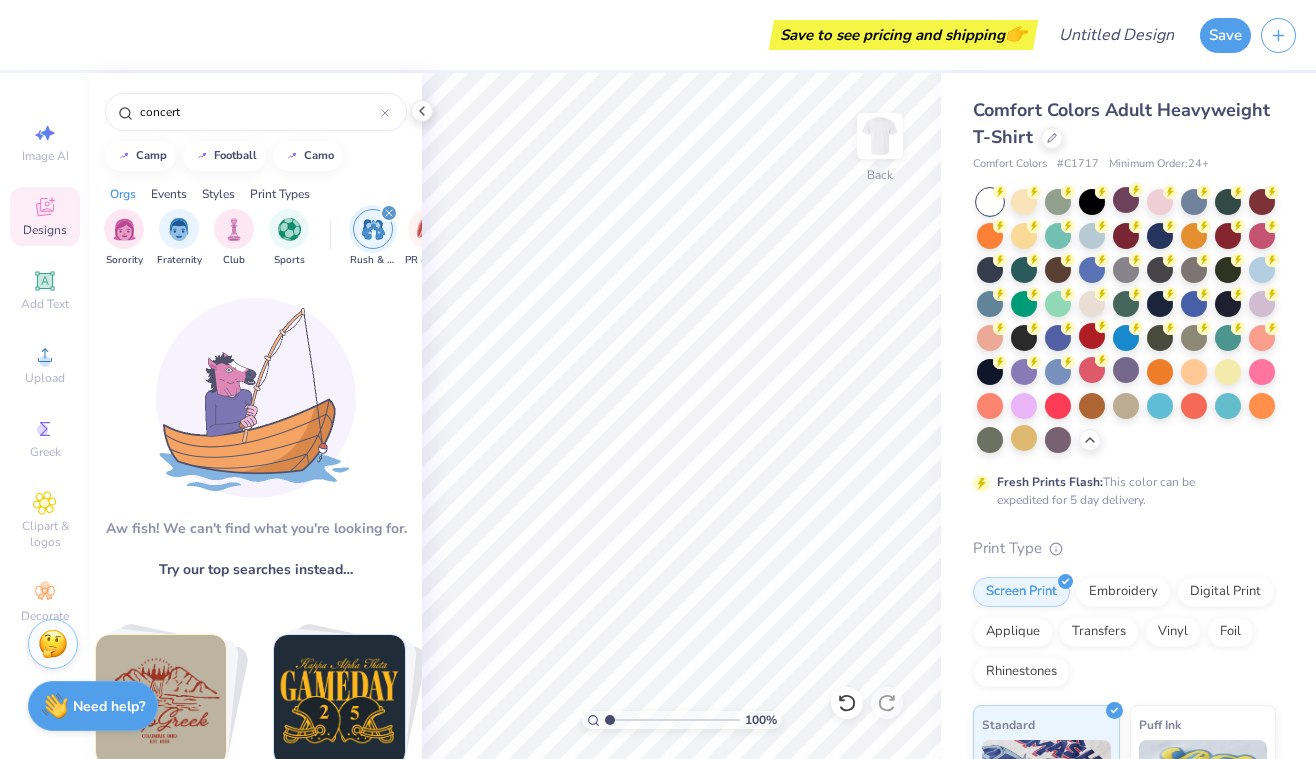click on "concert" at bounding box center (256, 107) 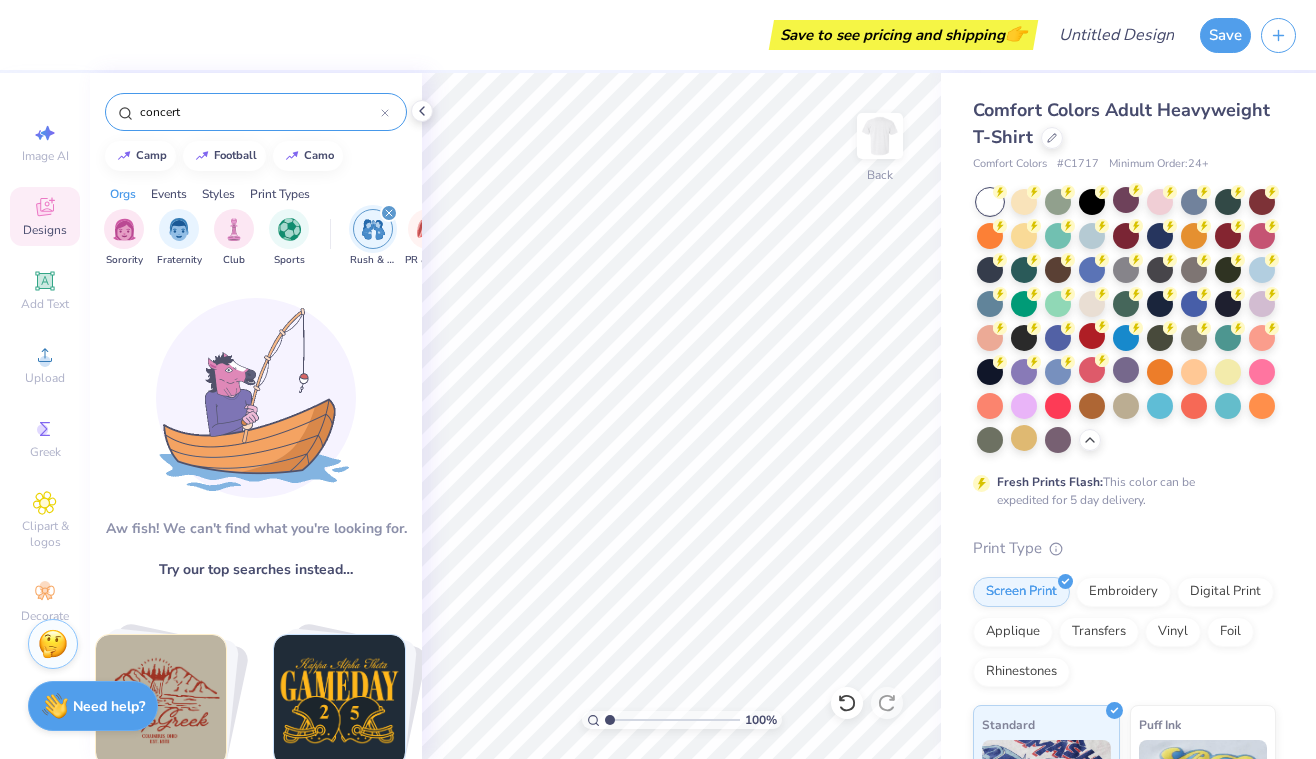 drag, startPoint x: 236, startPoint y: 107, endPoint x: 122, endPoint y: 90, distance: 115.260574 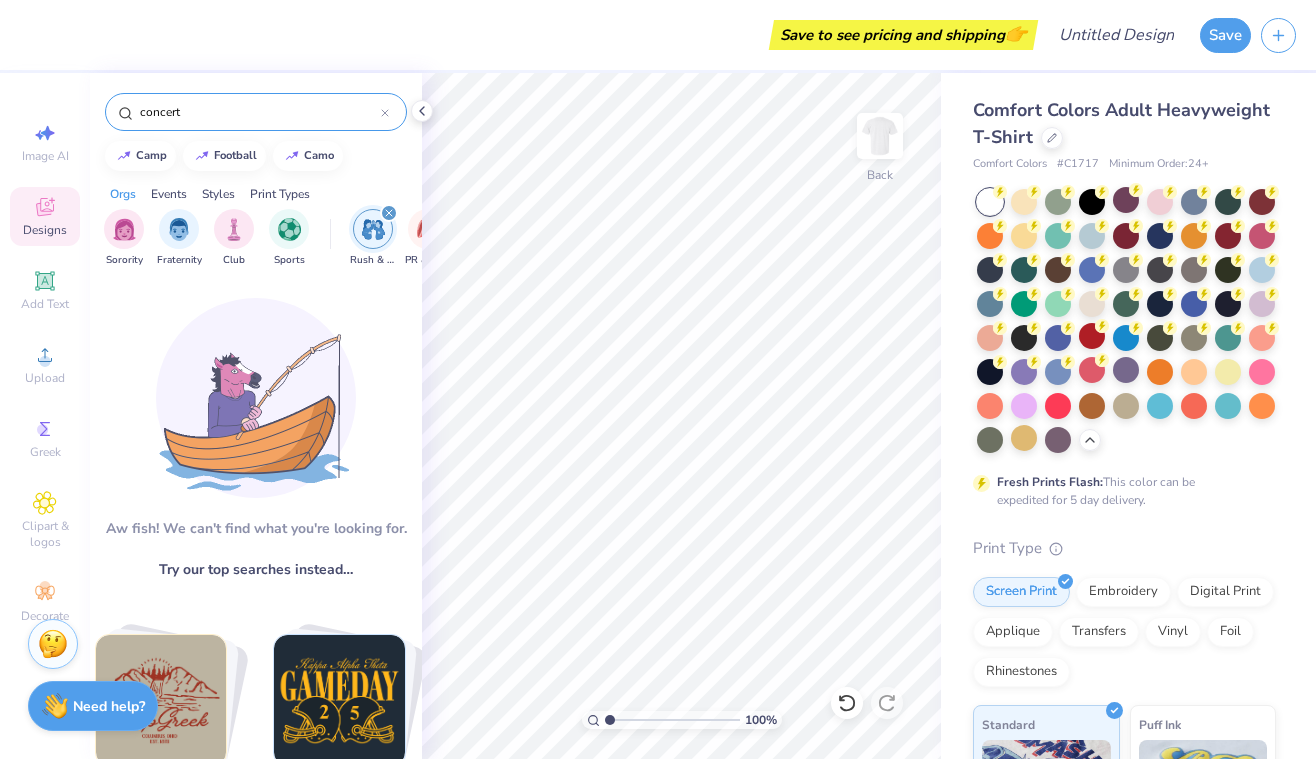 click on "concert" at bounding box center (256, 112) 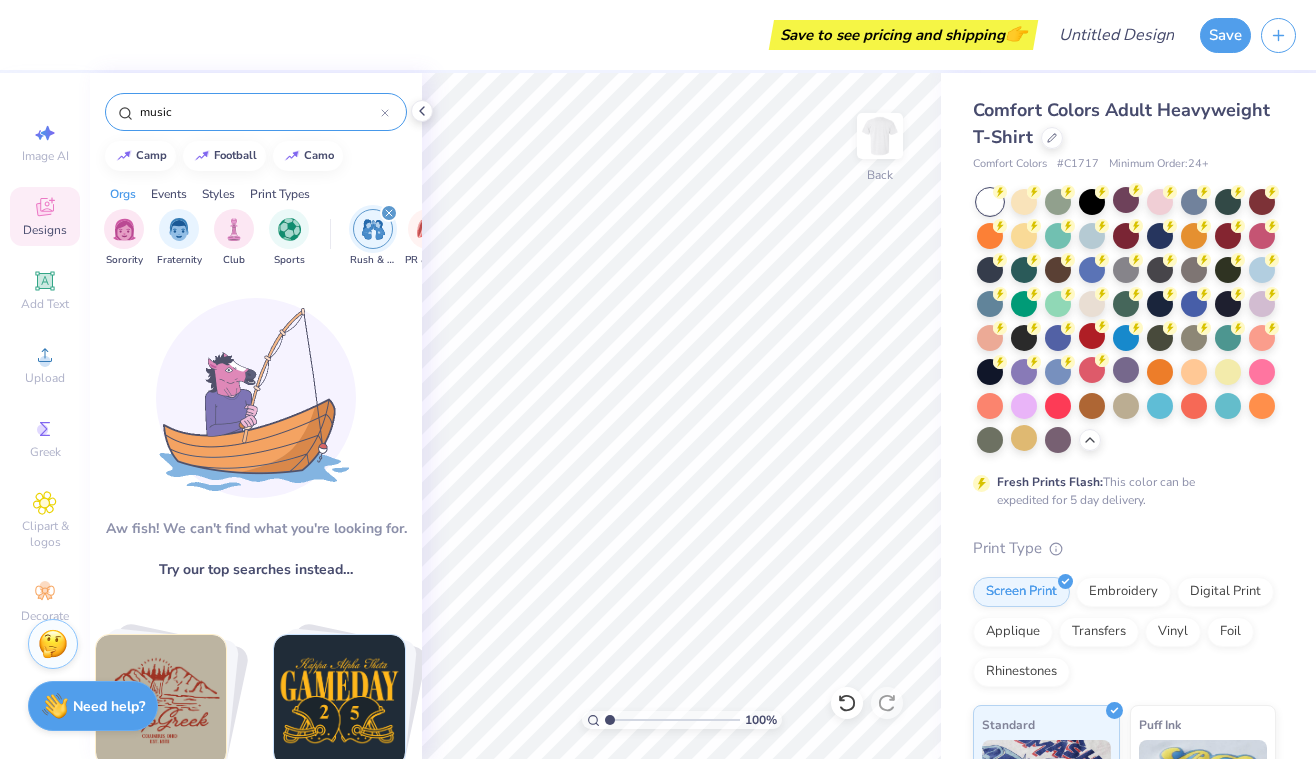 type on "music" 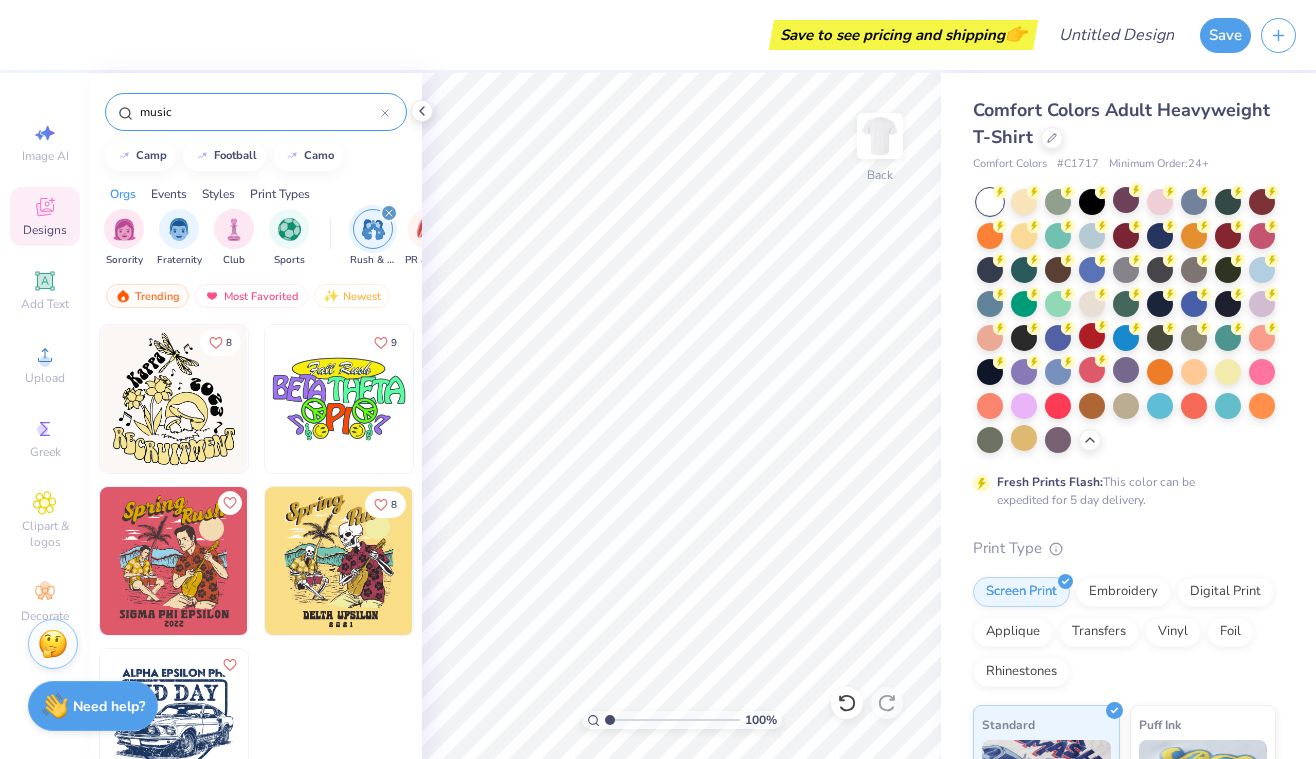 click 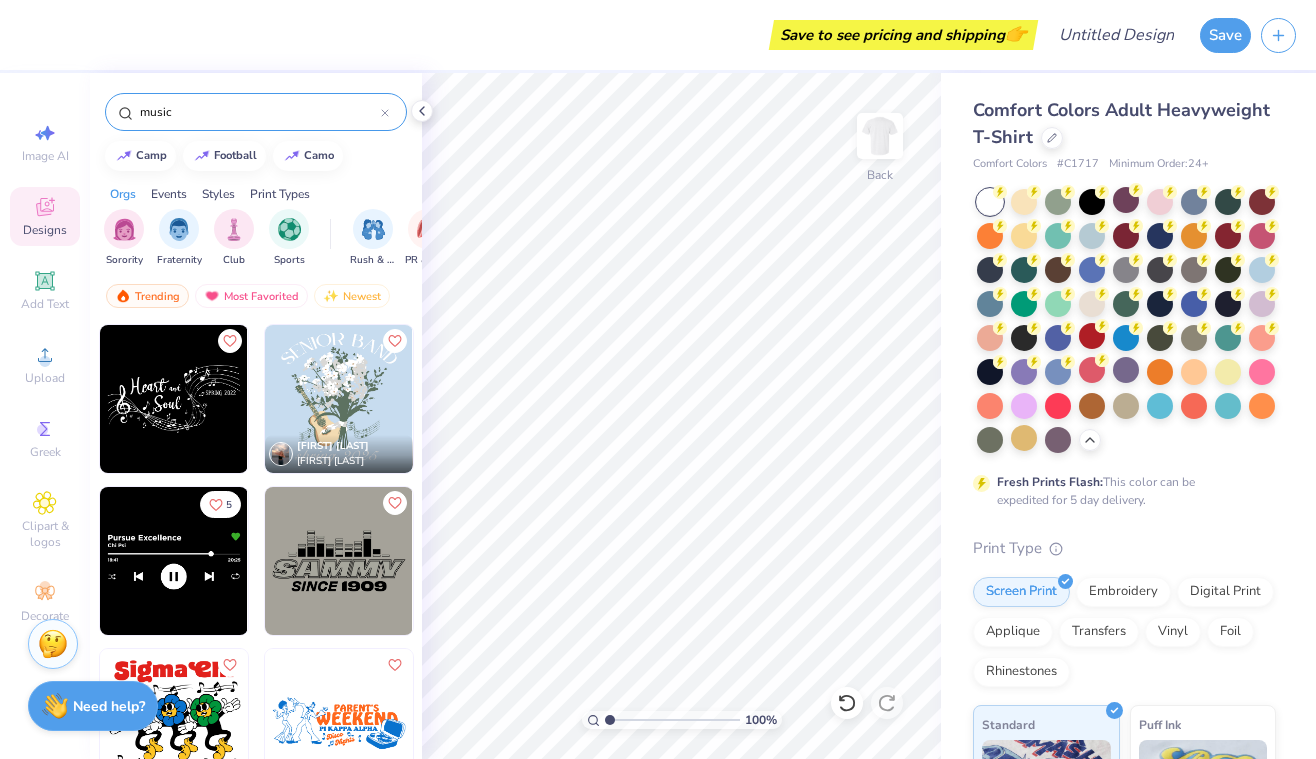 drag, startPoint x: 205, startPoint y: 110, endPoint x: 75, endPoint y: 99, distance: 130.46455 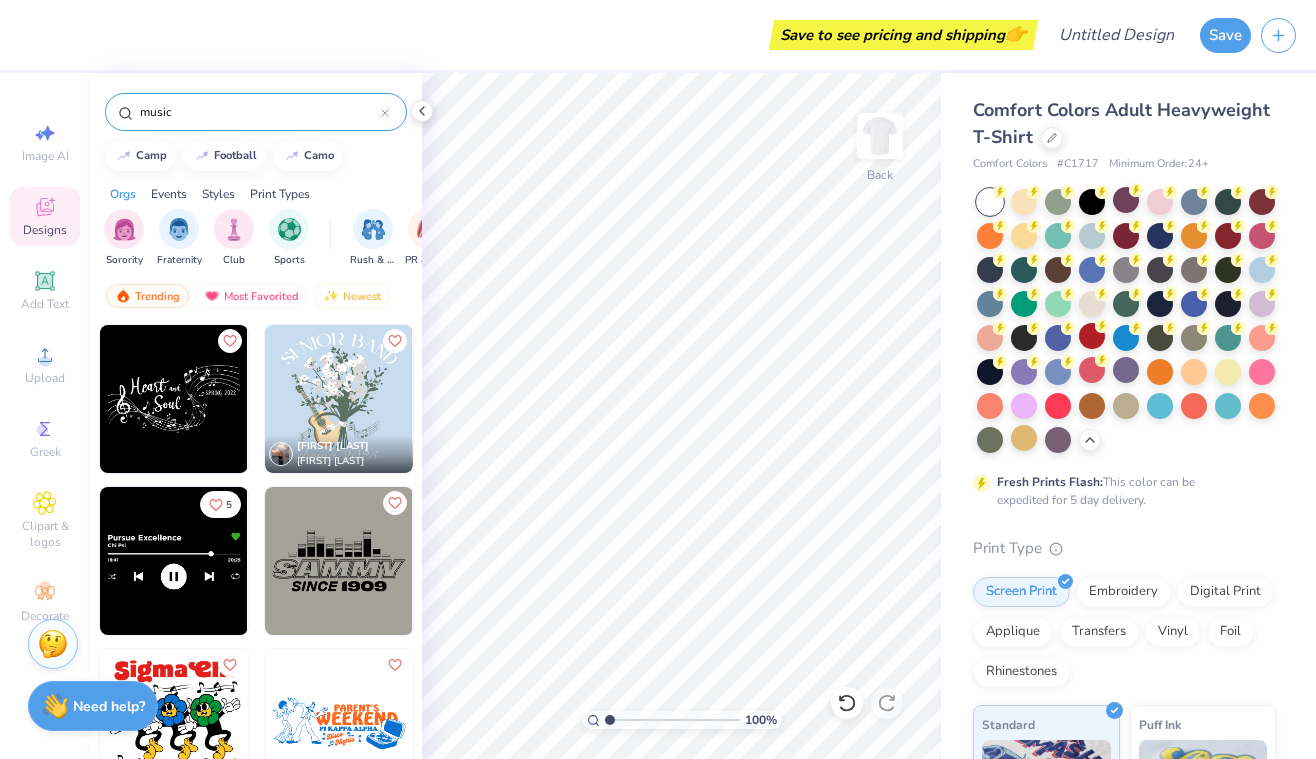 click on "[FIRST] [LAST]" at bounding box center [658, 379] 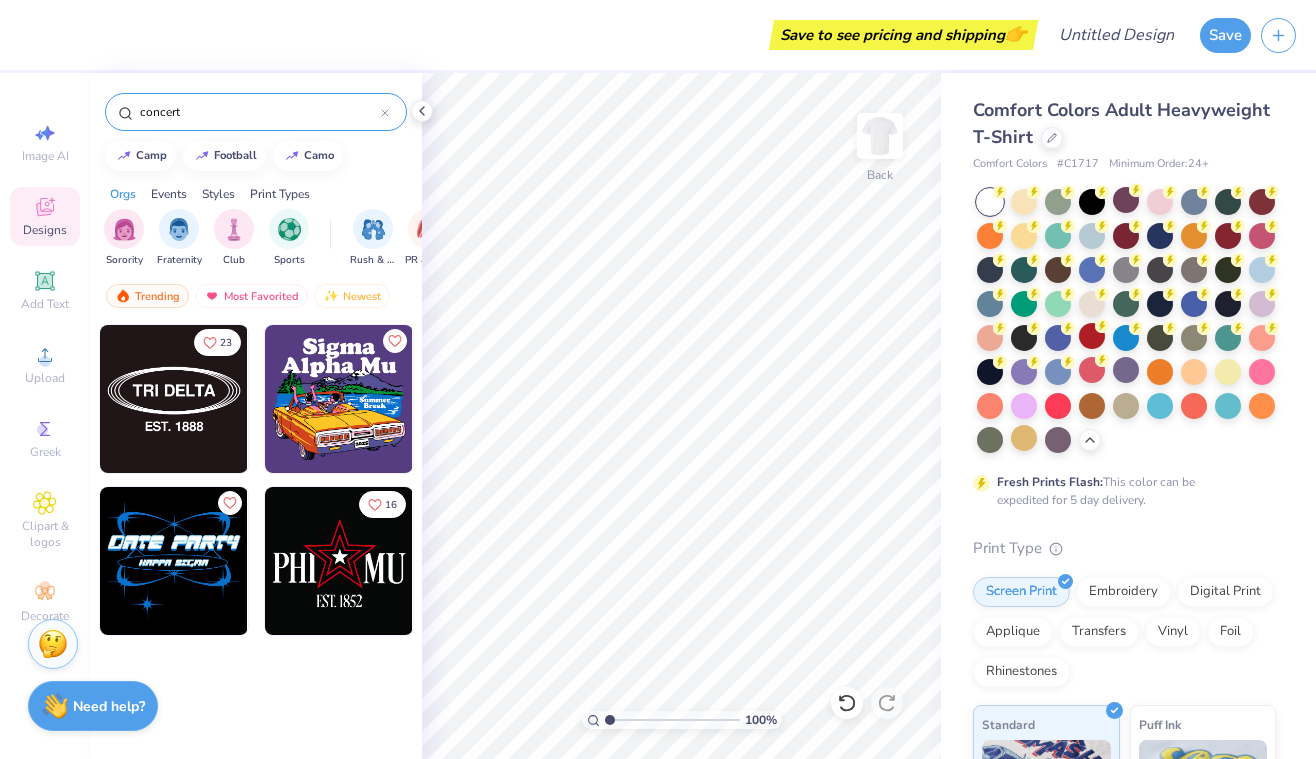 type on "[EVENT]8" 